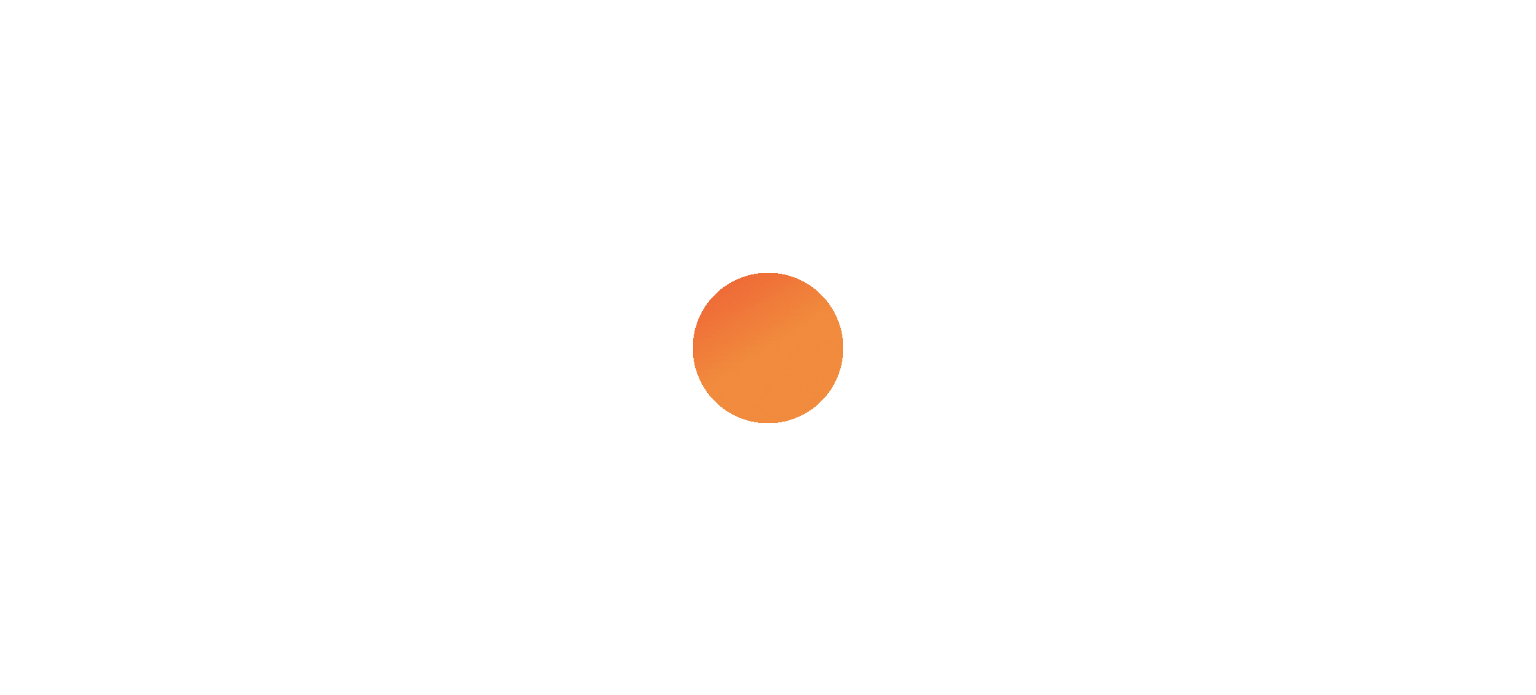 scroll, scrollTop: 0, scrollLeft: 0, axis: both 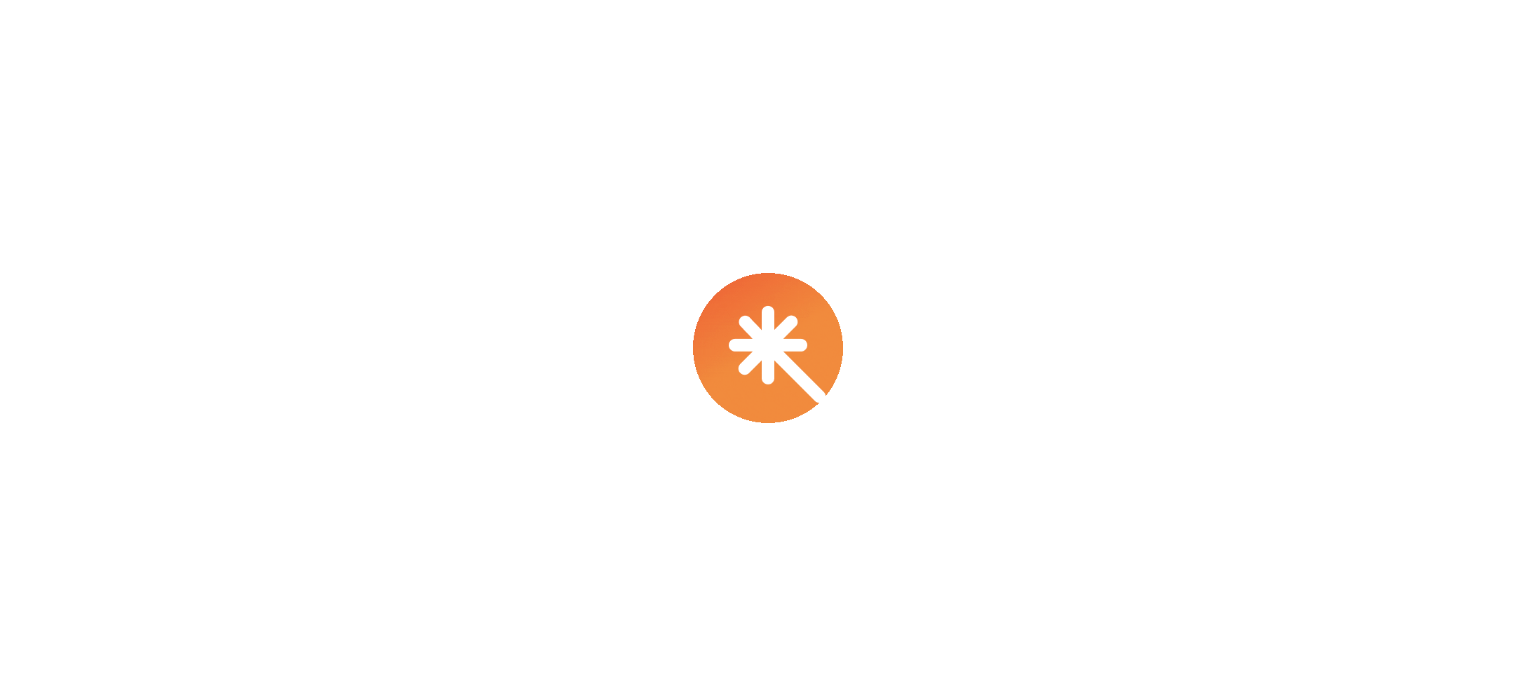 click at bounding box center (768, 0) 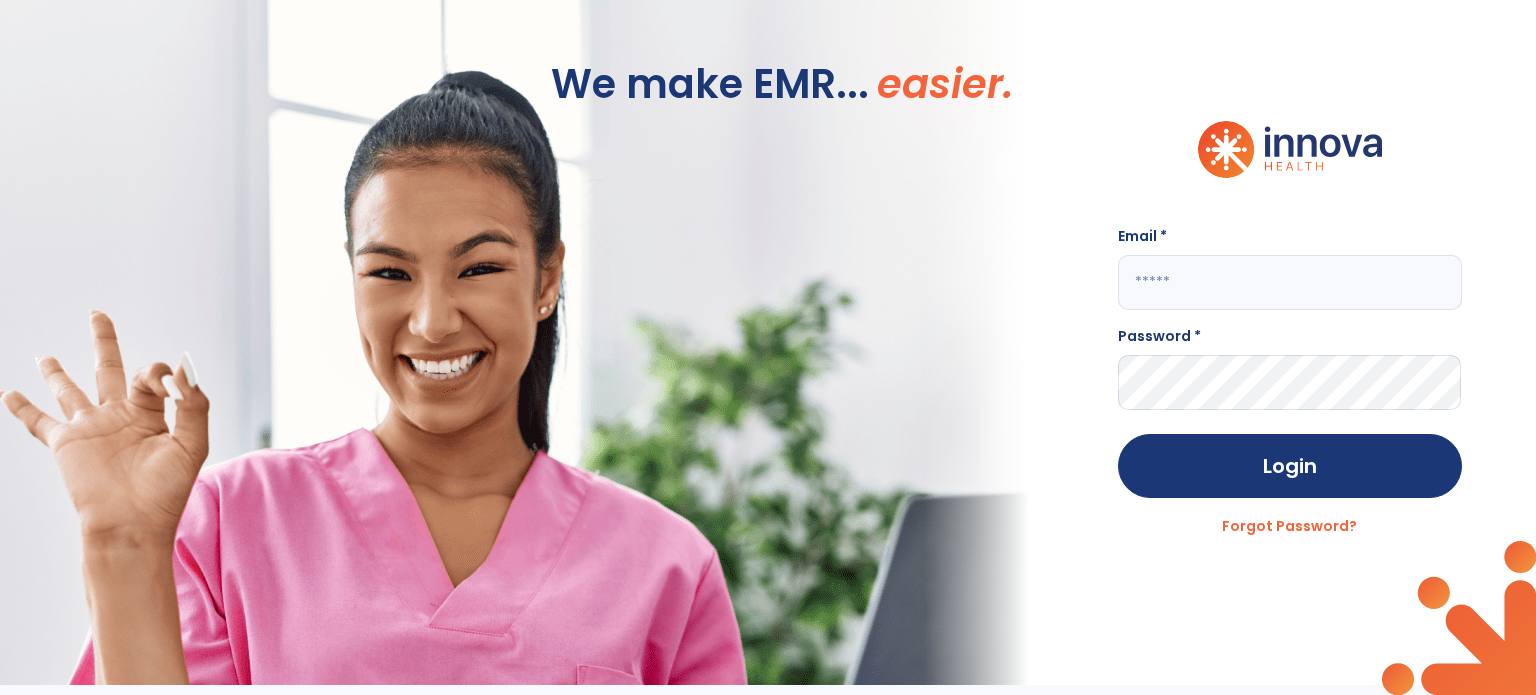 click 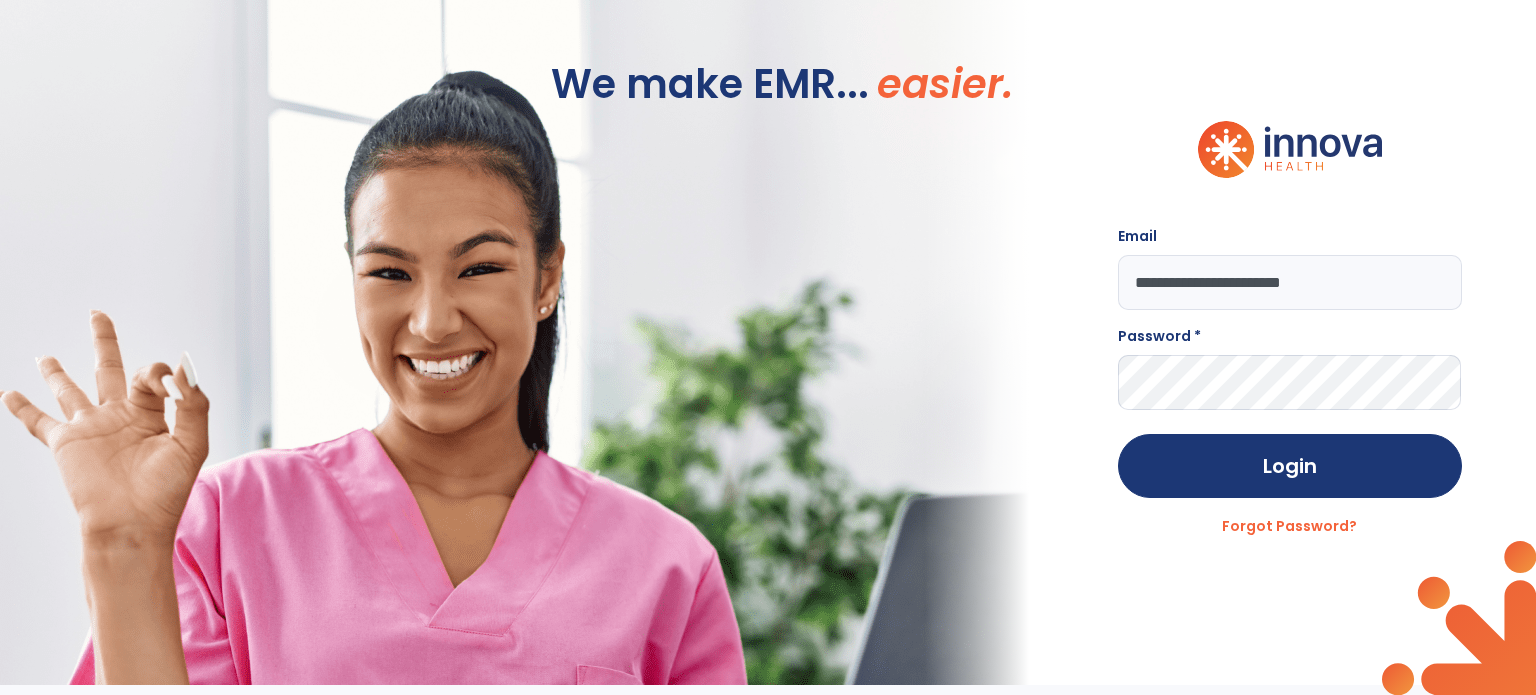 type on "**********" 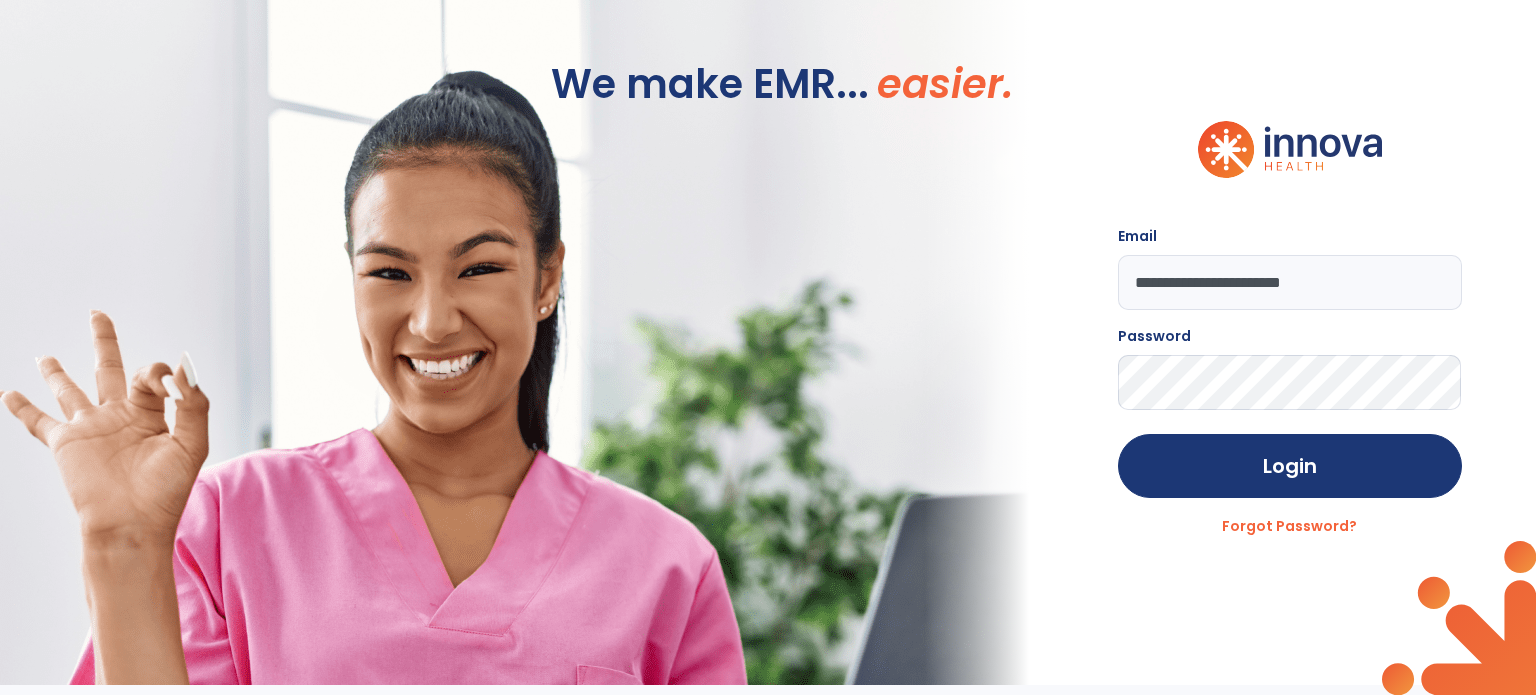 click on "Login" 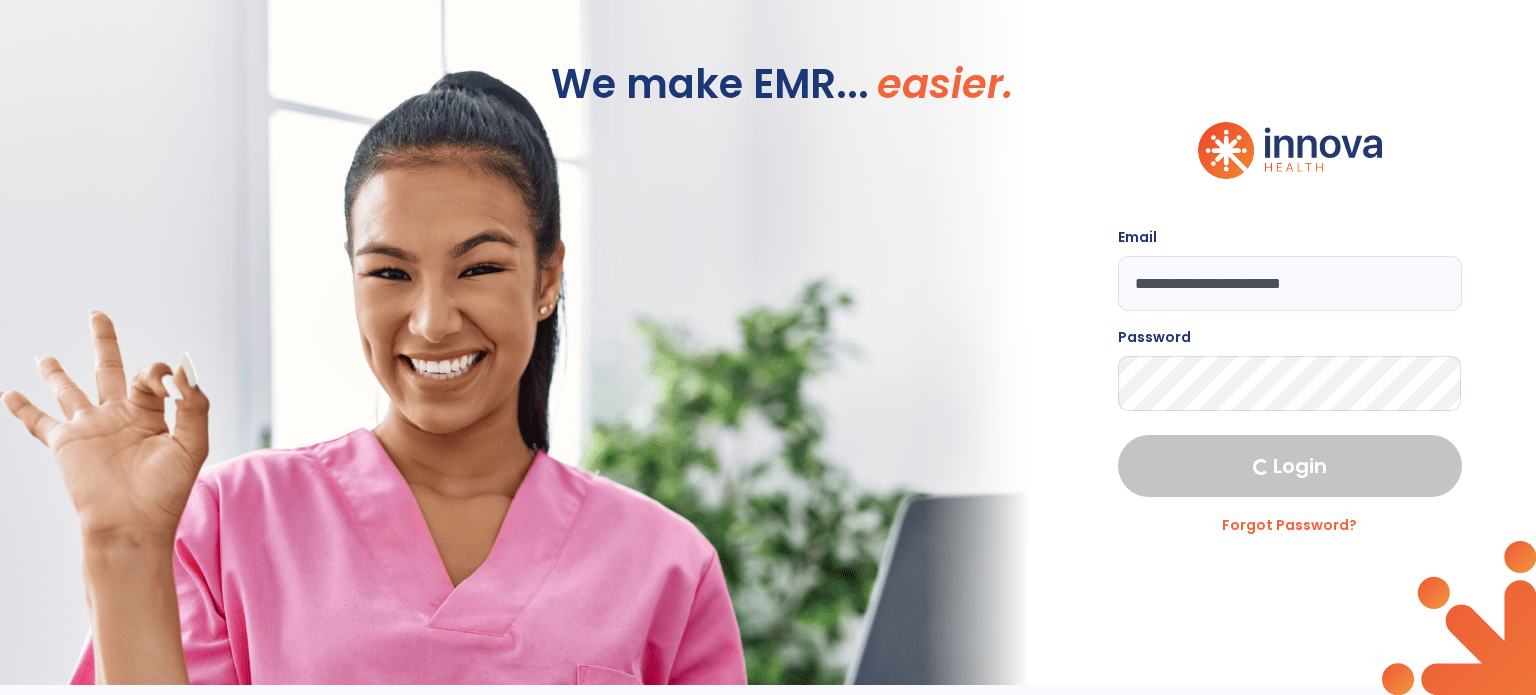 select on "****" 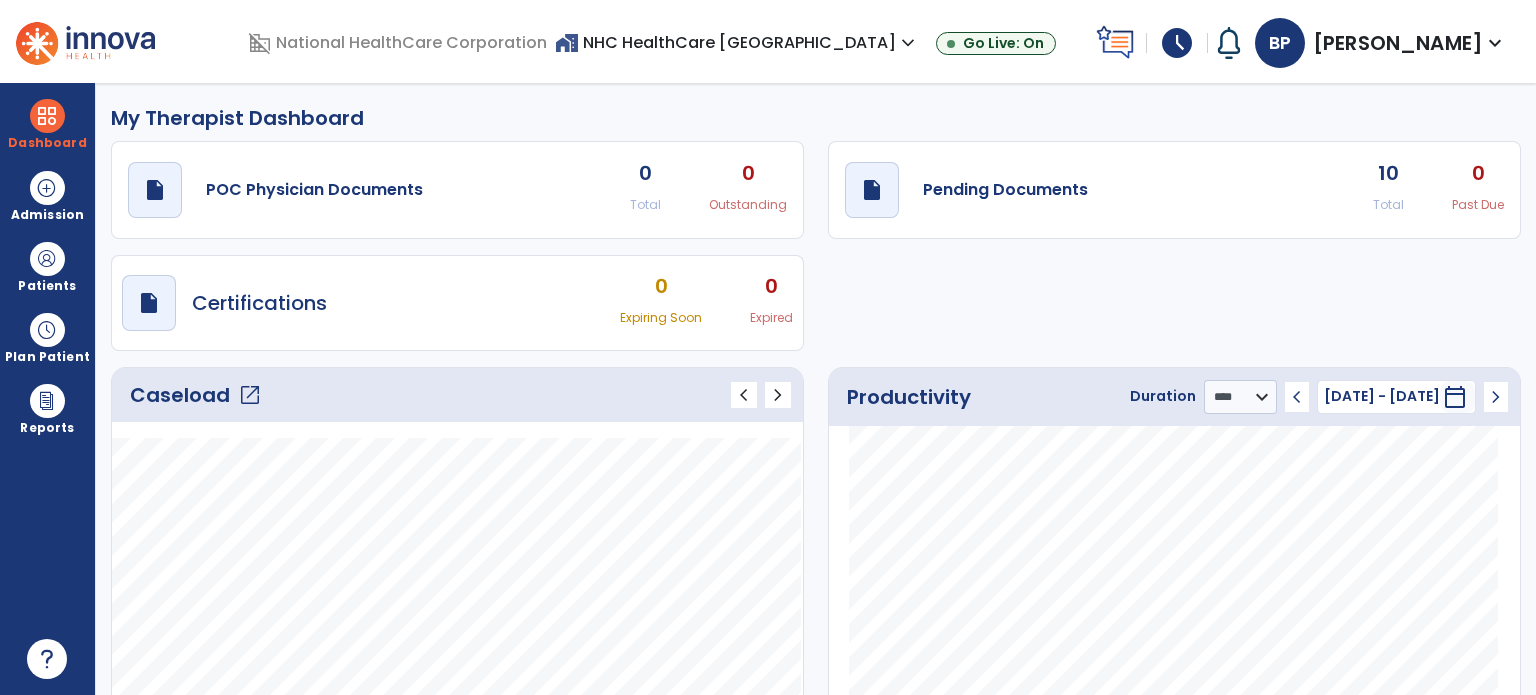 click on "10" 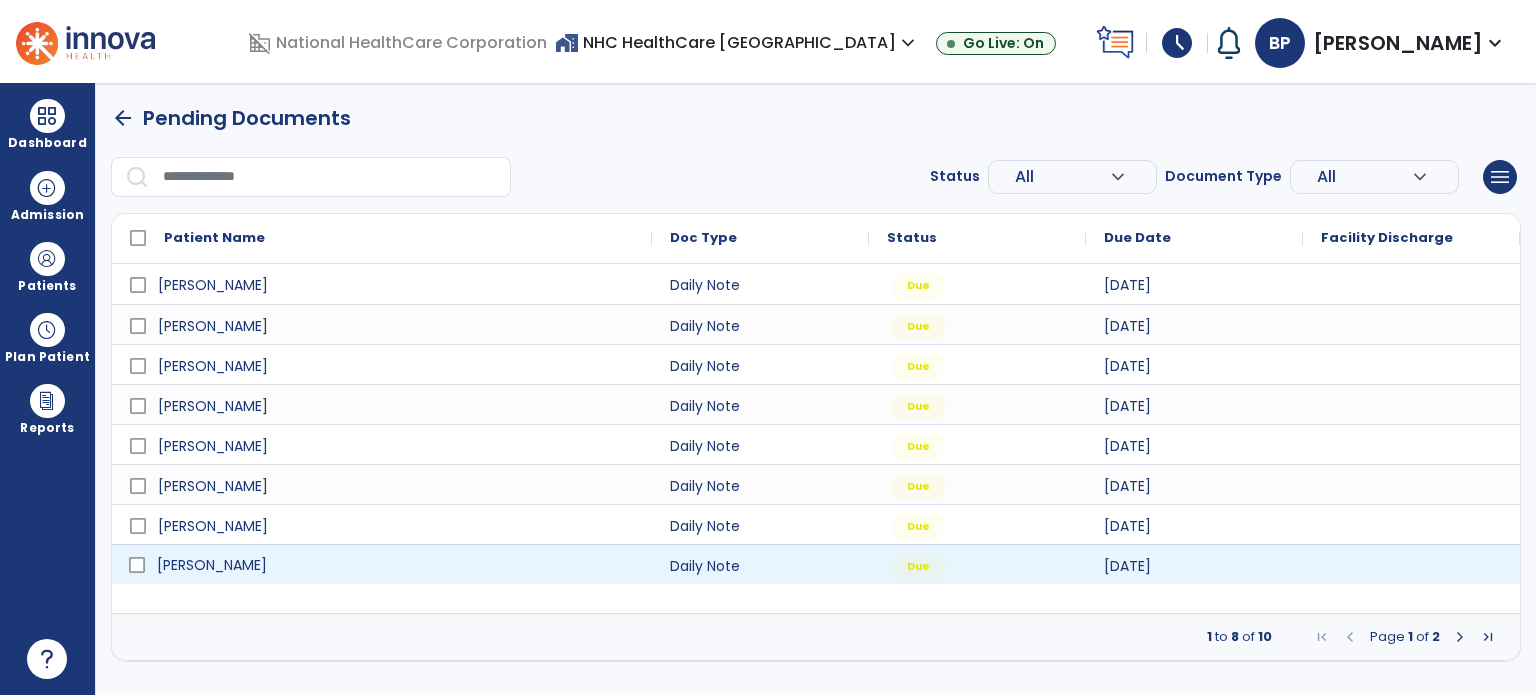 click on "[PERSON_NAME]" at bounding box center [212, 565] 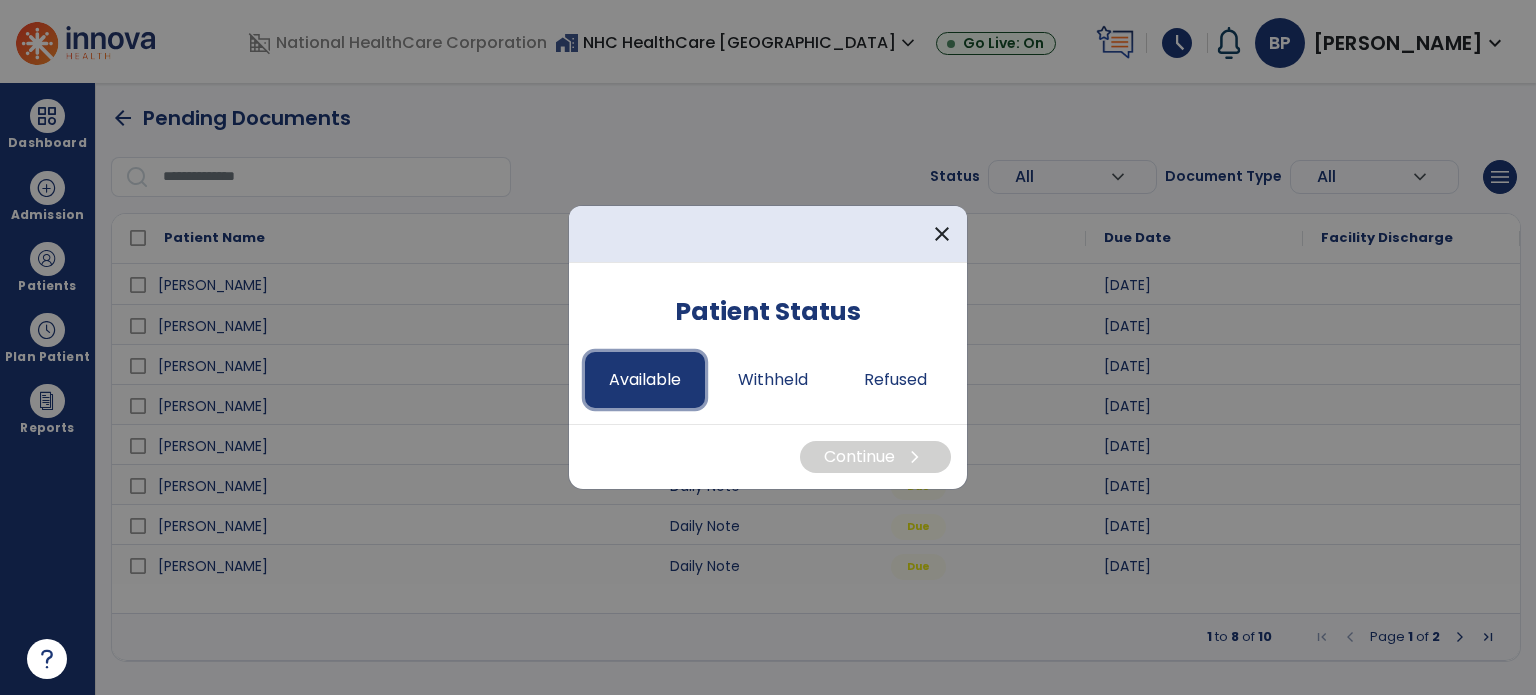 click on "Available" at bounding box center [645, 380] 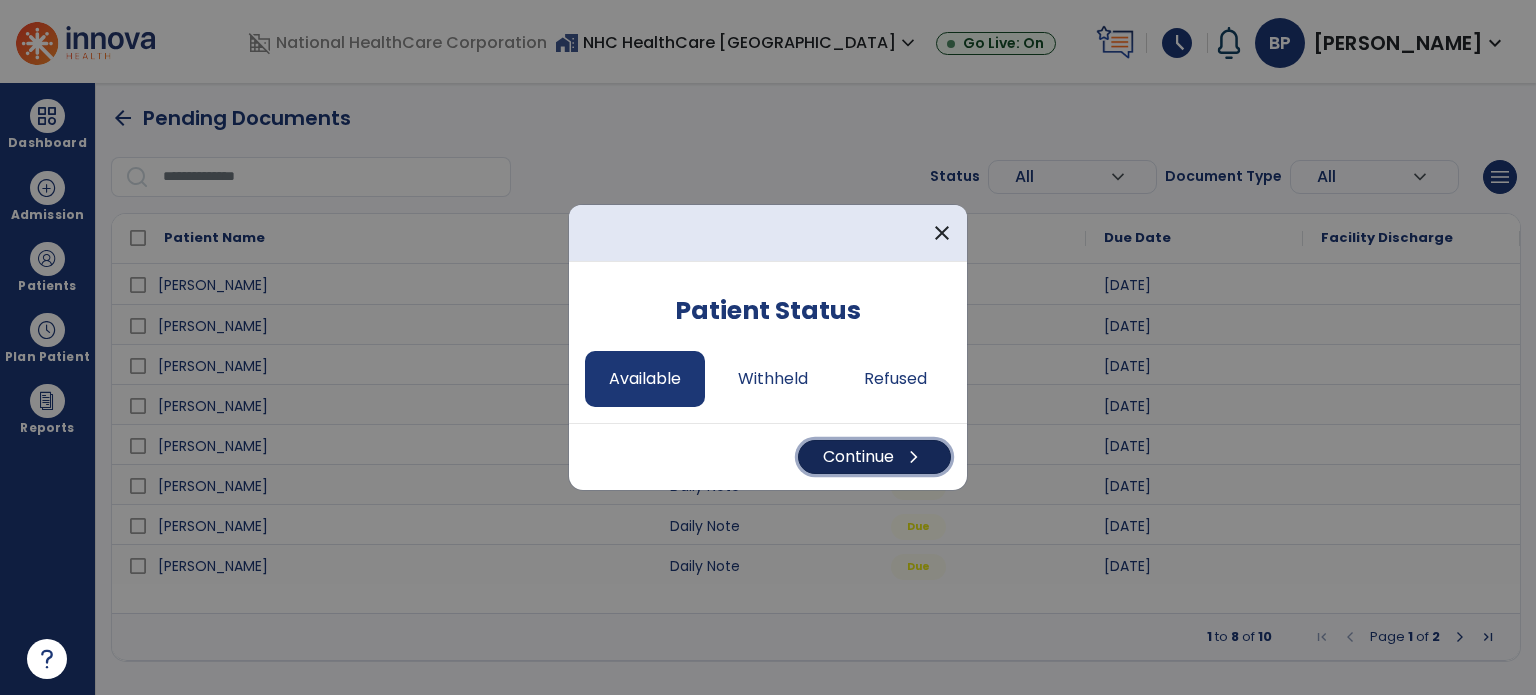 click on "Continue   chevron_right" at bounding box center [874, 457] 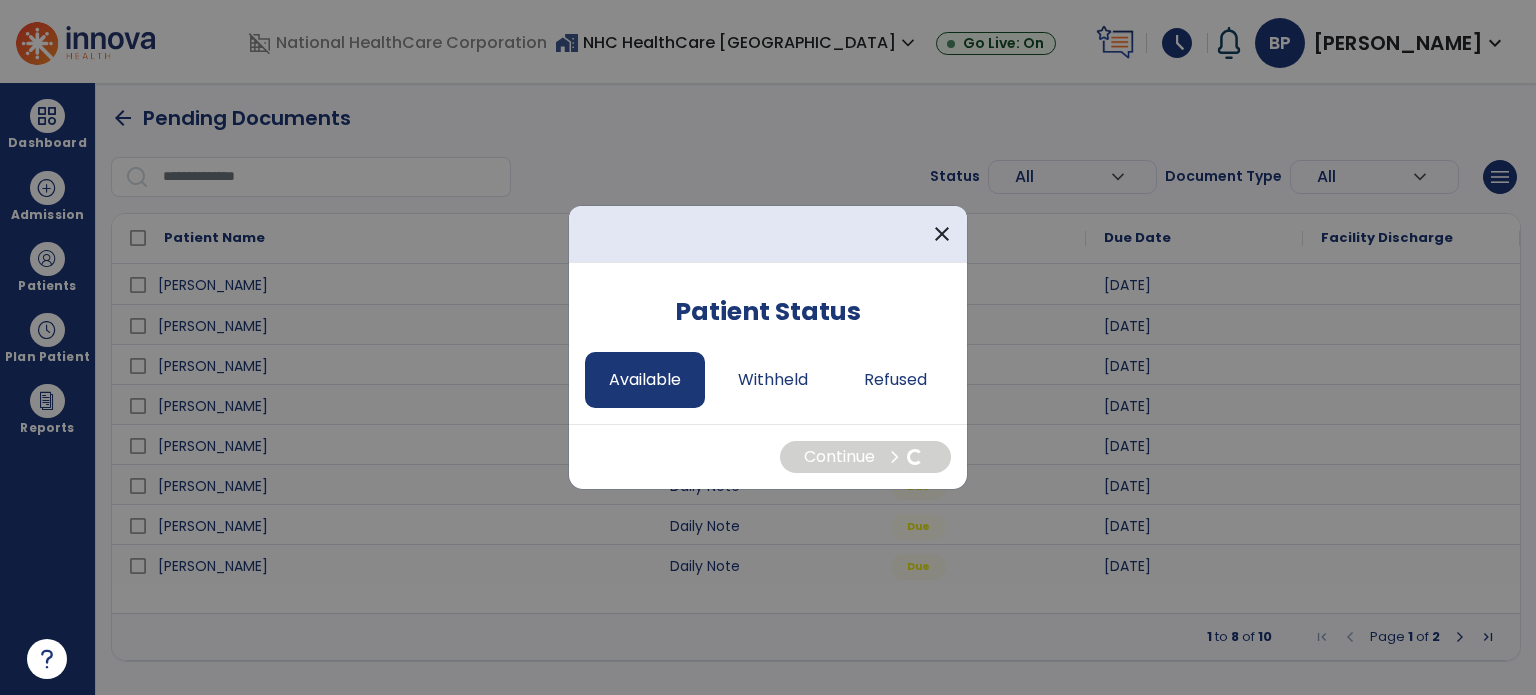 select on "*" 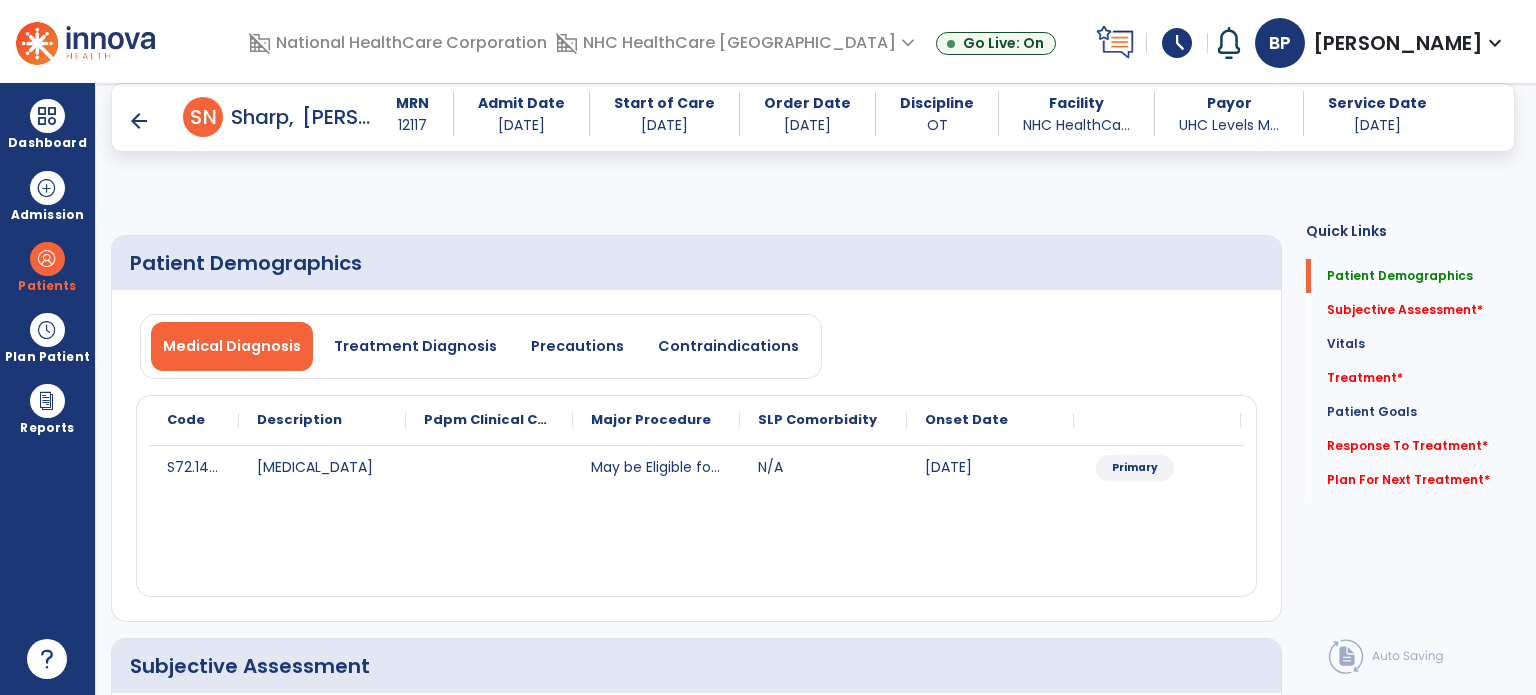 scroll, scrollTop: 333, scrollLeft: 0, axis: vertical 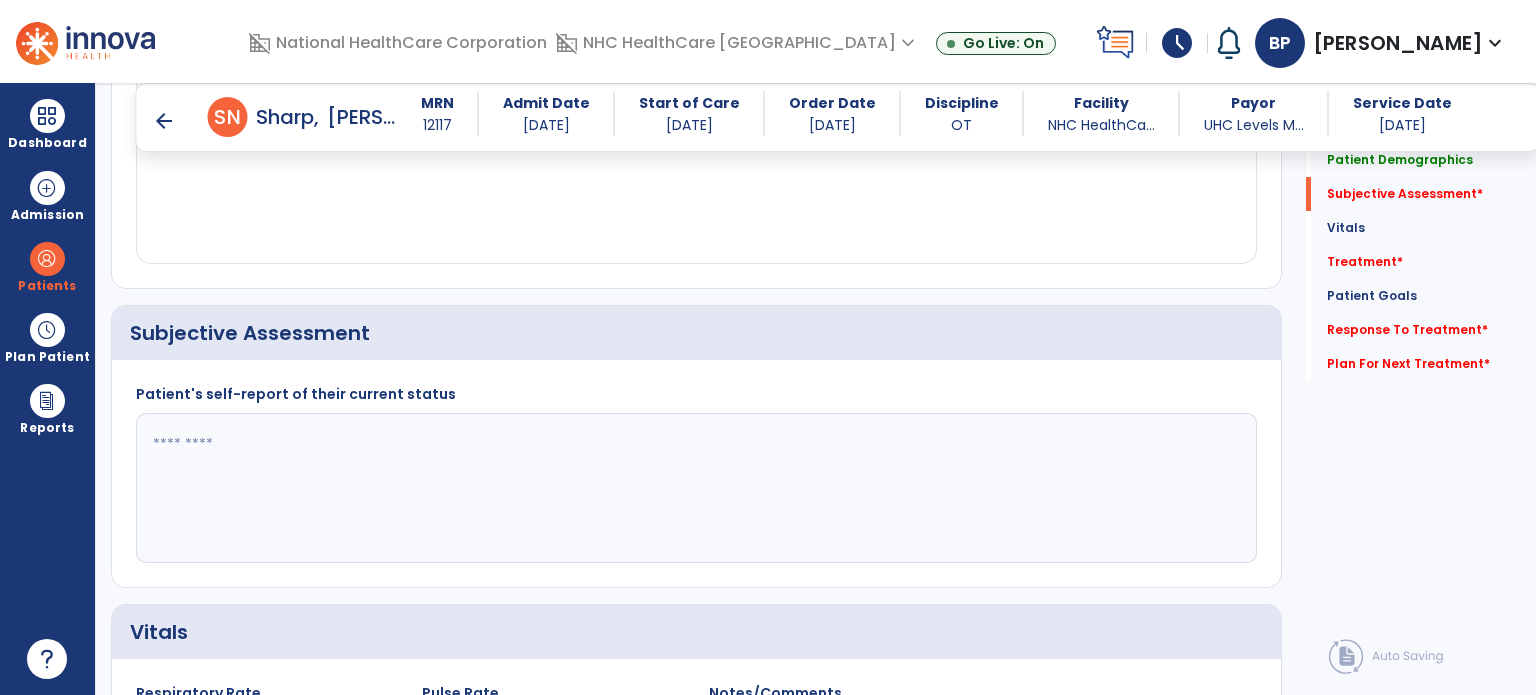 click 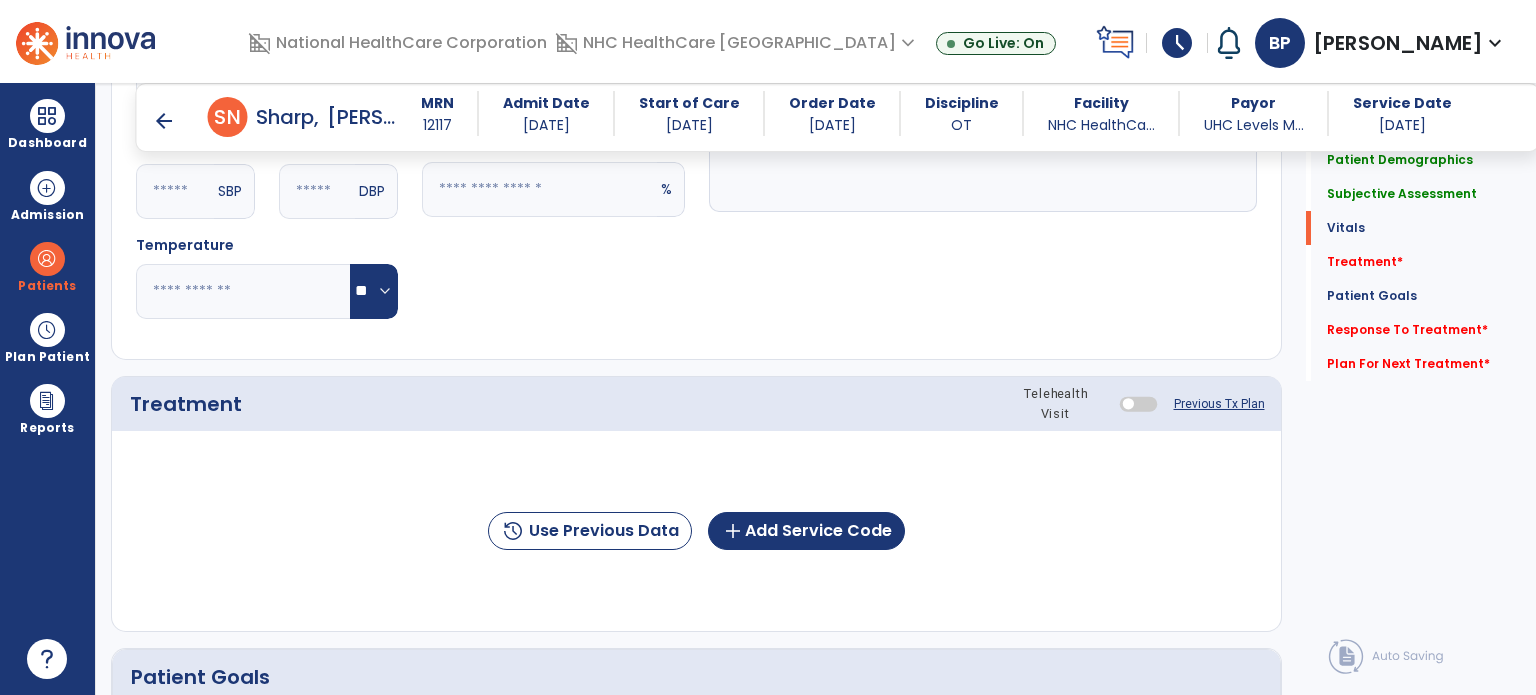 scroll, scrollTop: 985, scrollLeft: 0, axis: vertical 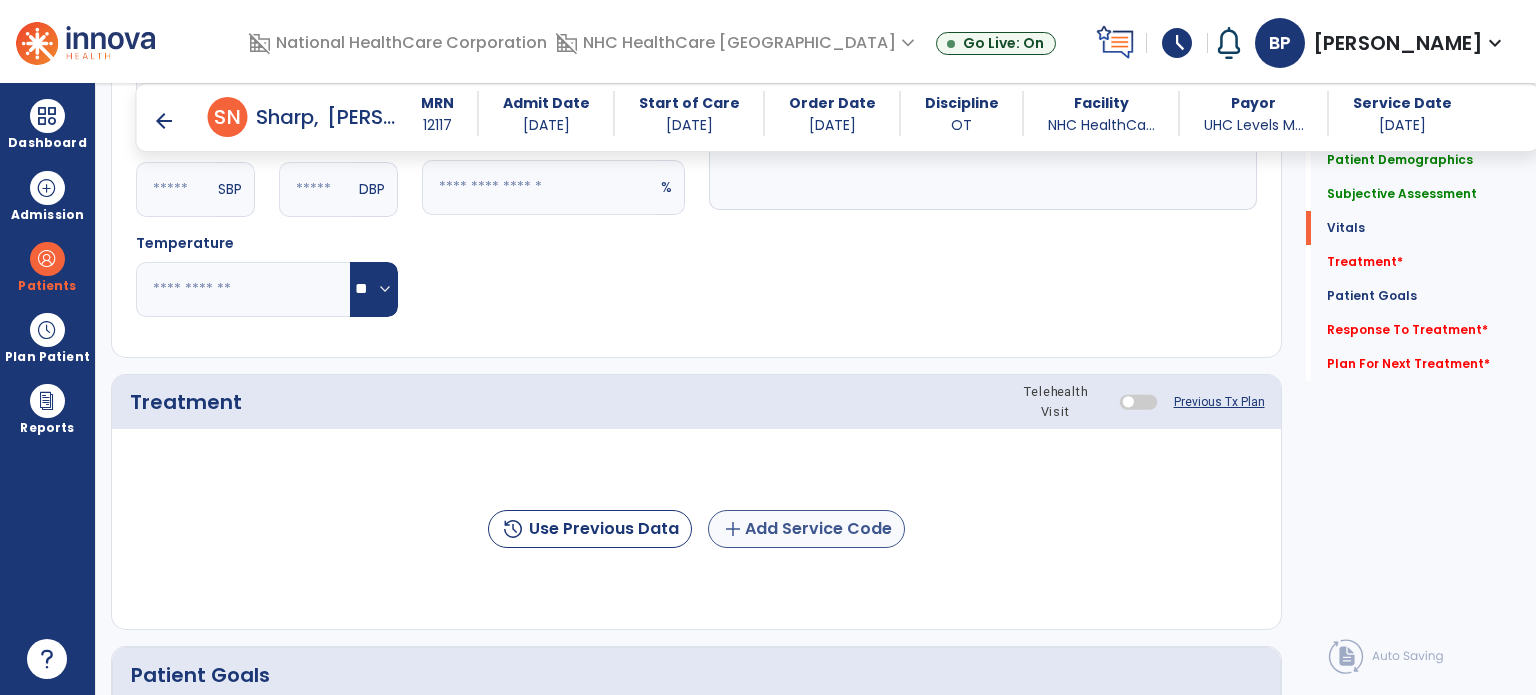 type on "**********" 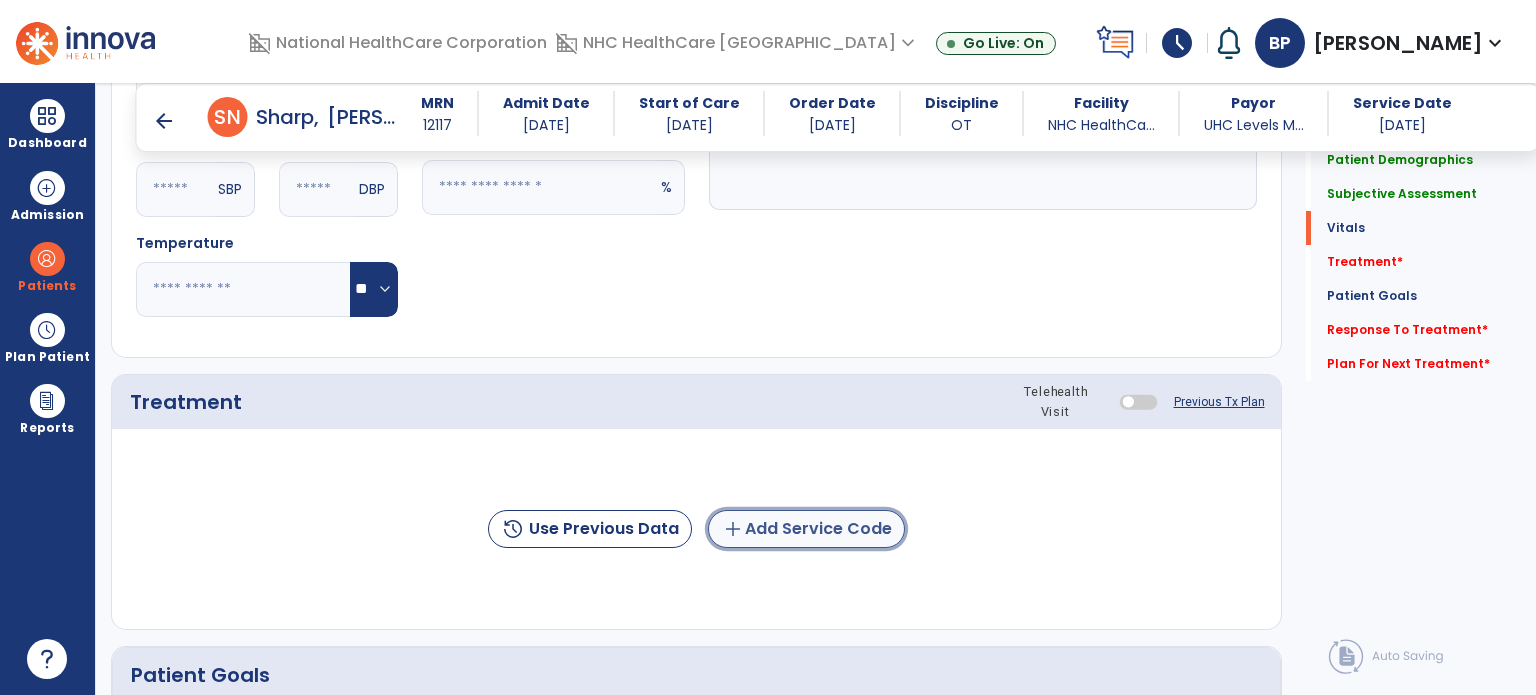 click on "add  Add Service Code" 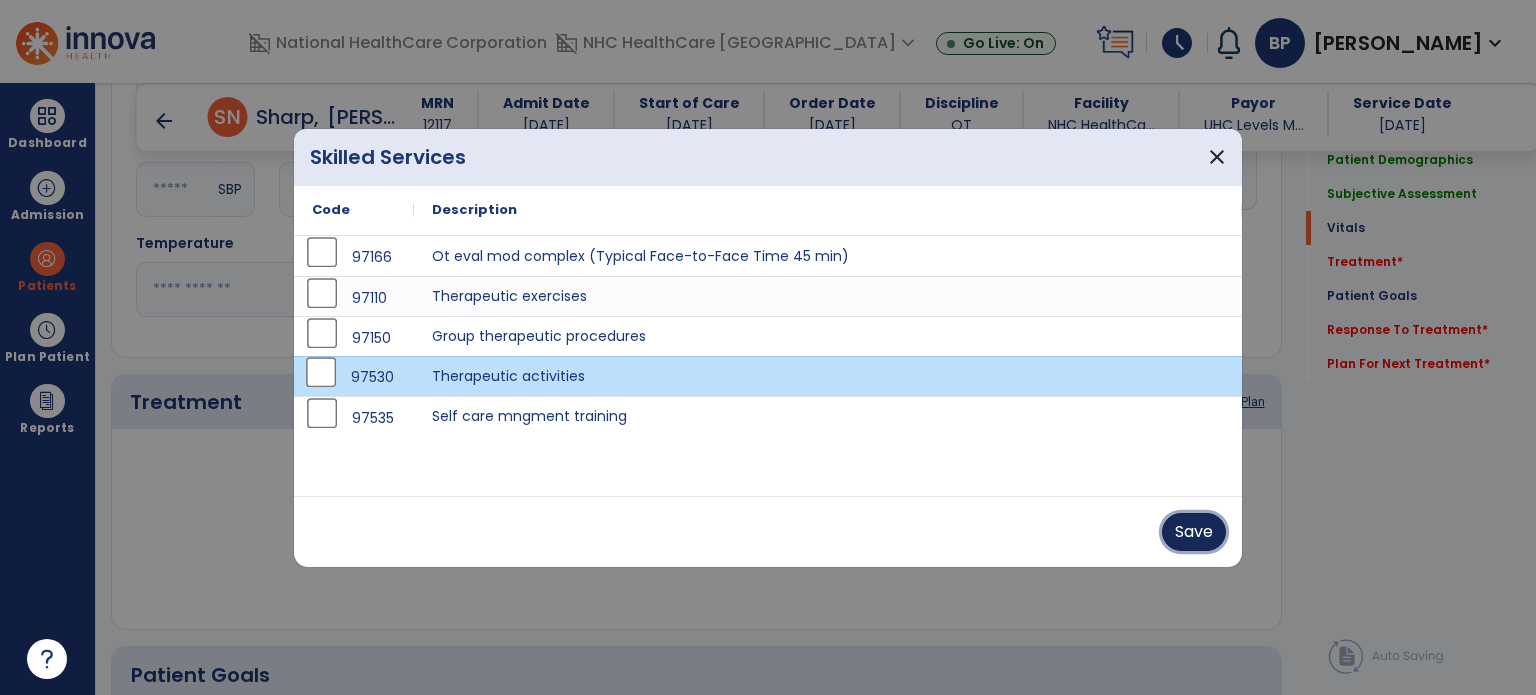 click on "Save" at bounding box center (1194, 532) 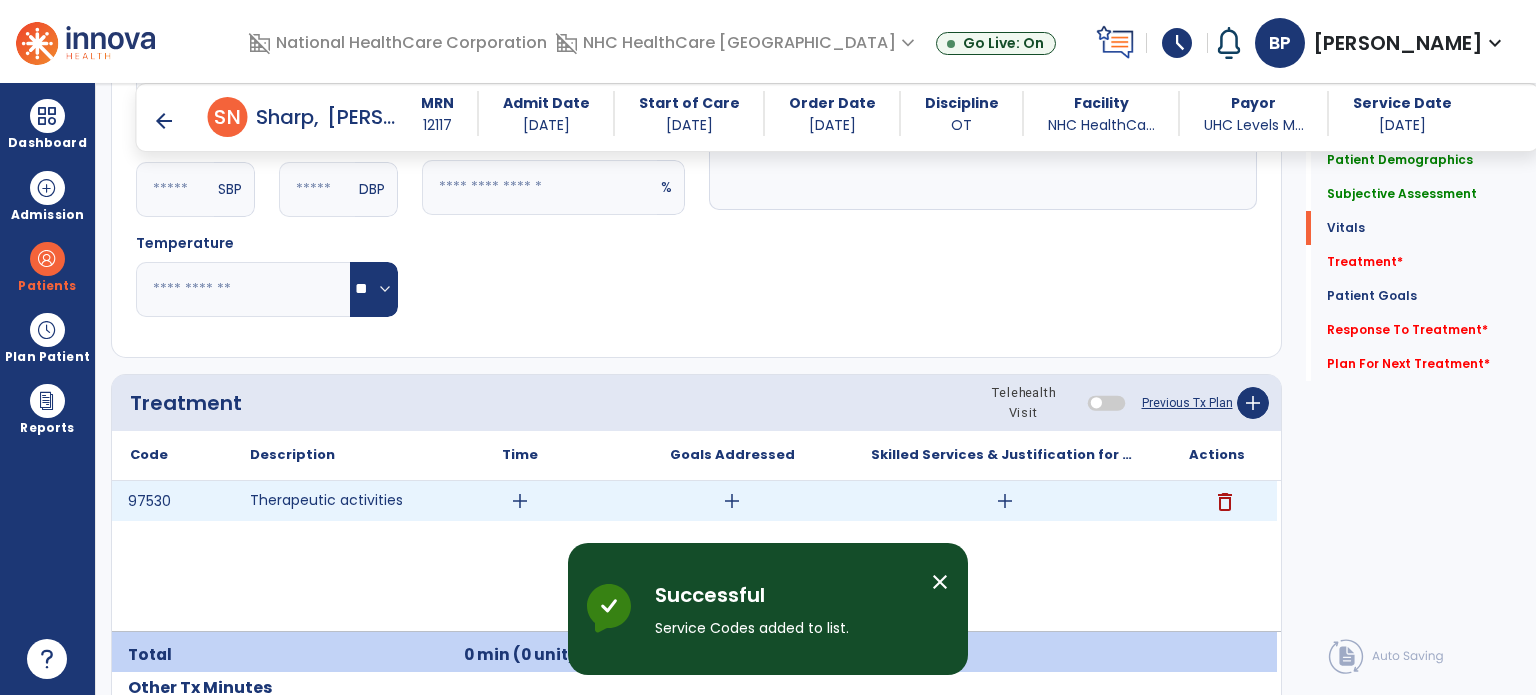 click on "add" at bounding box center (520, 501) 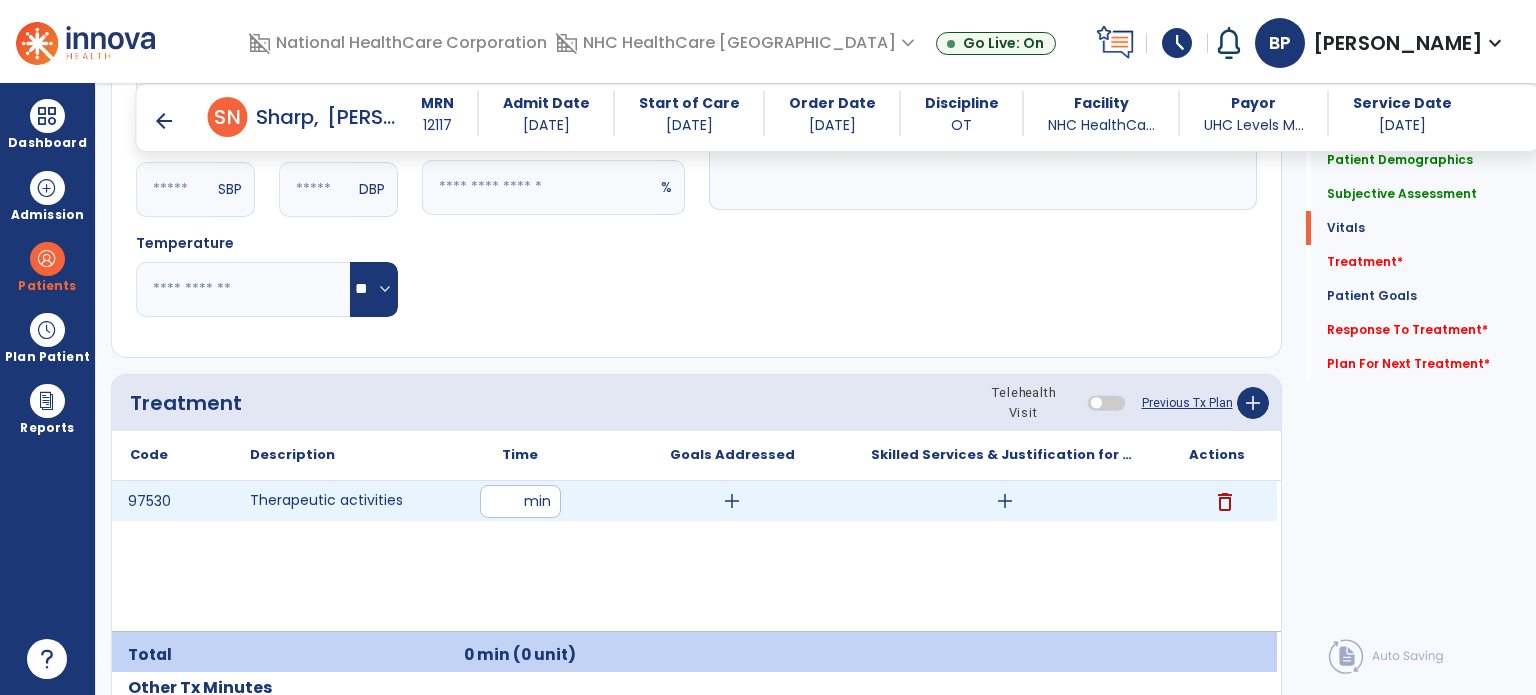 type on "**" 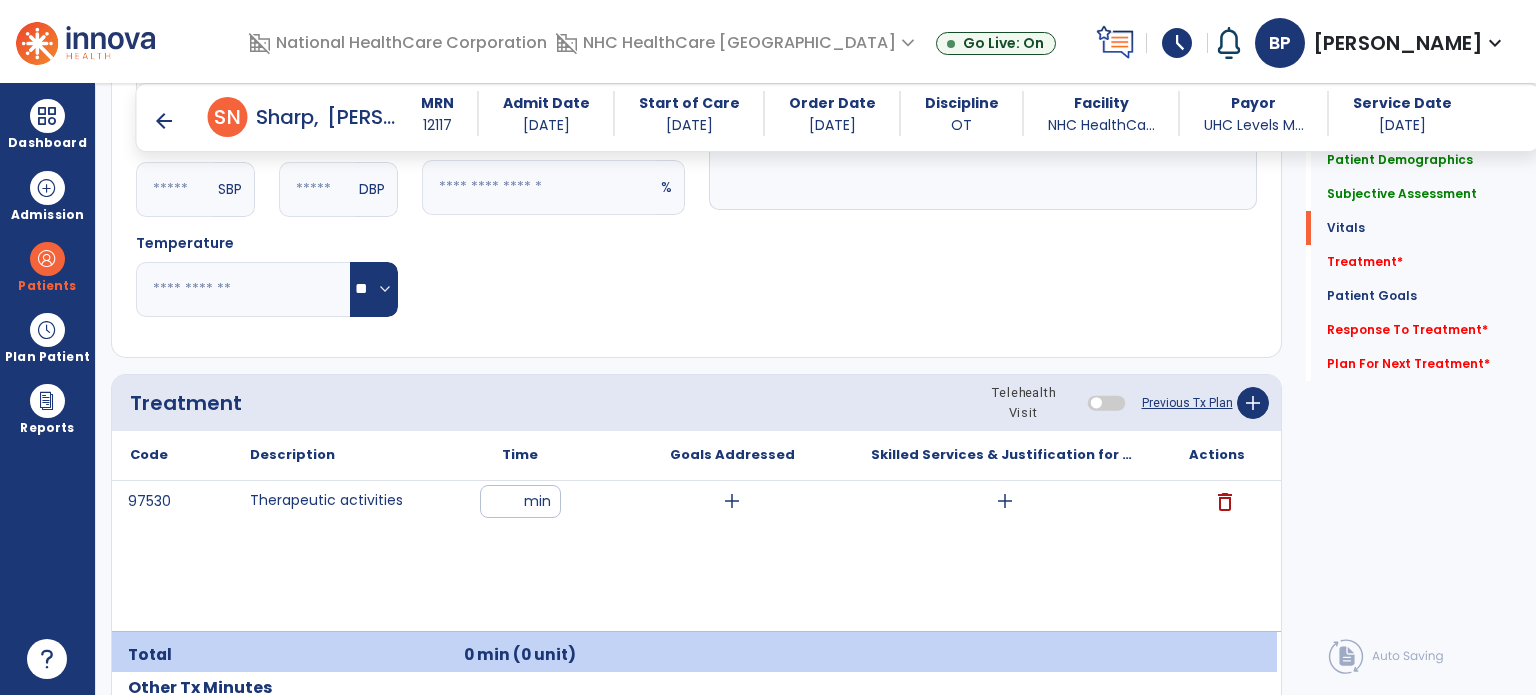 click on "97530  Therapeutic activities  ** min add add delete" at bounding box center [694, 556] 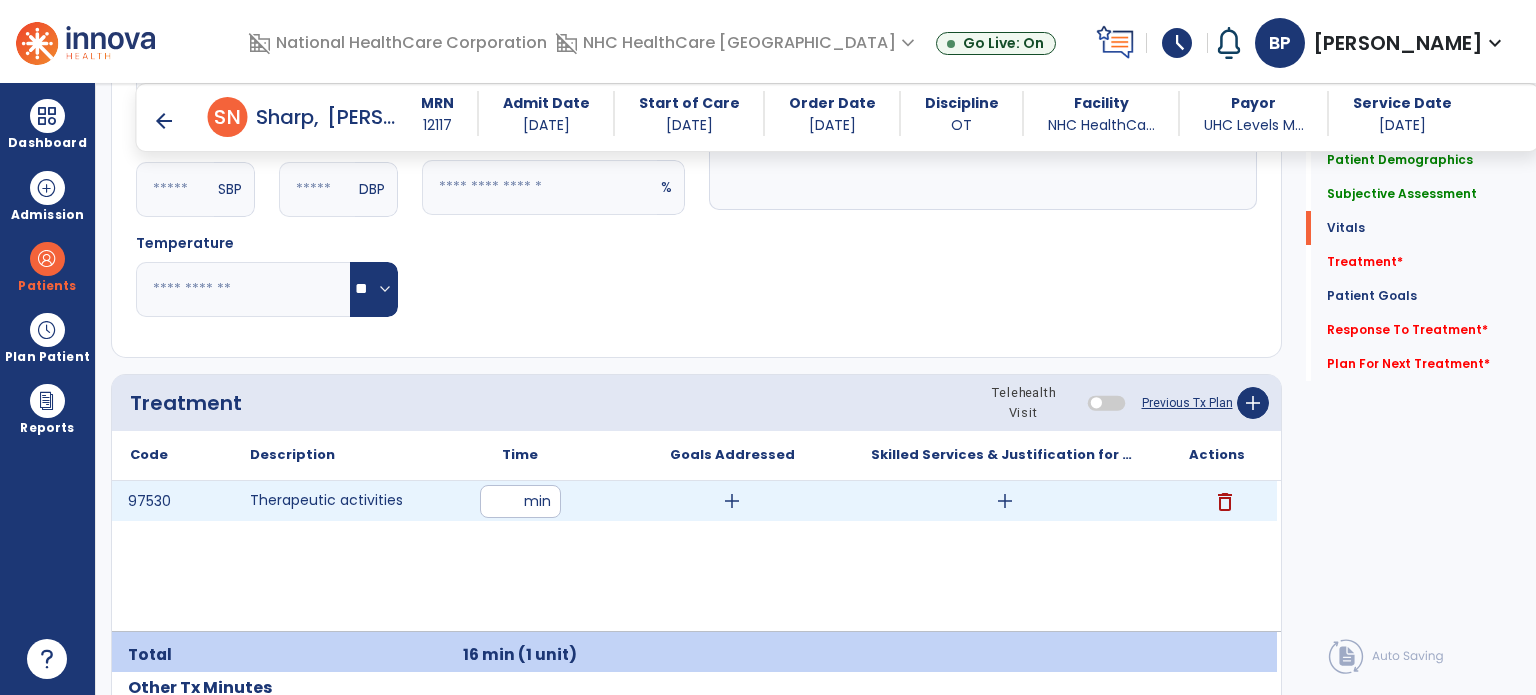 click on "add" at bounding box center [1005, 501] 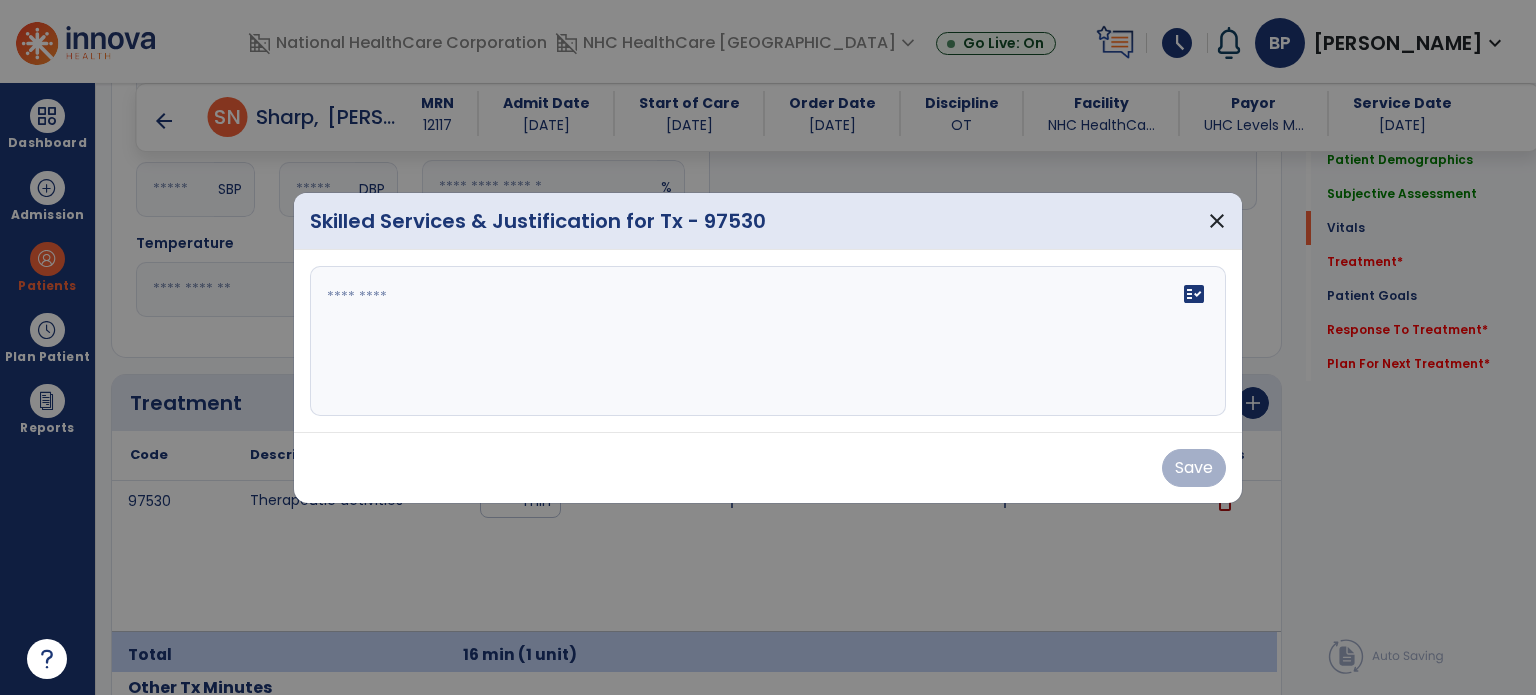 click on "fact_check" at bounding box center [768, 341] 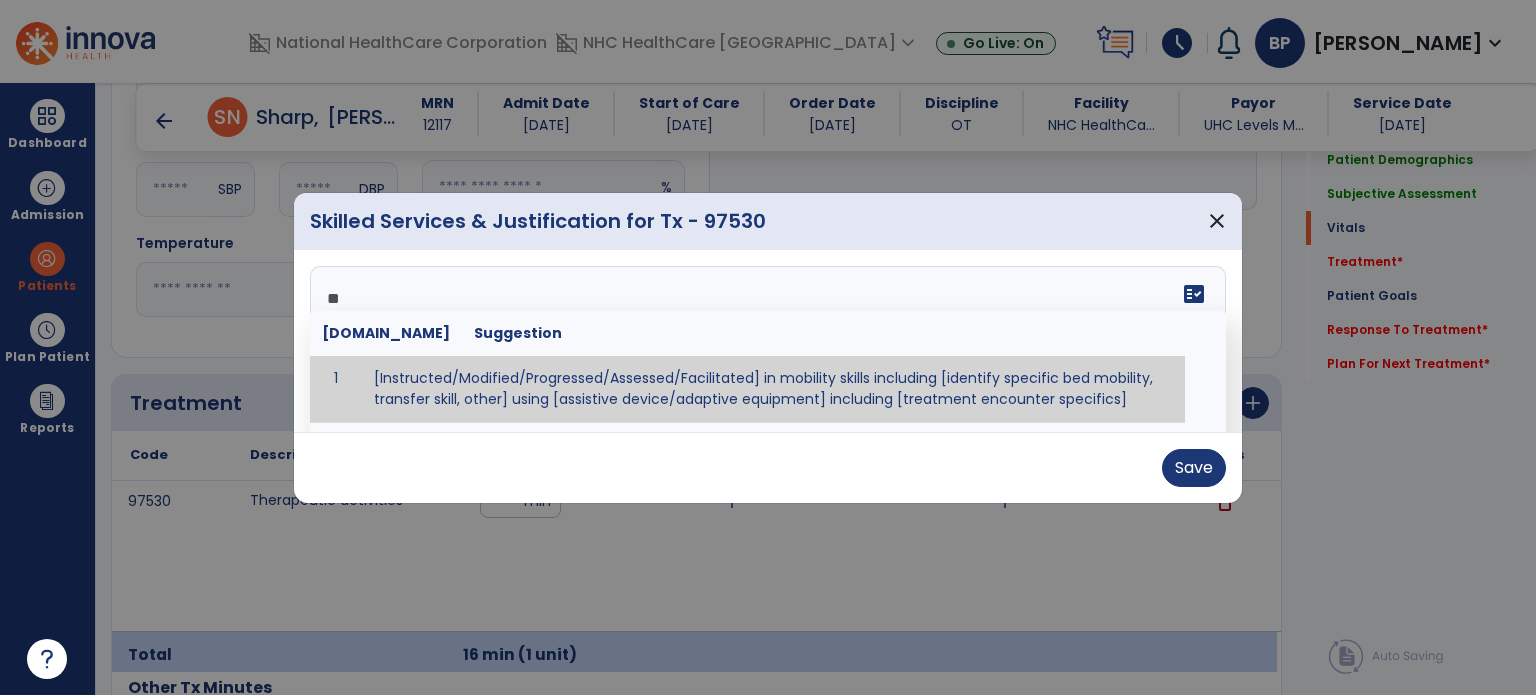 type on "*" 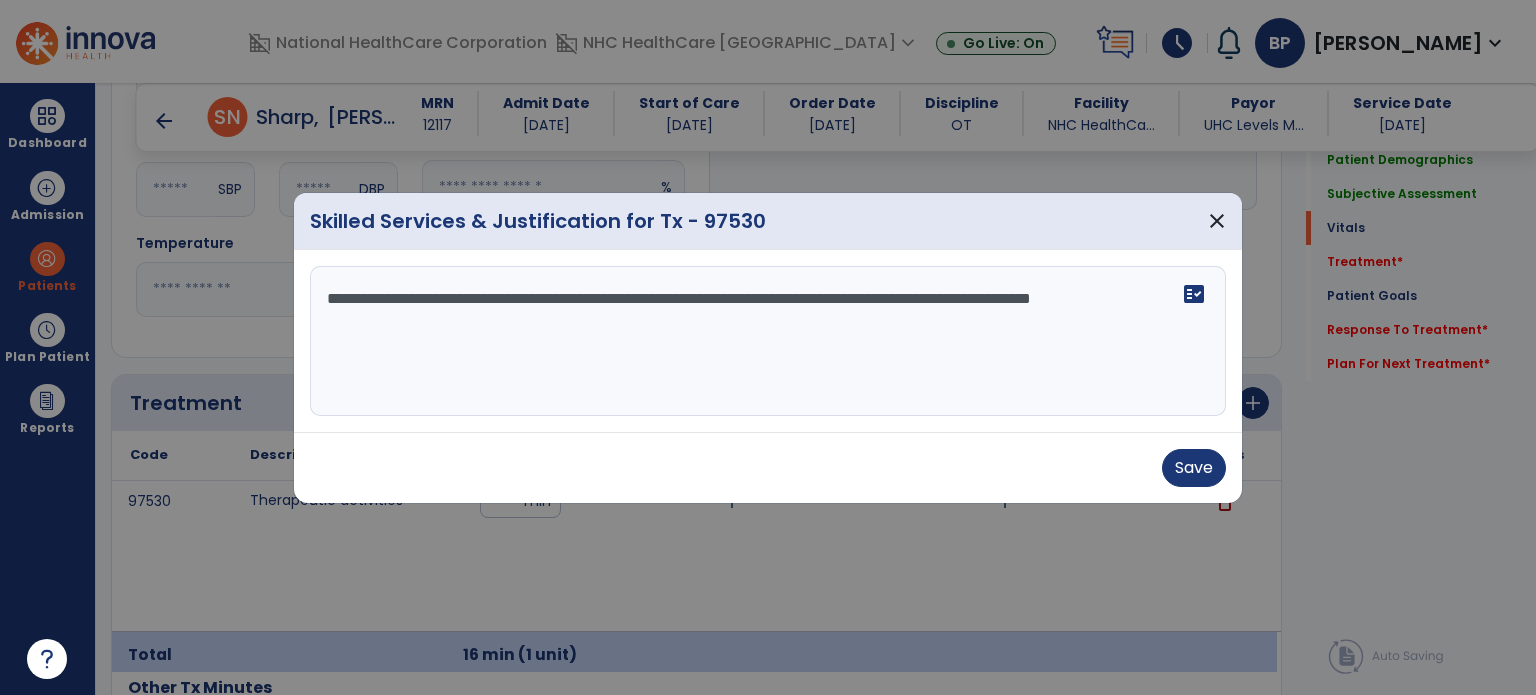 click at bounding box center [768, 347] 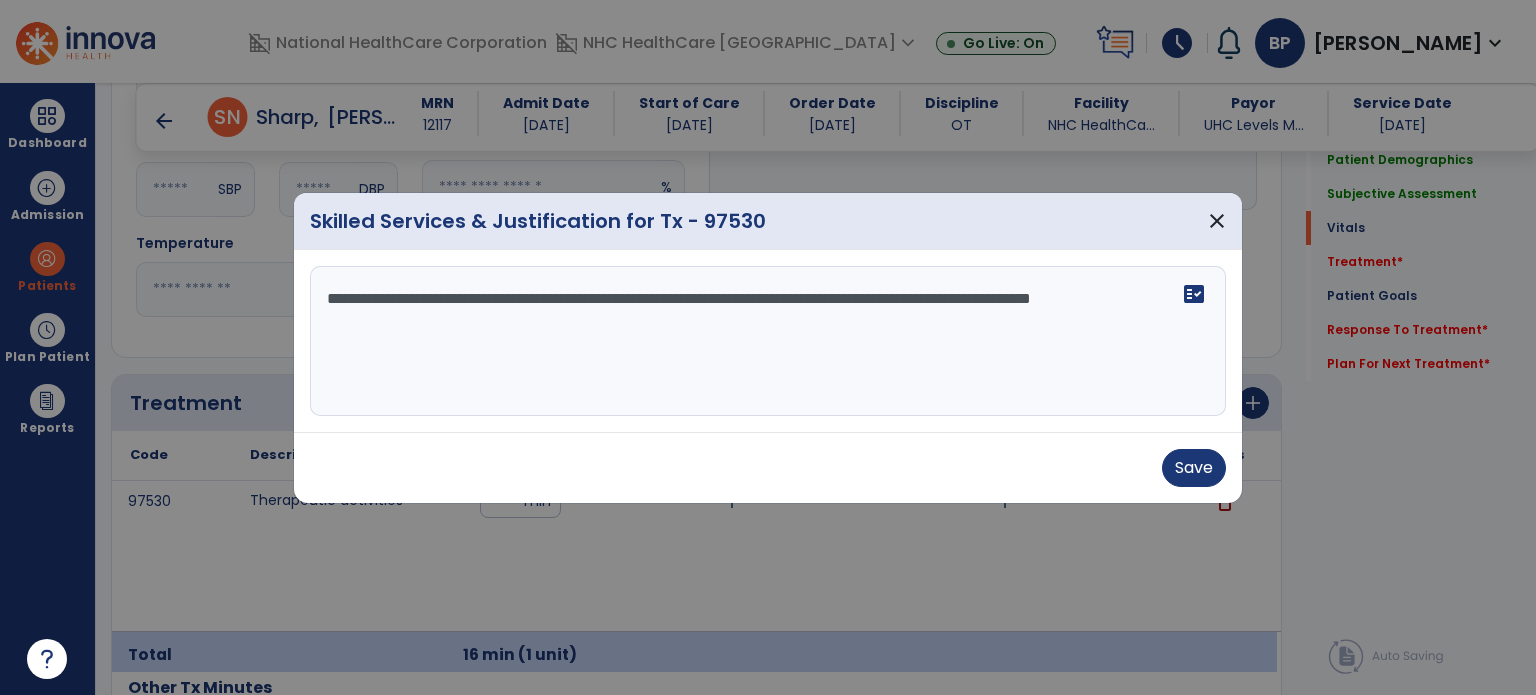 click on "**********" at bounding box center (768, 341) 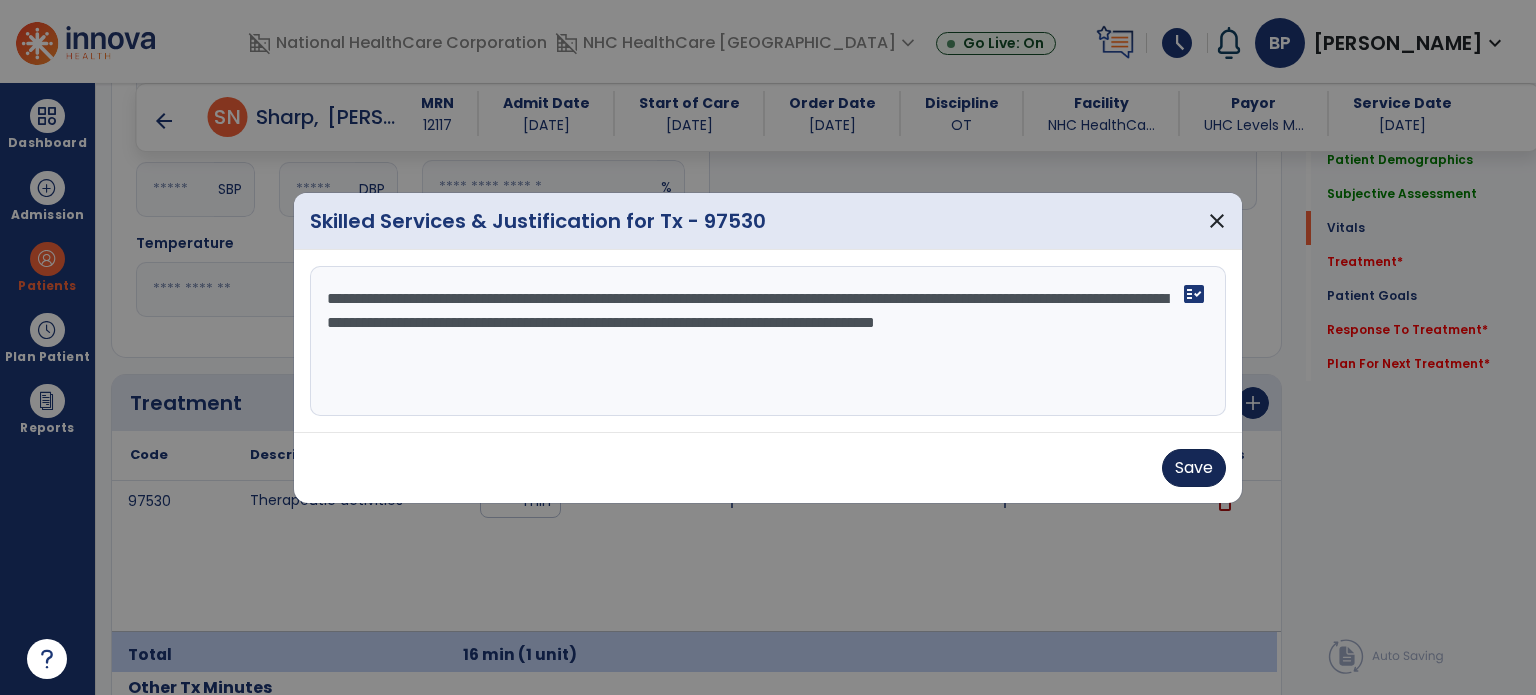 type on "**********" 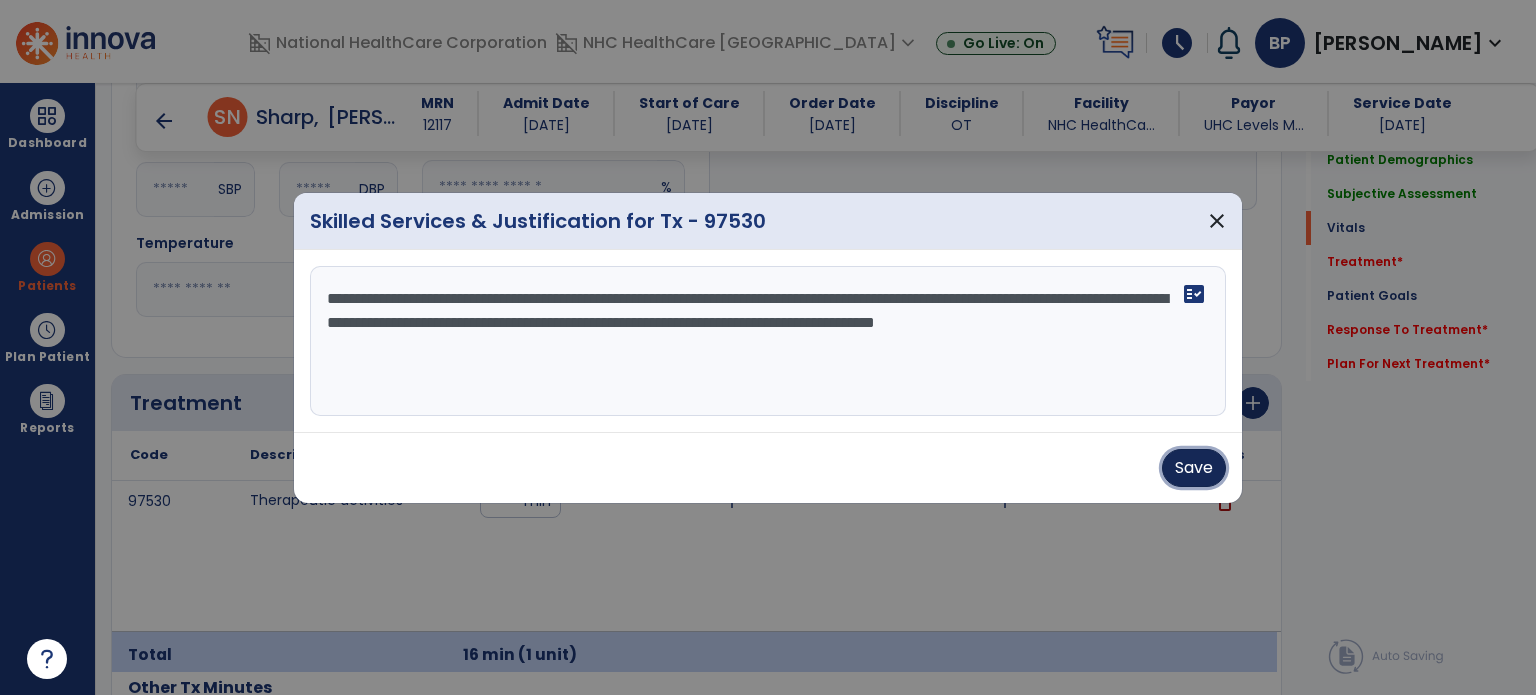 click on "Save" at bounding box center [1194, 468] 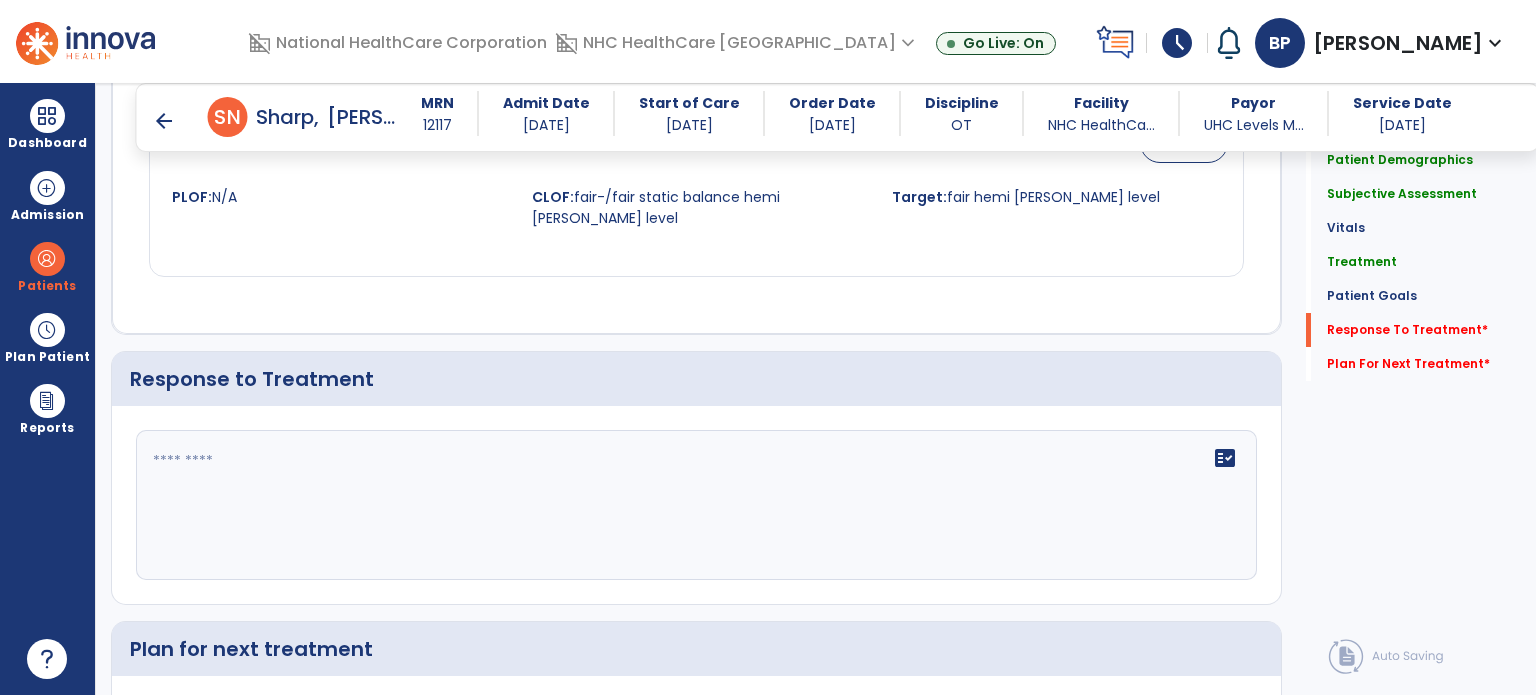 scroll, scrollTop: 2596, scrollLeft: 0, axis: vertical 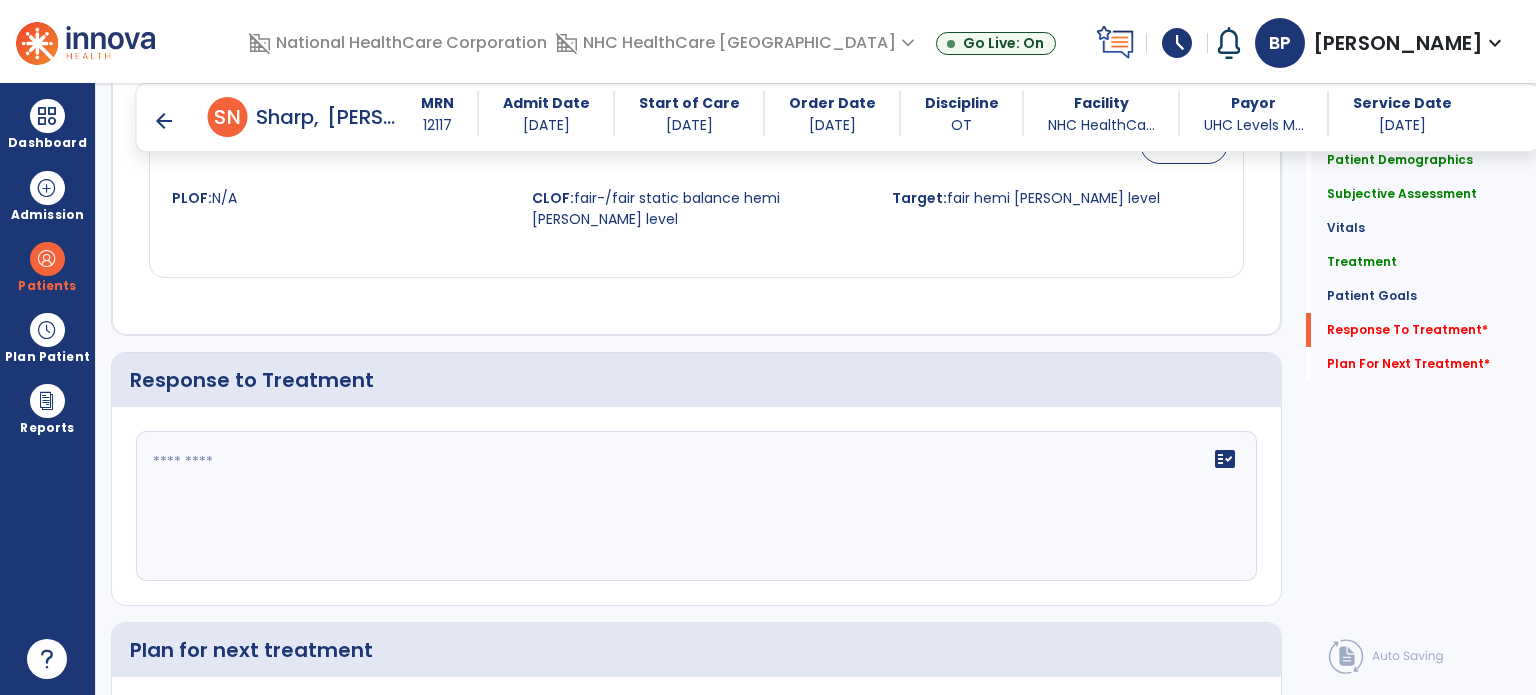 click on "fact_check" 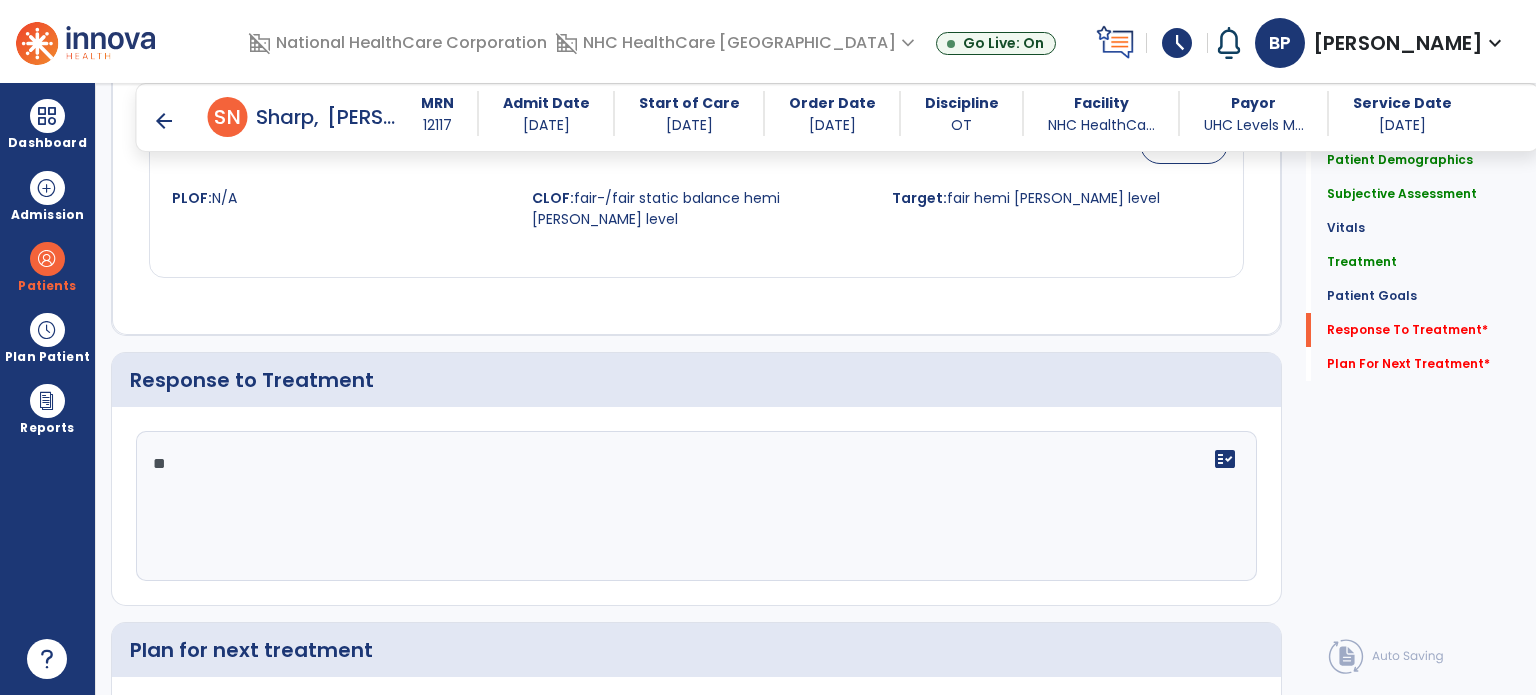 type on "*" 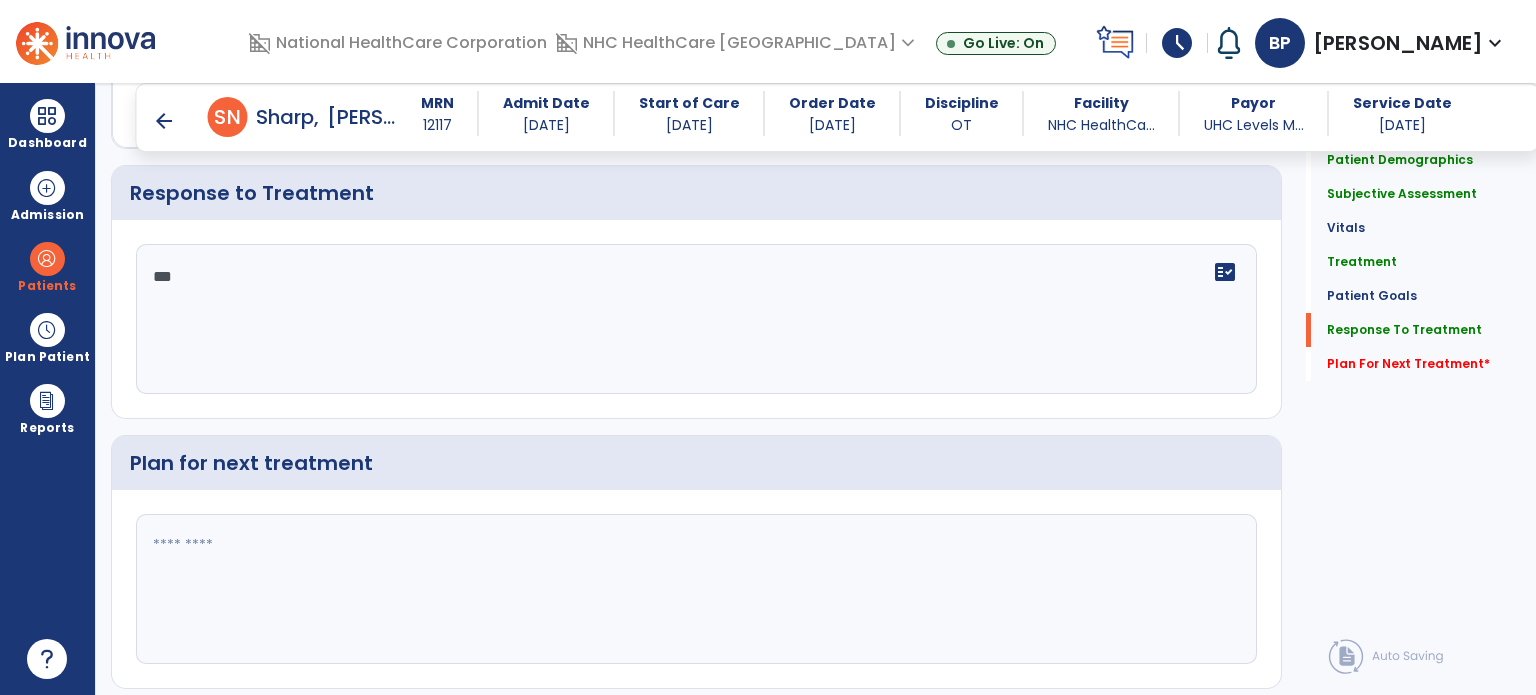 scroll, scrollTop: 2779, scrollLeft: 0, axis: vertical 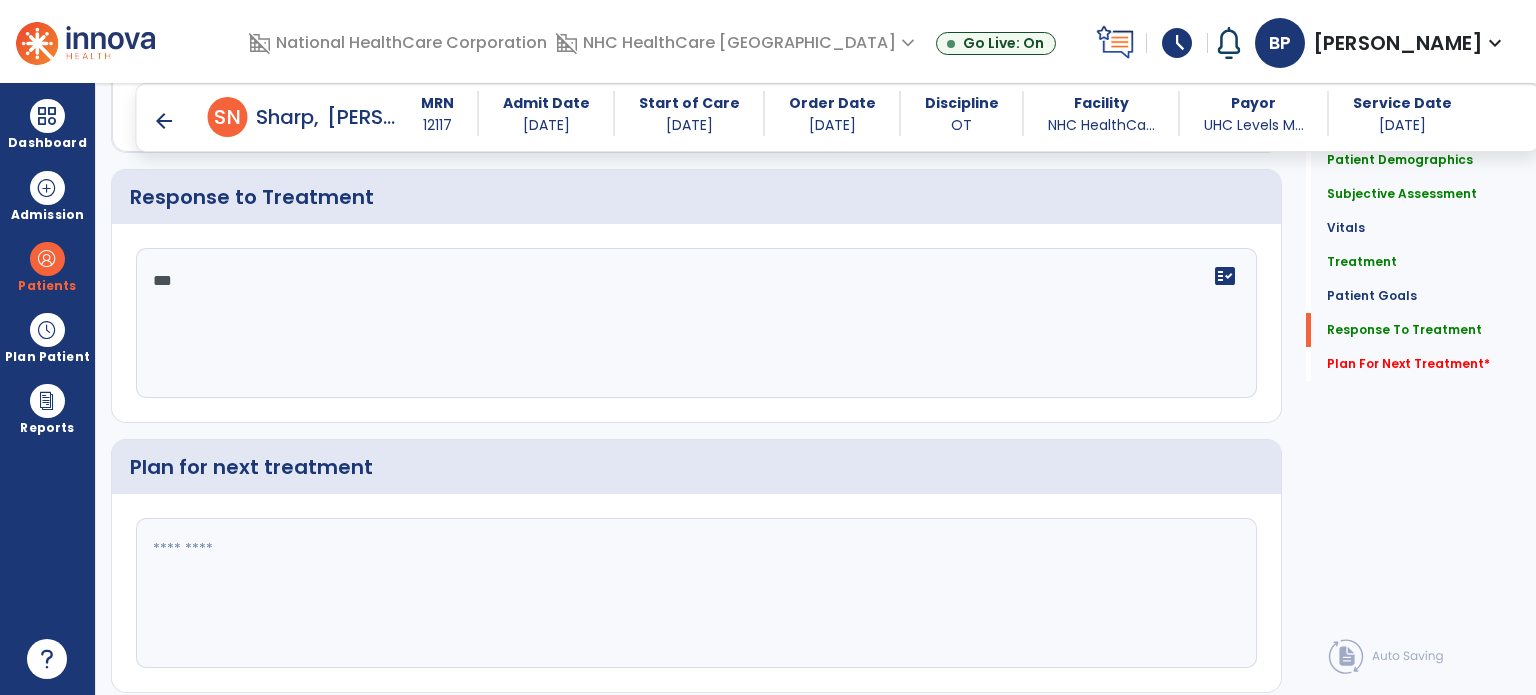 type on "***" 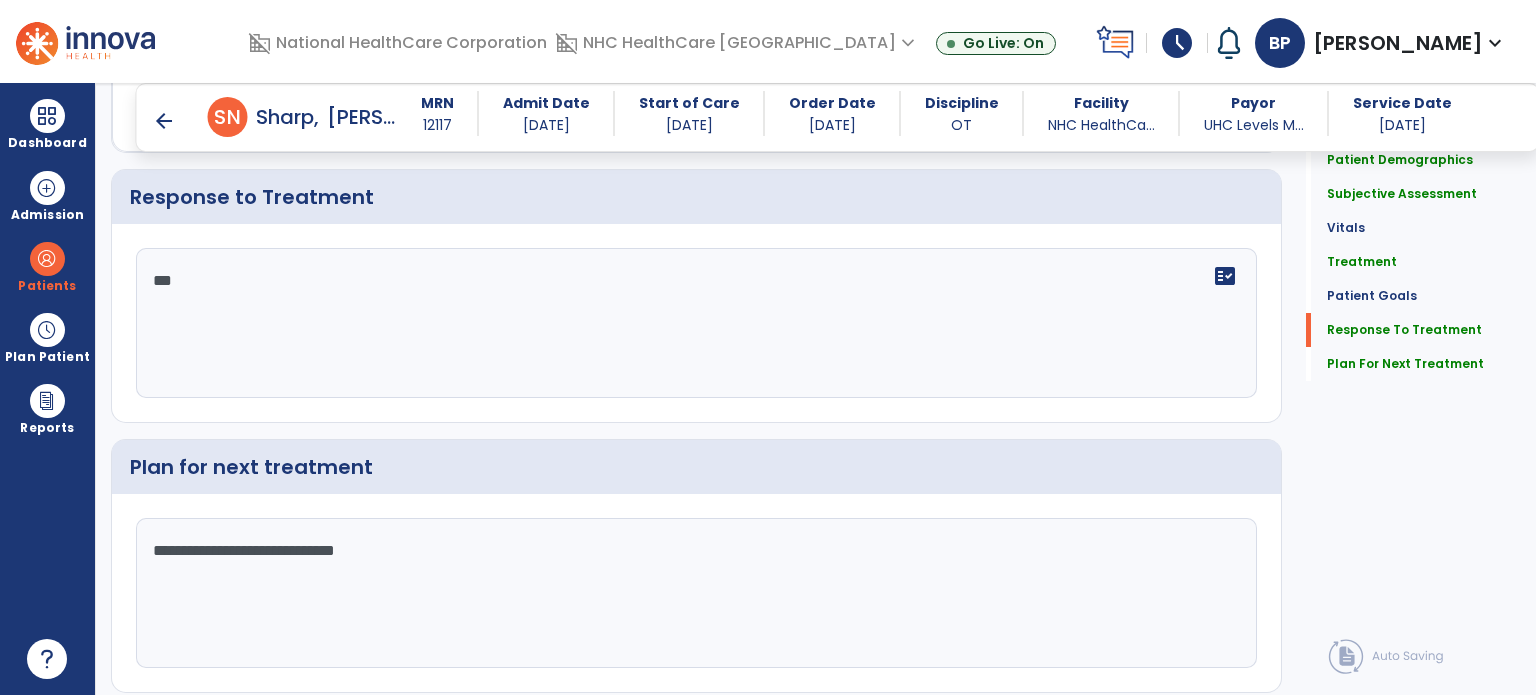 scroll, scrollTop: 2813, scrollLeft: 0, axis: vertical 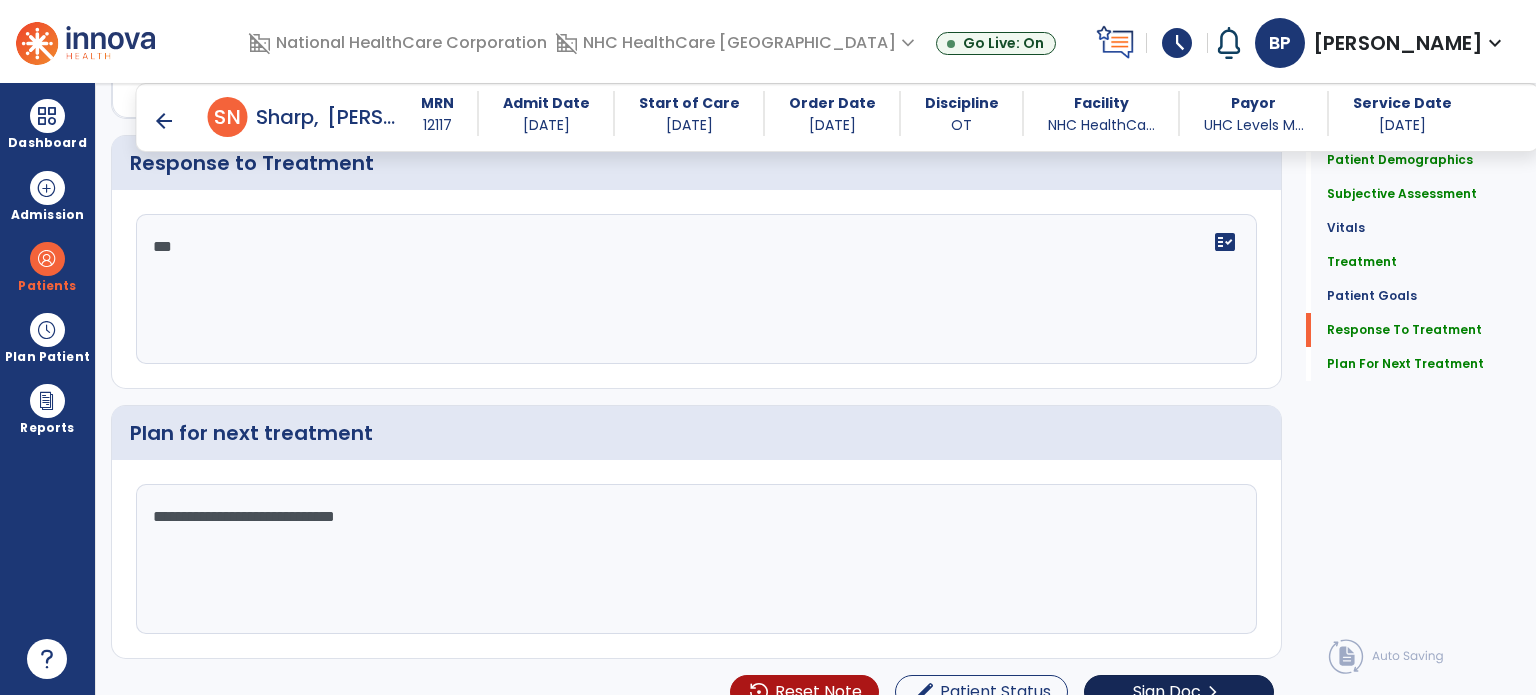 type on "**********" 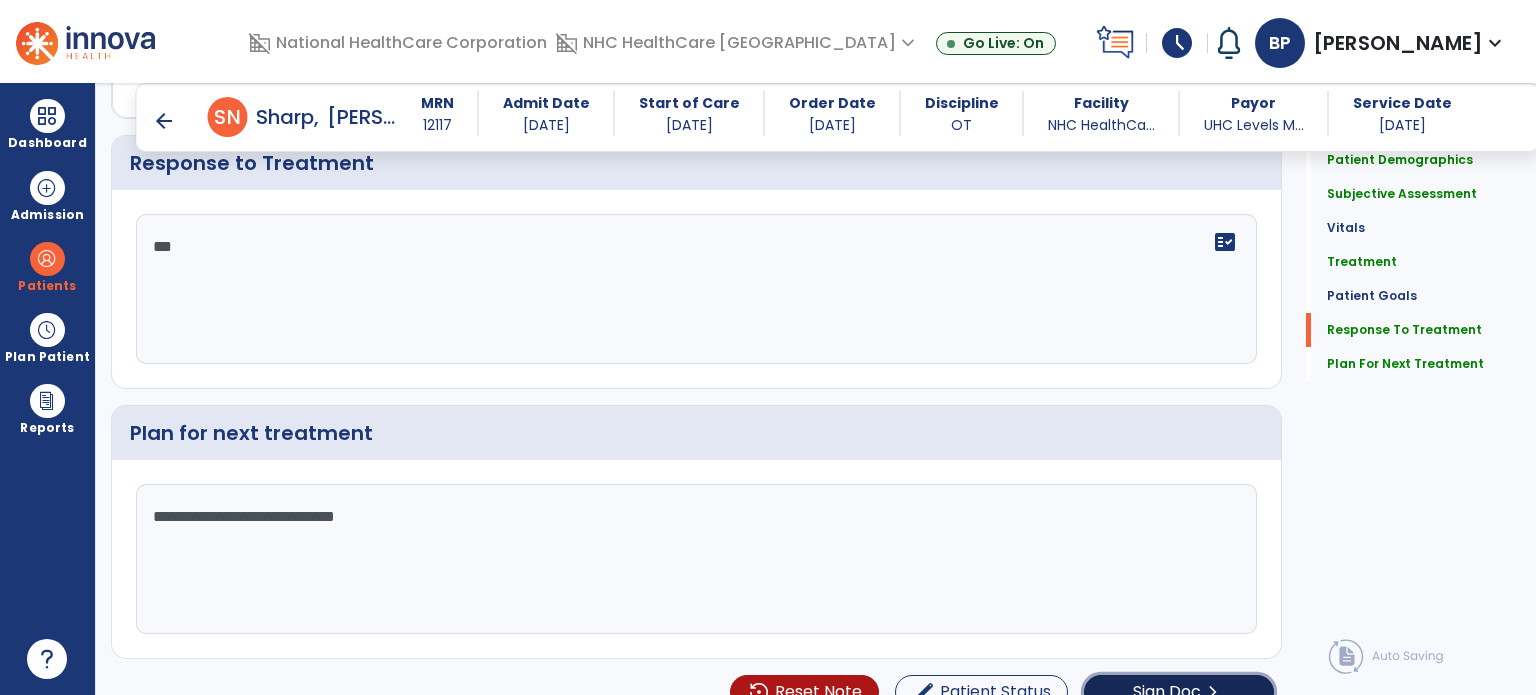 click on "Sign Doc" 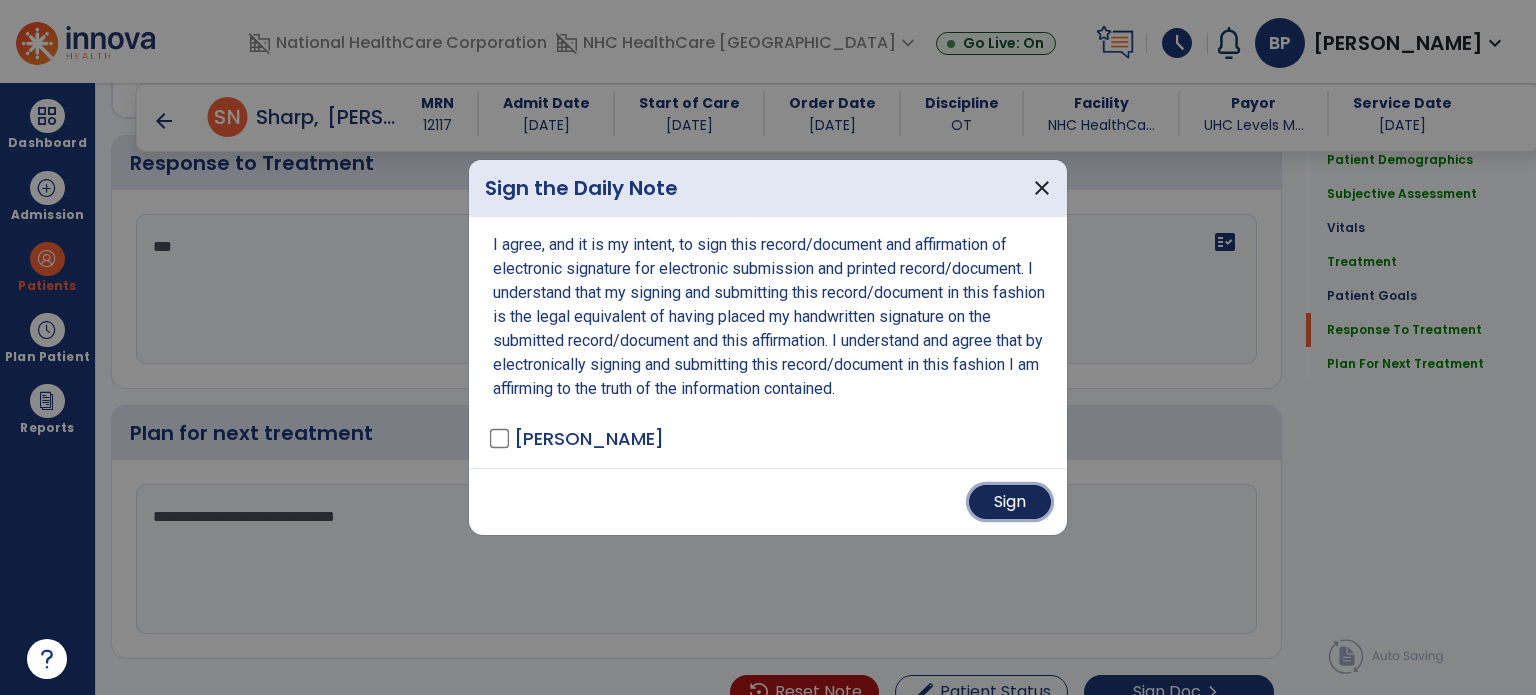 click on "Sign" at bounding box center (1010, 502) 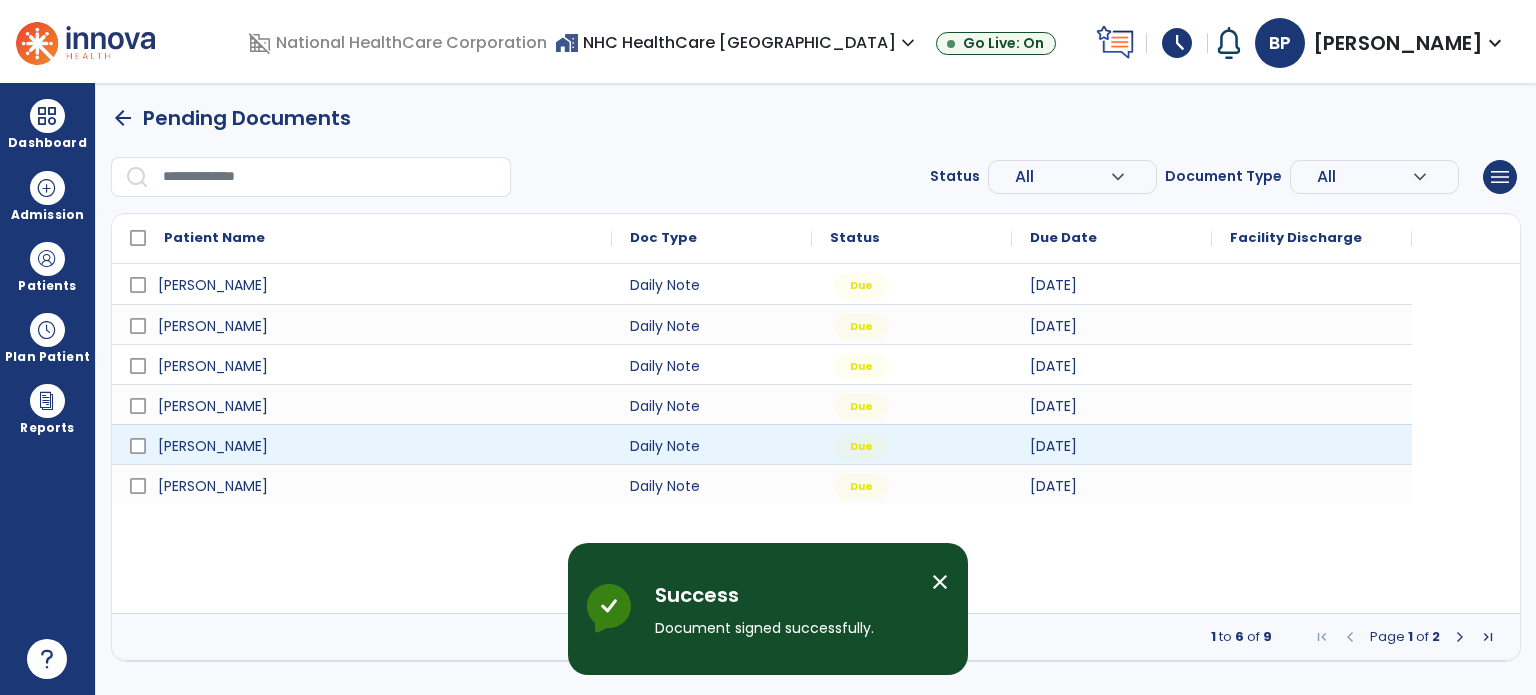 scroll, scrollTop: 0, scrollLeft: 0, axis: both 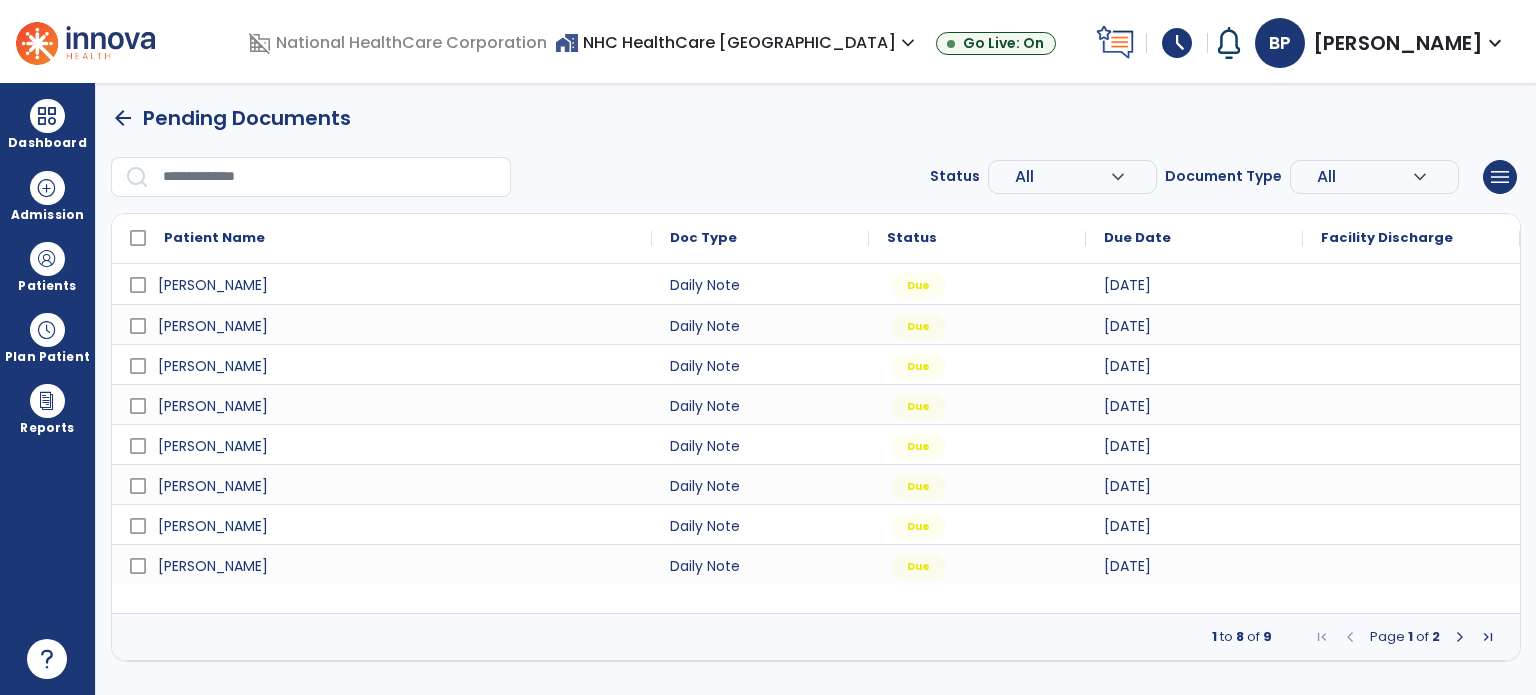 click on "arrow_back" at bounding box center [123, 118] 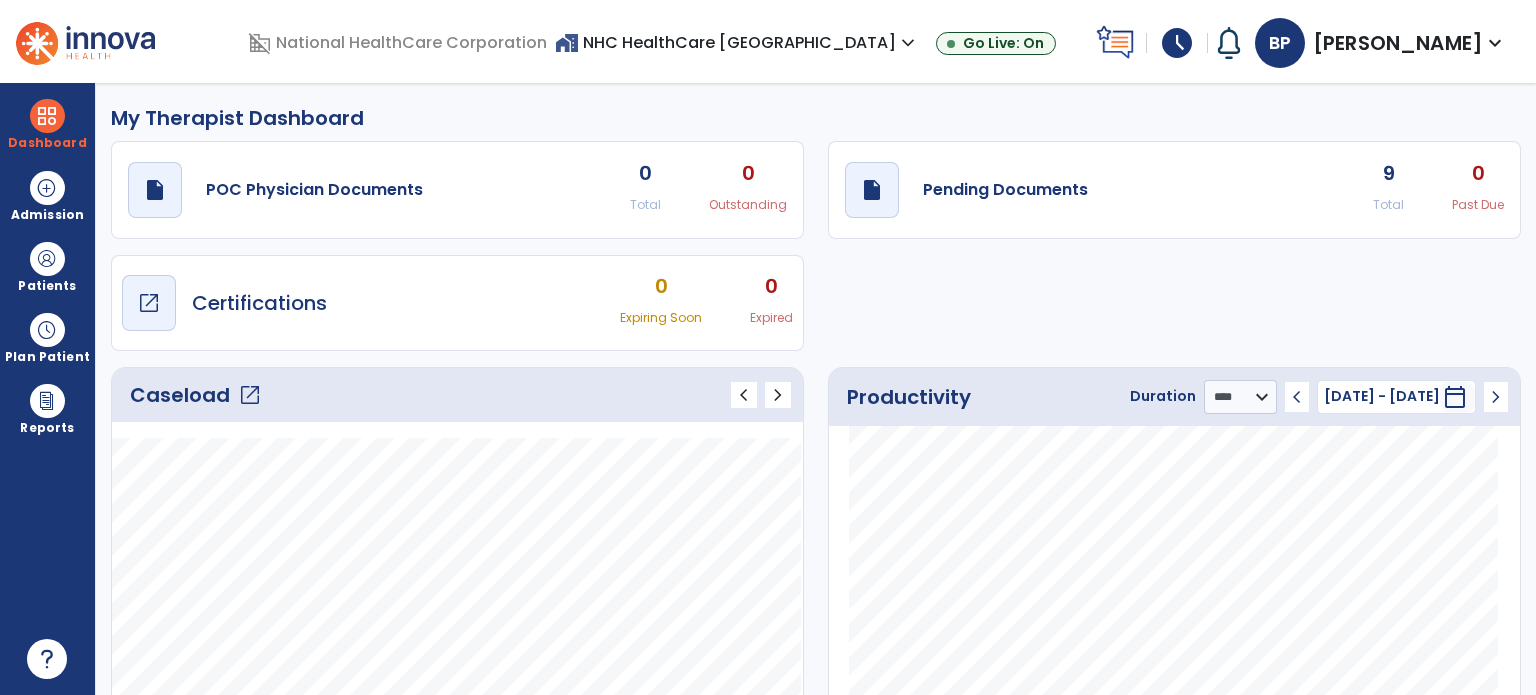 click on "Certifications" at bounding box center [259, 303] 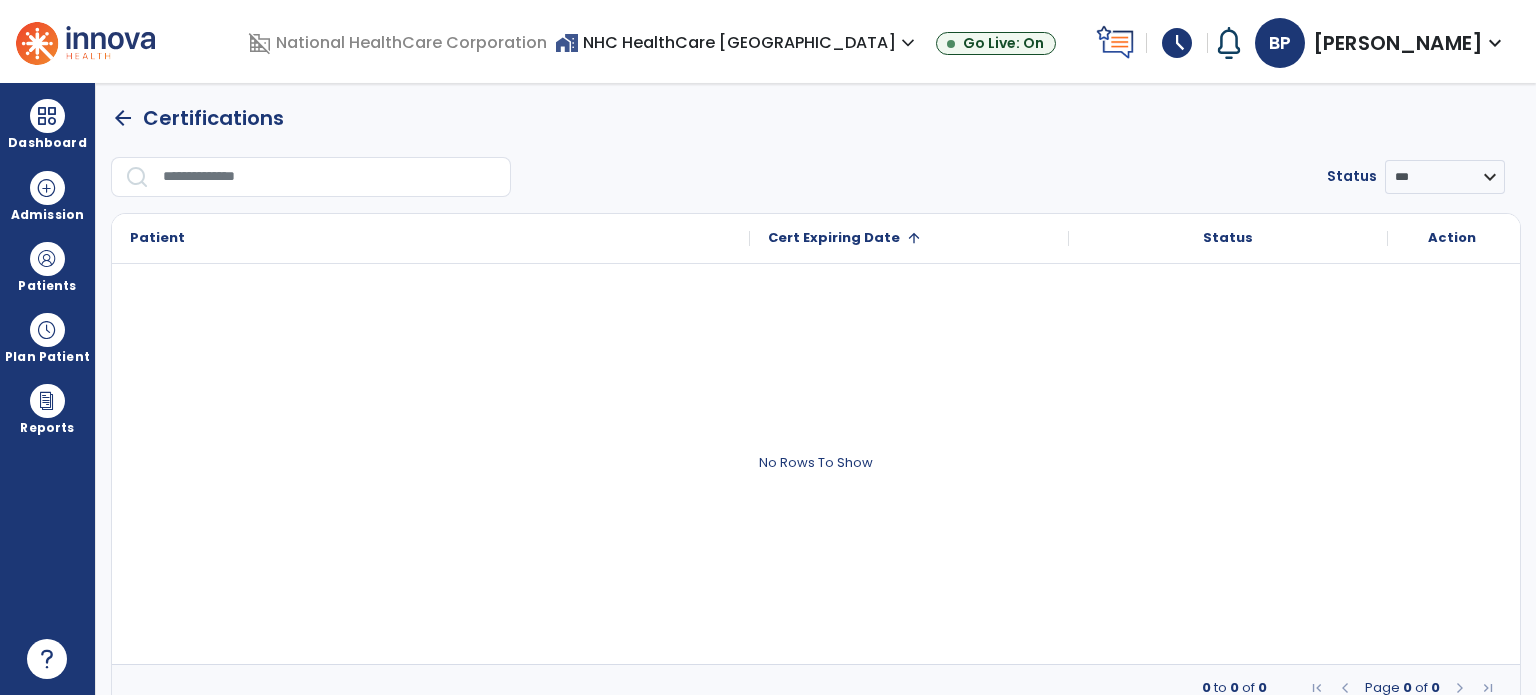 click on "arrow_back   Certifications" 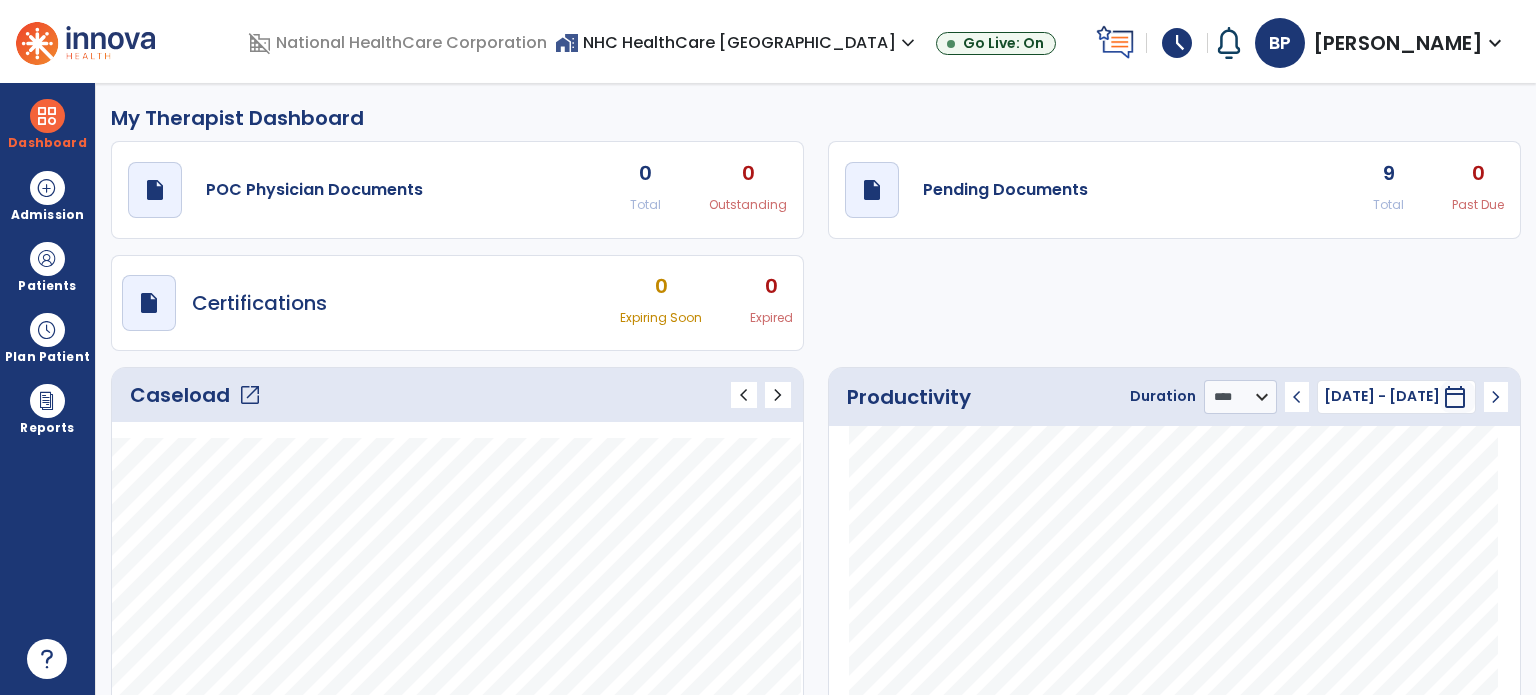 click on "Caseload   open_in_new" 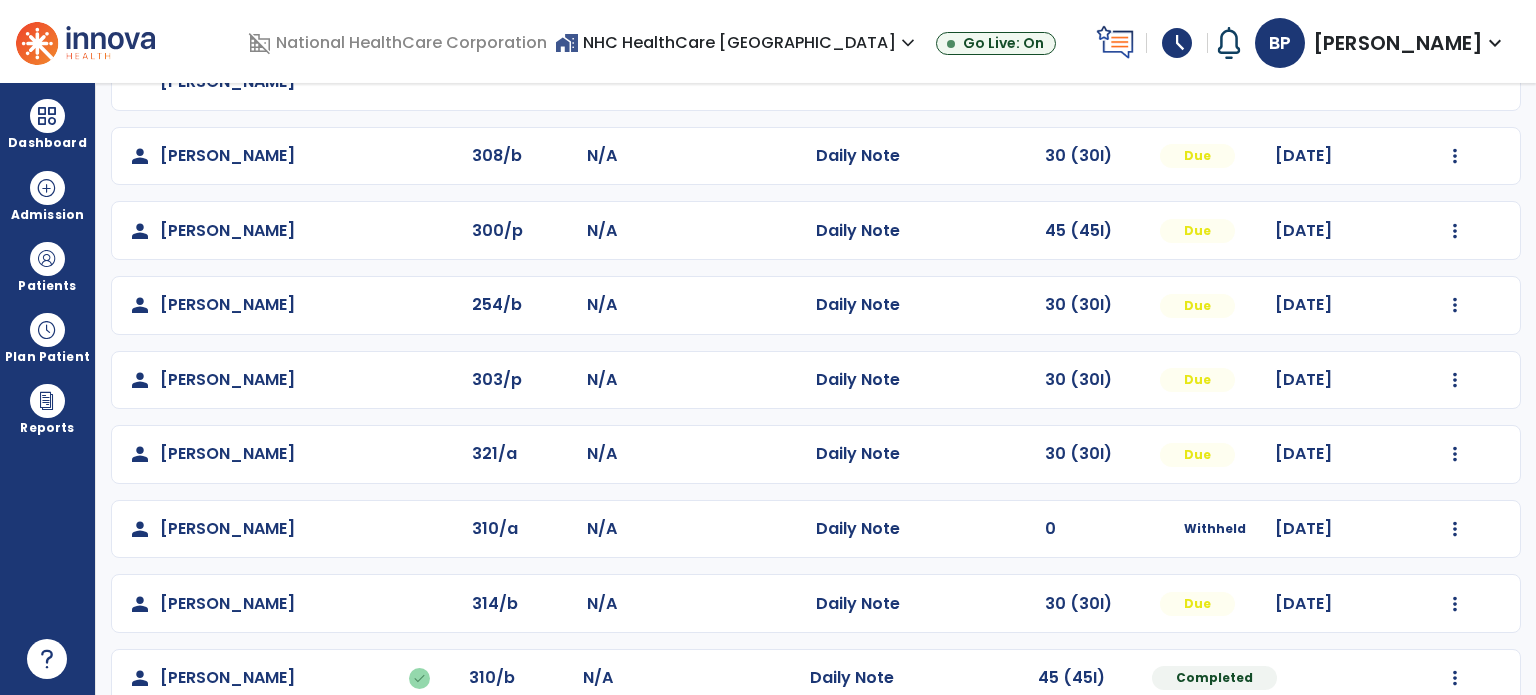 scroll, scrollTop: 468, scrollLeft: 0, axis: vertical 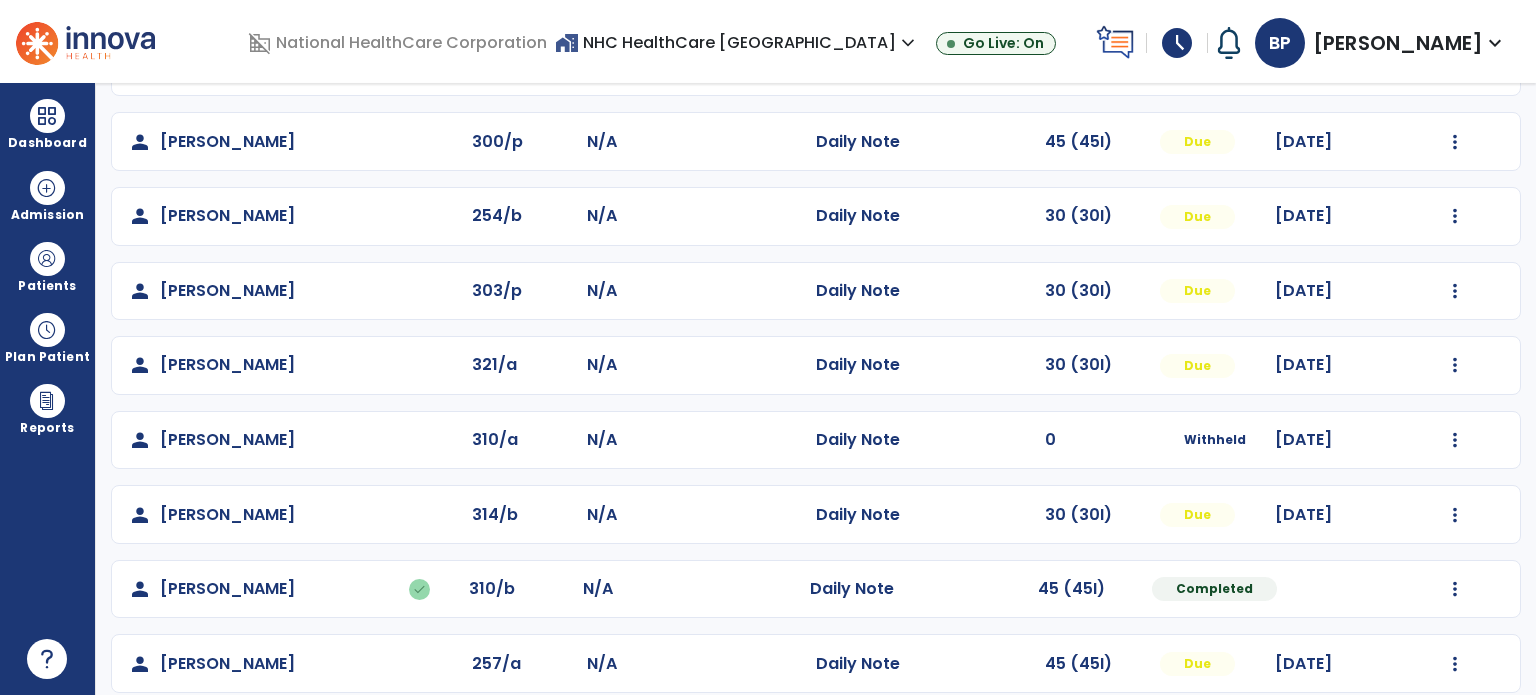 click on "Undo Visit Status   Reset Note   Open Document   G + C Mins" 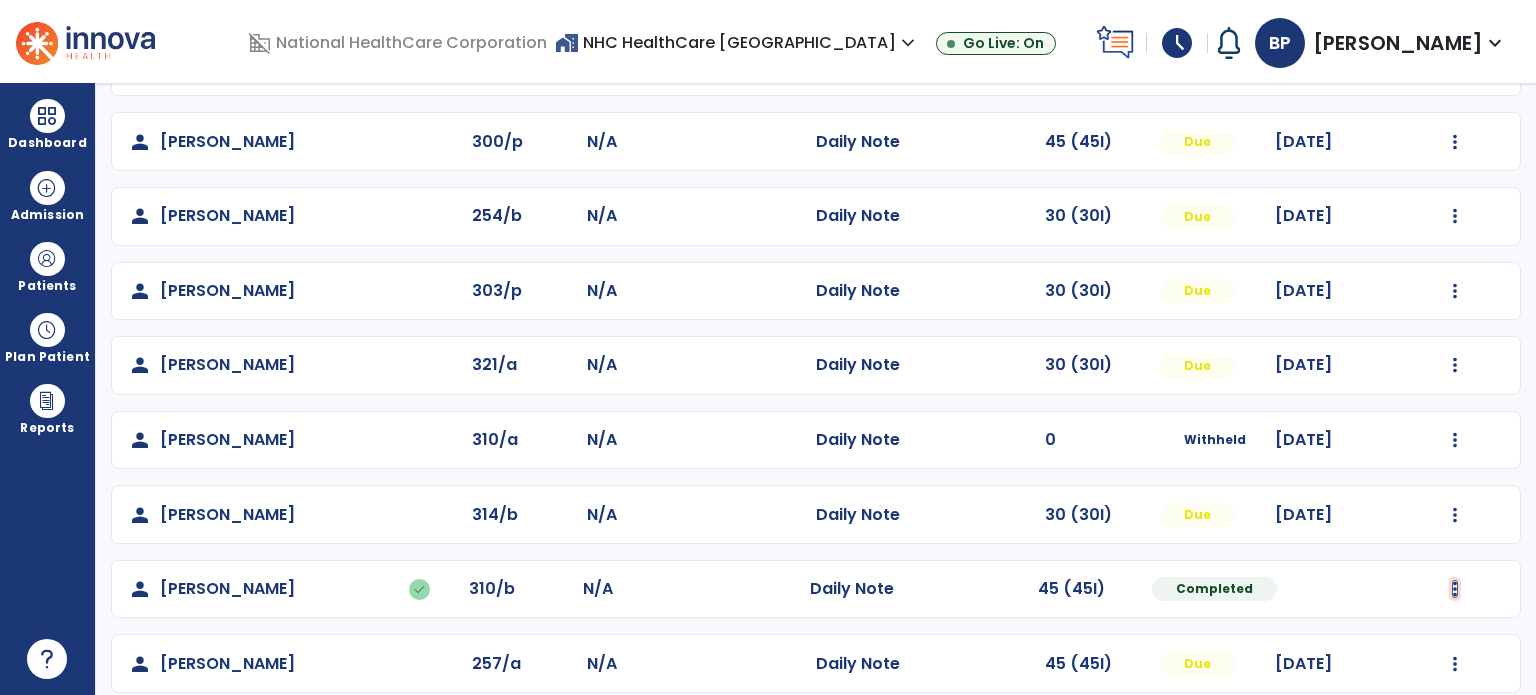 click at bounding box center (1455, -180) 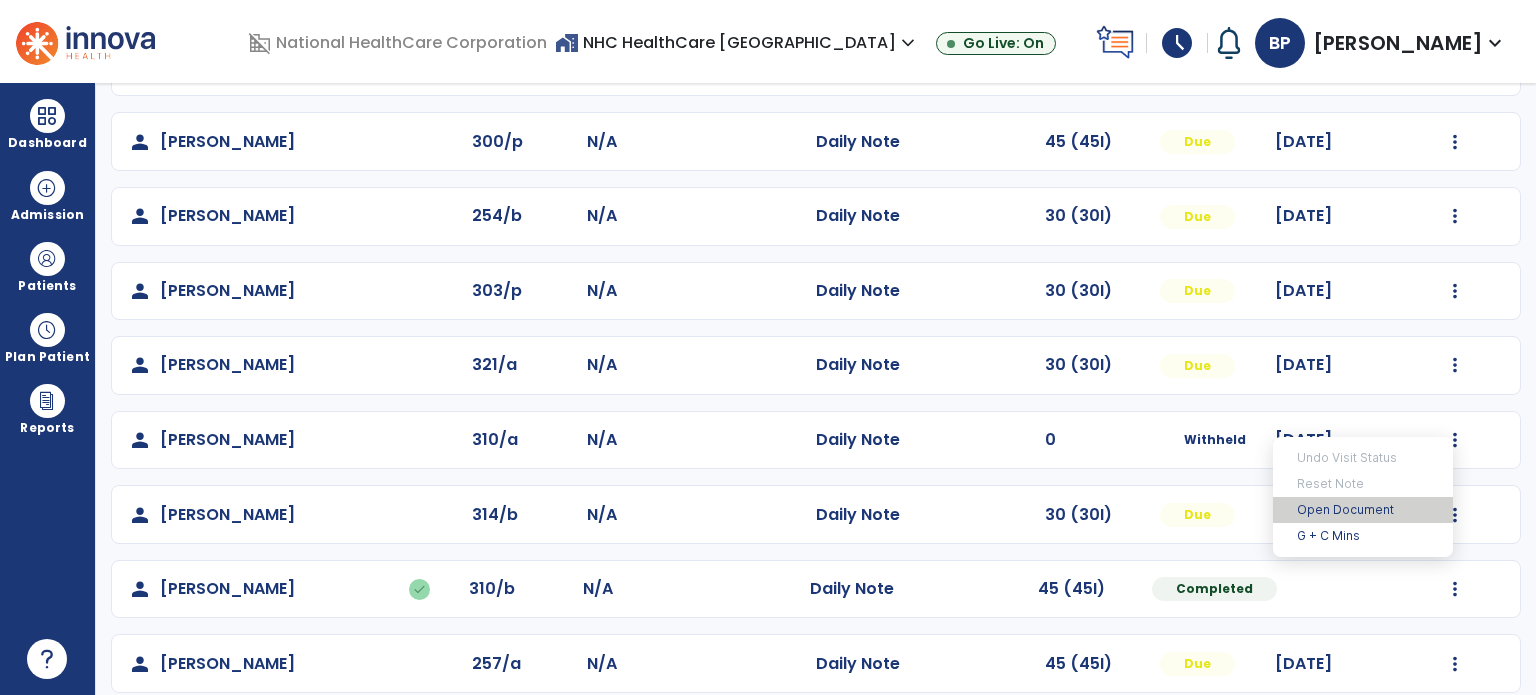 click on "Open Document" at bounding box center (1363, 510) 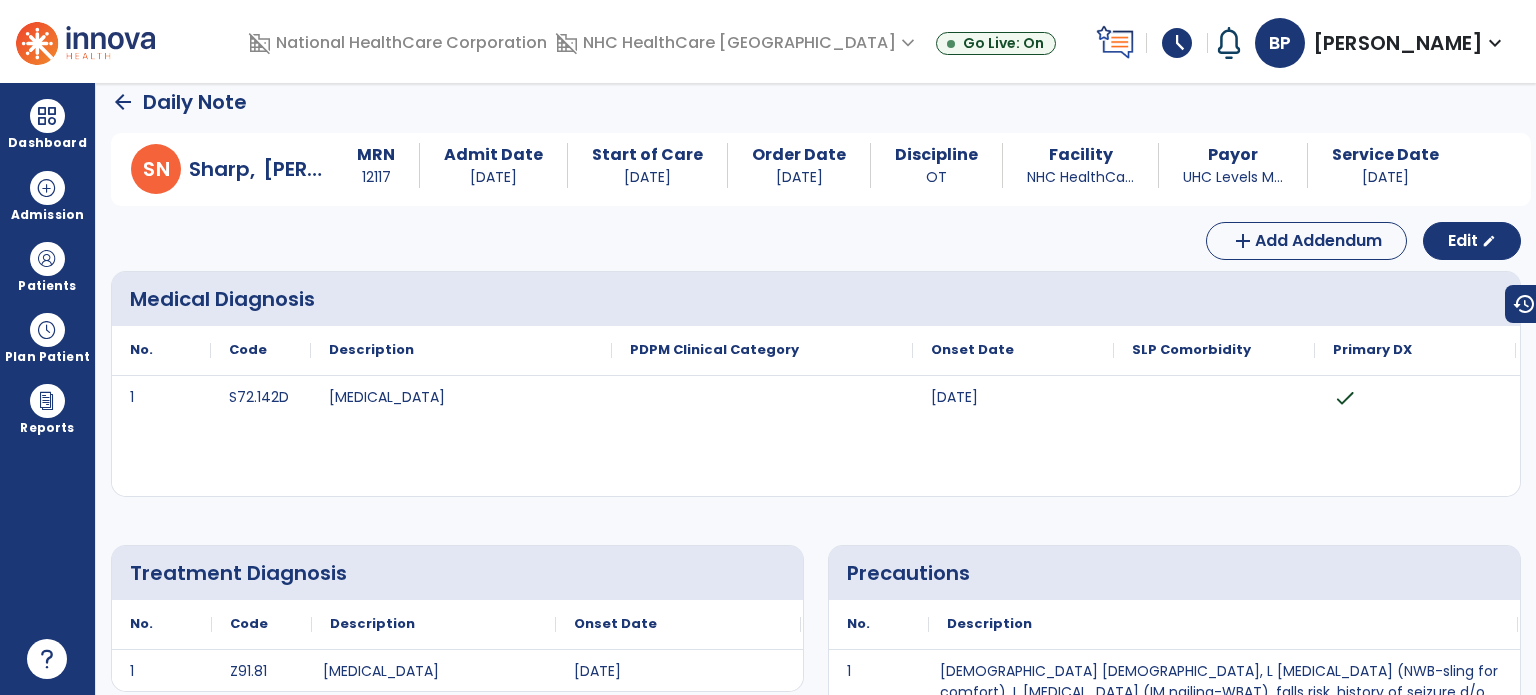 scroll, scrollTop: 0, scrollLeft: 0, axis: both 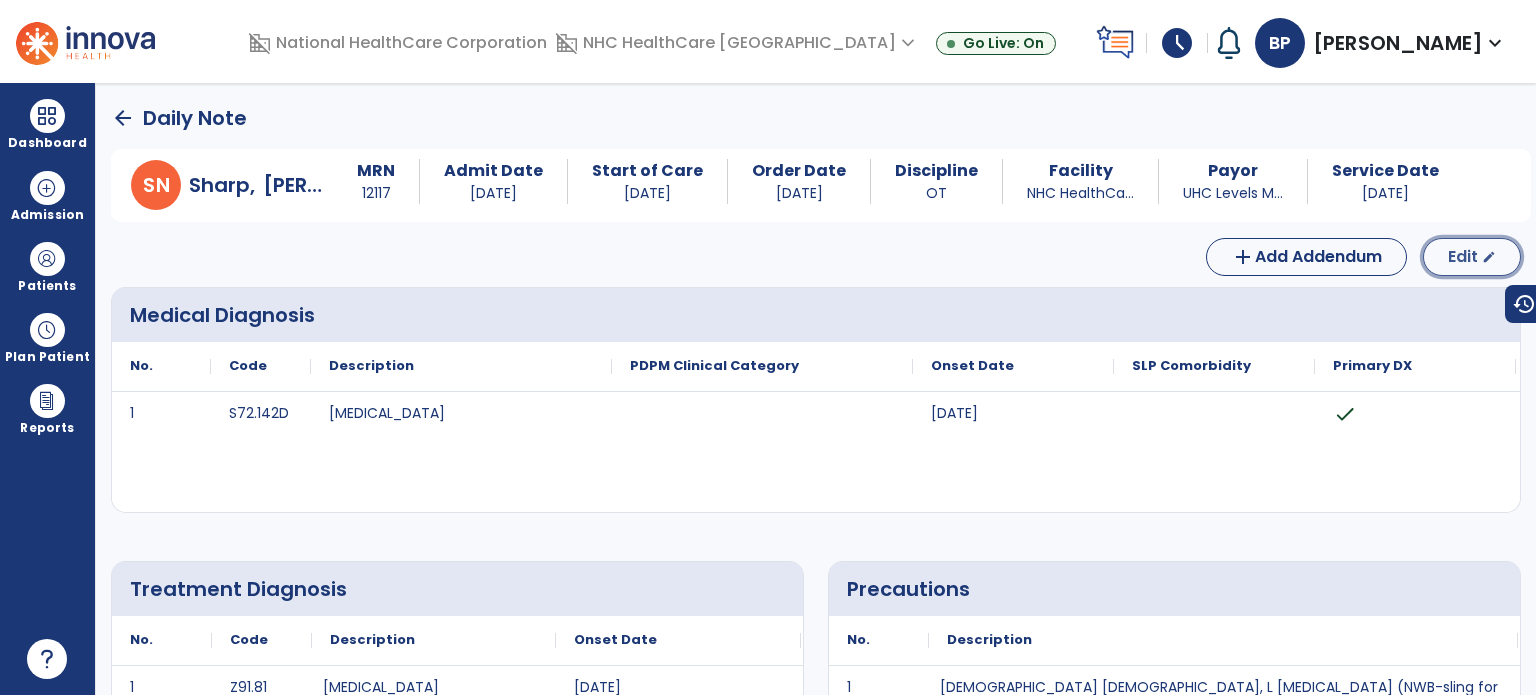 click on "Edit" 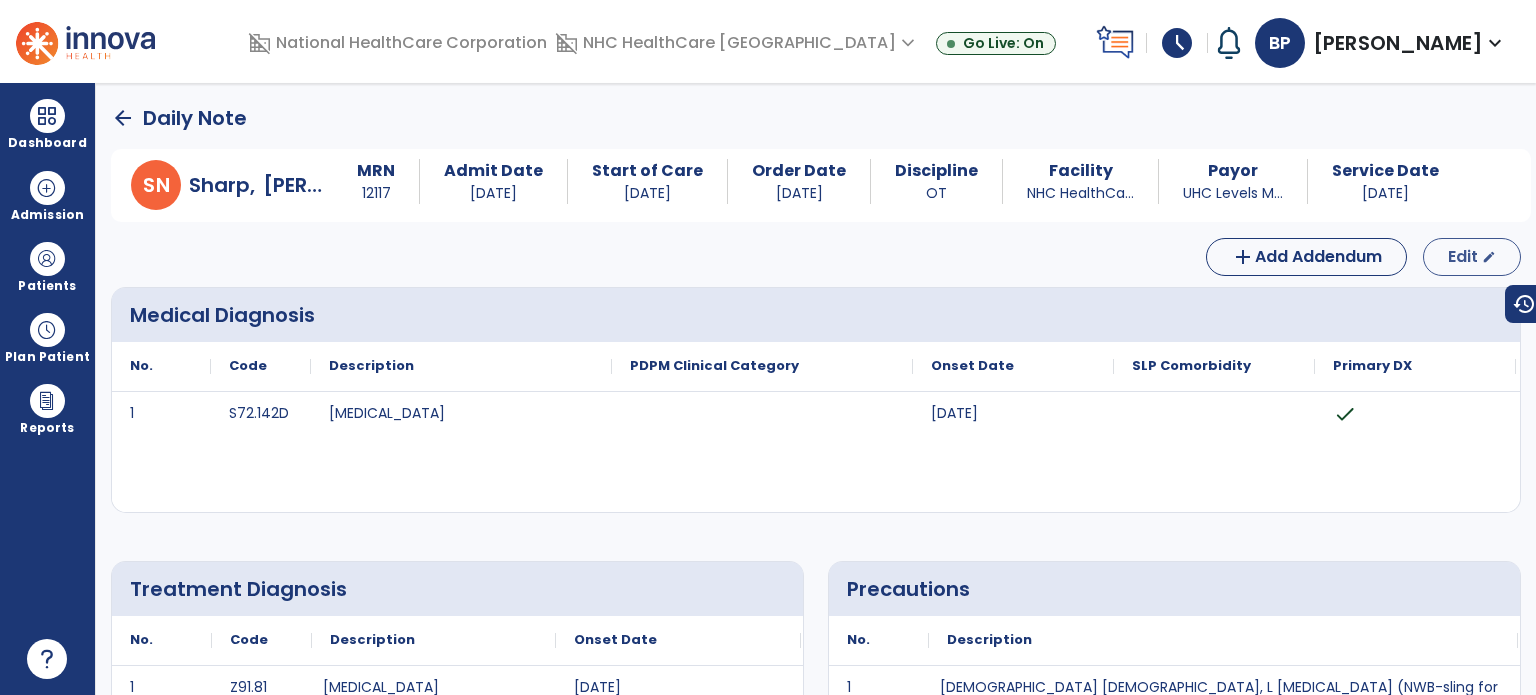 select on "*" 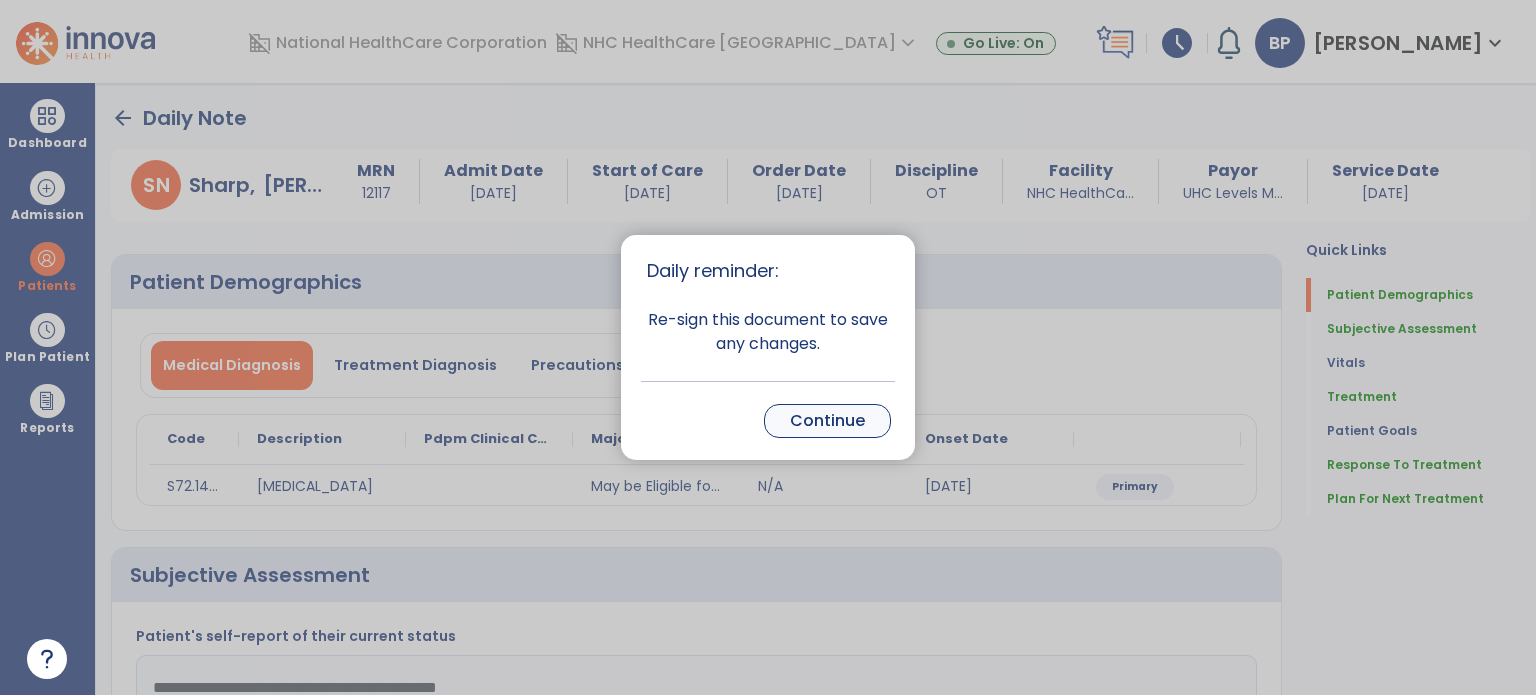 click on "Continue" at bounding box center (827, 421) 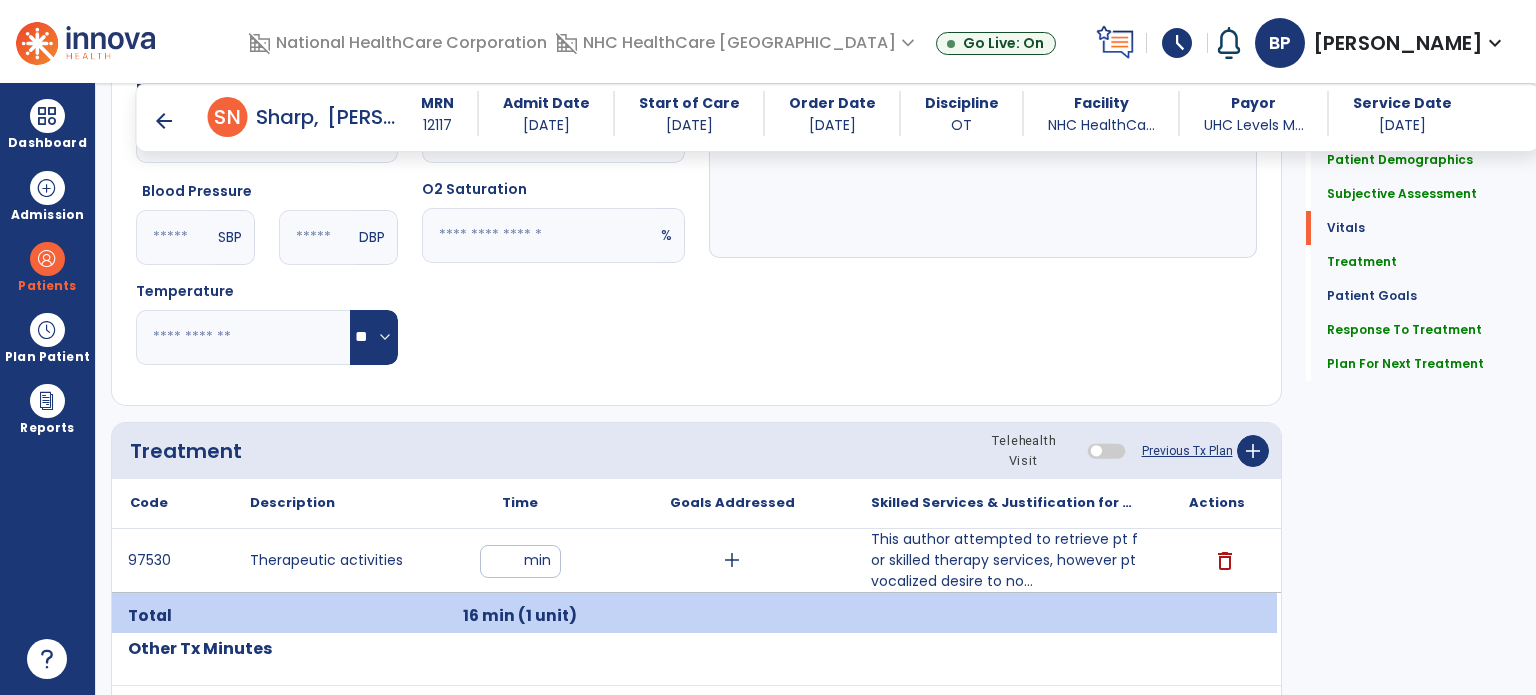 scroll, scrollTop: 824, scrollLeft: 0, axis: vertical 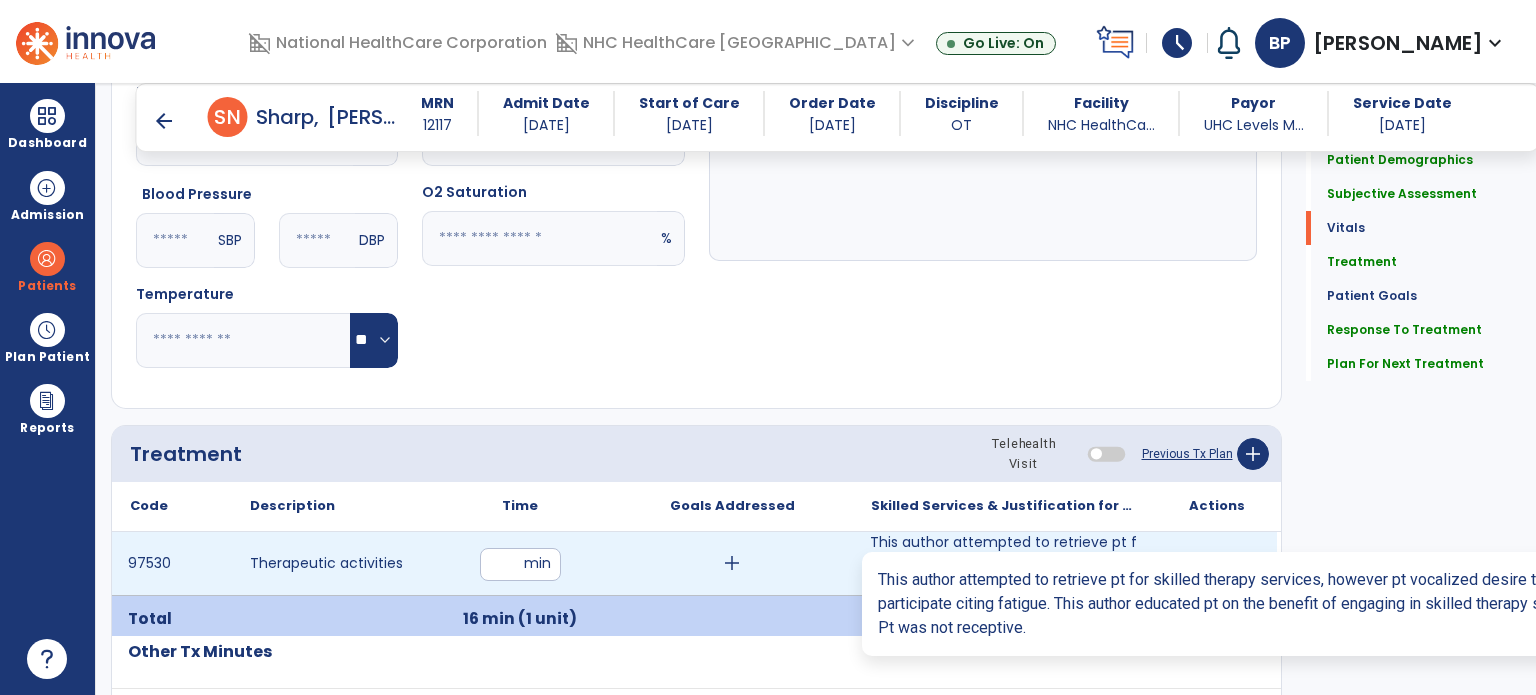 click on "This author attempted to retrieve pt for skilled therapy services, however pt vocalized desire to no..." at bounding box center (1004, 563) 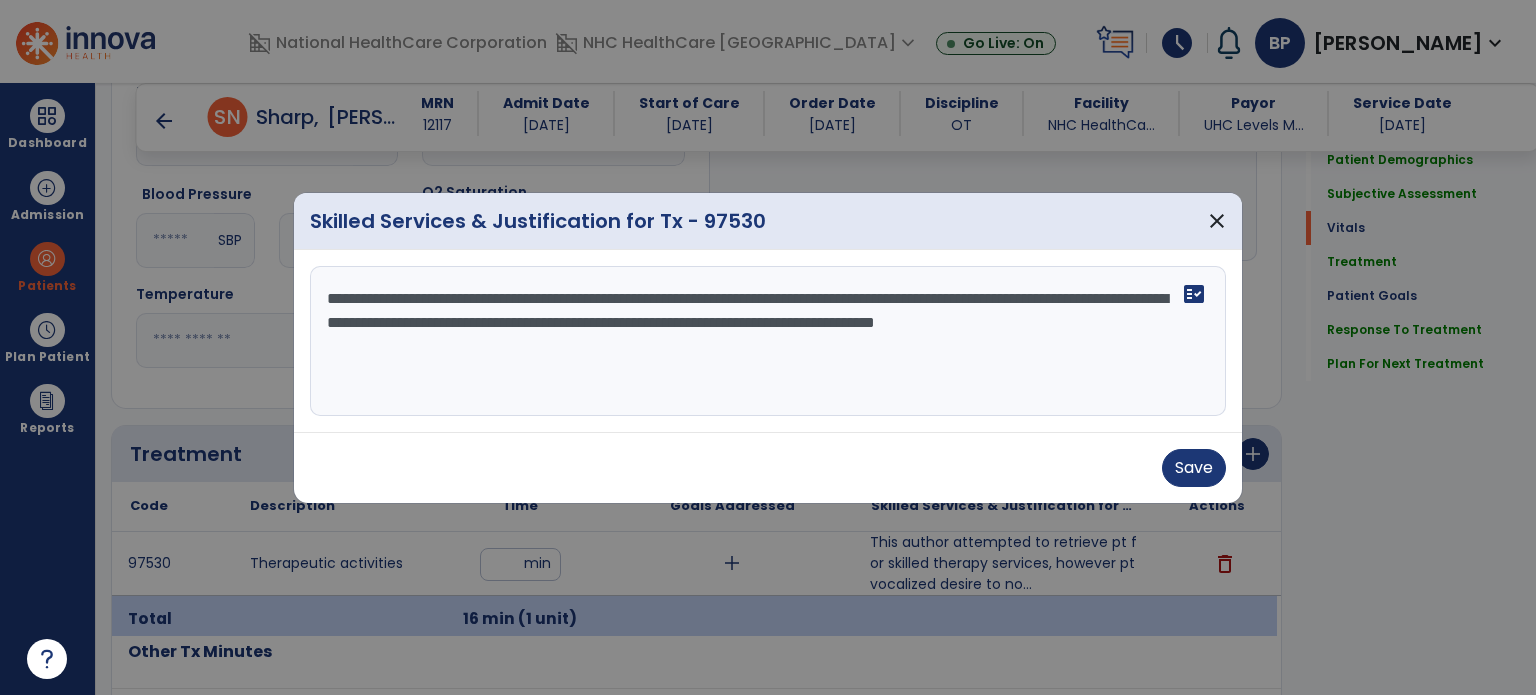 click on "**********" at bounding box center (768, 341) 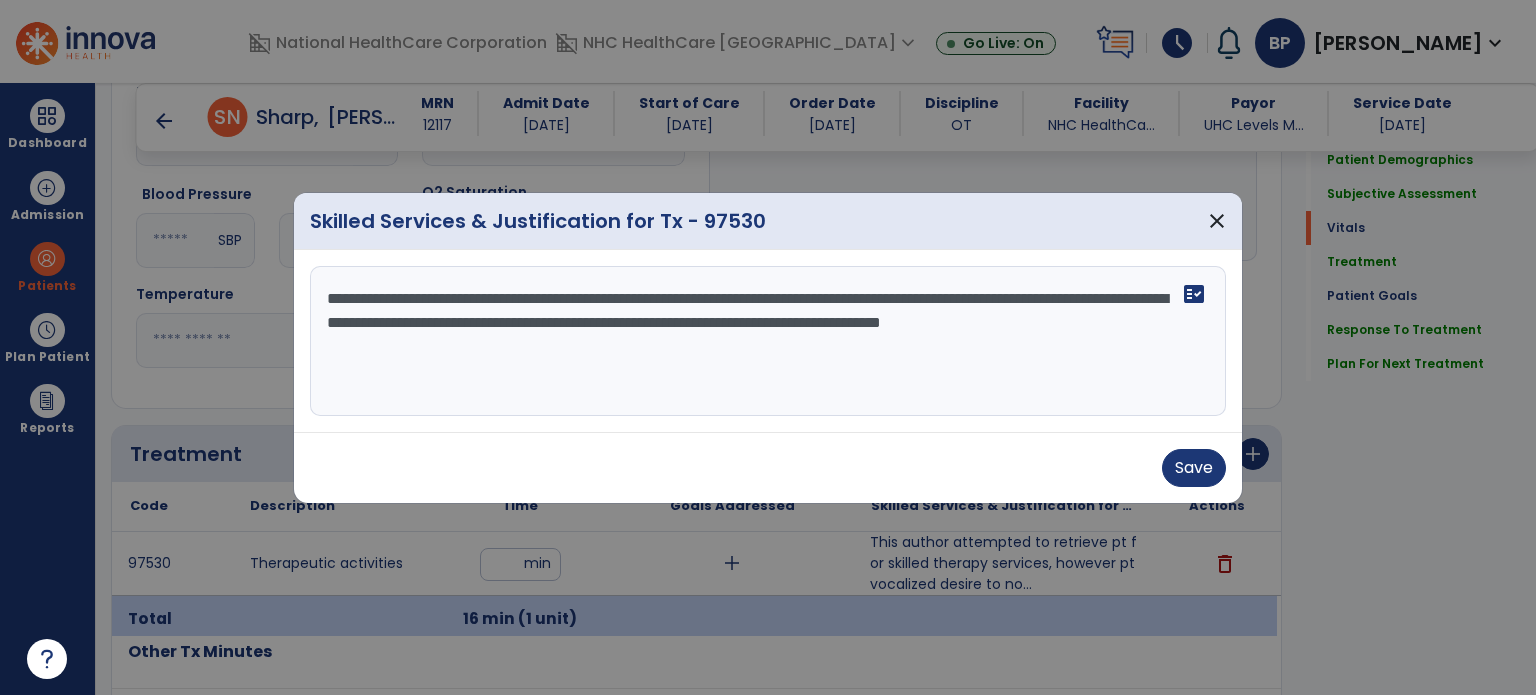 click on "**********" at bounding box center (768, 341) 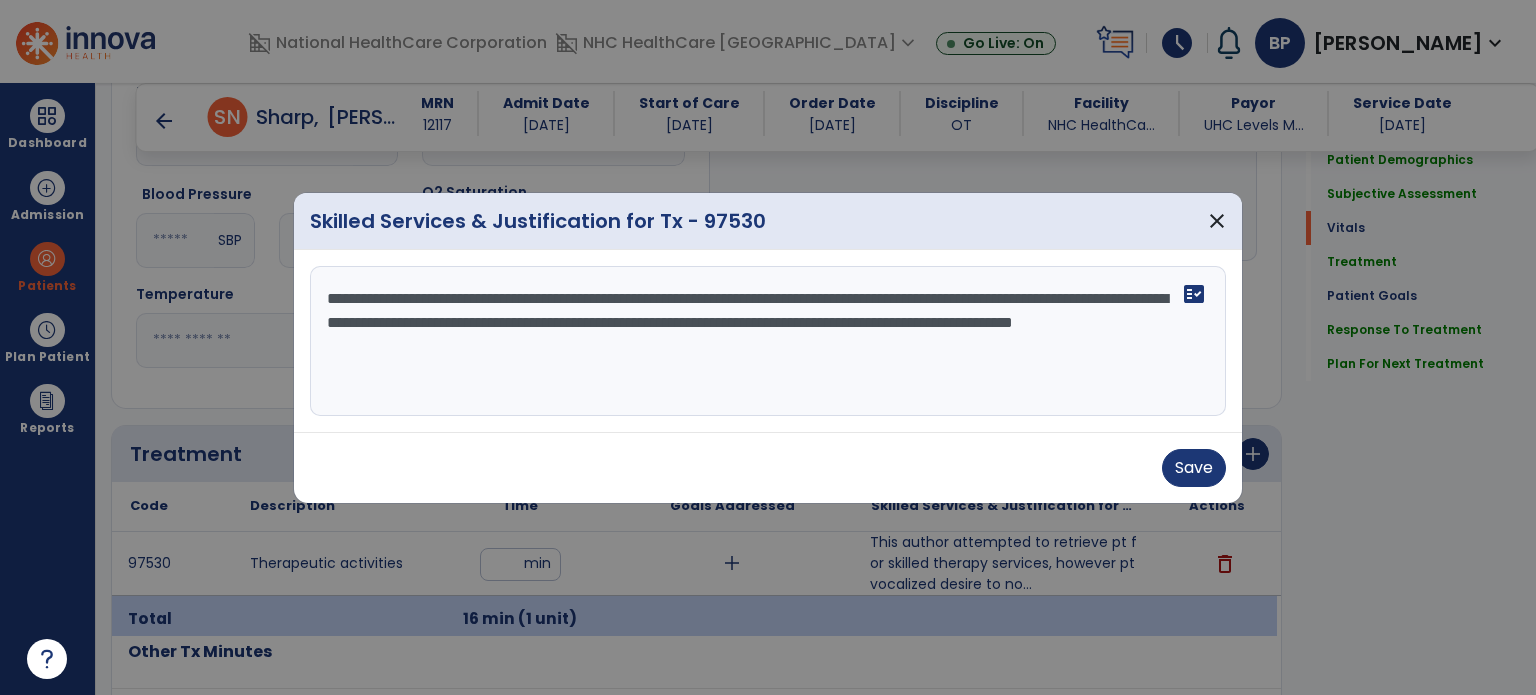 type on "**********" 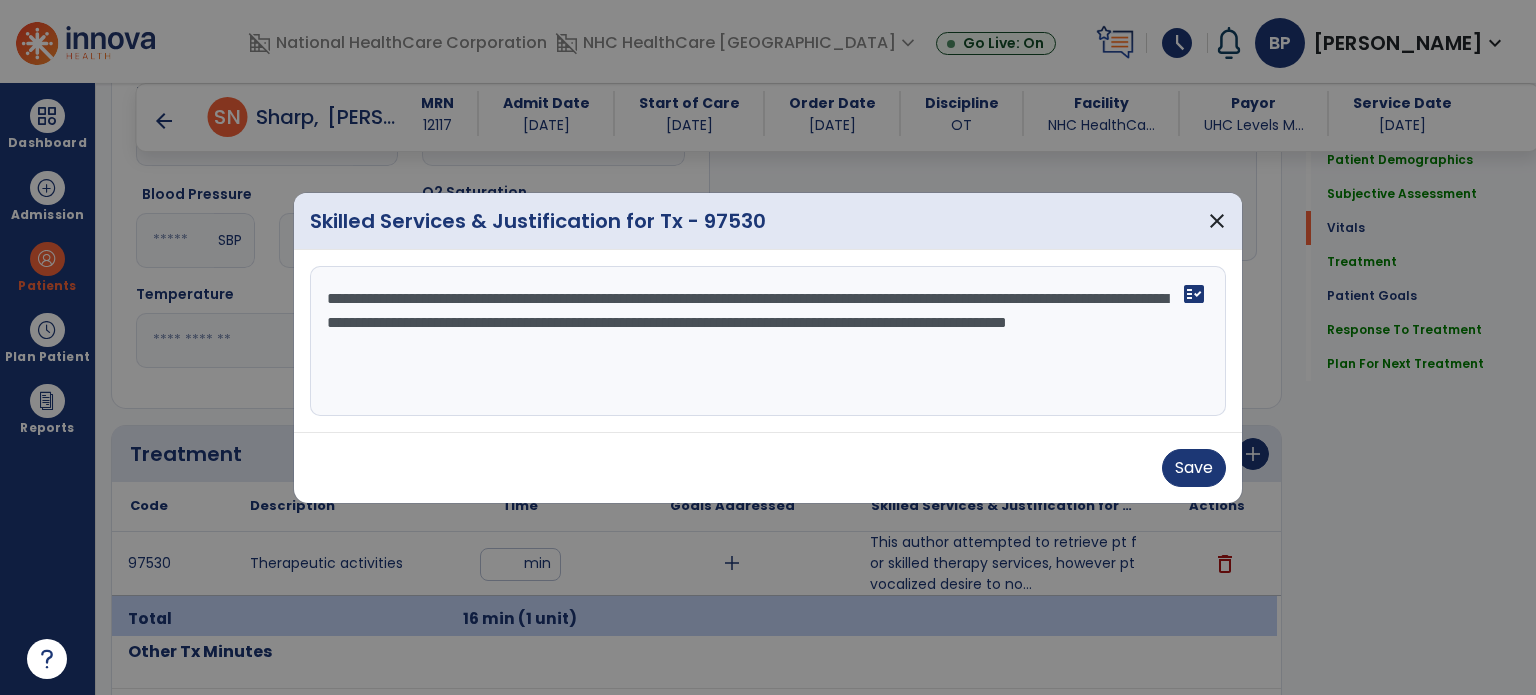 click on "**********" at bounding box center [768, 341] 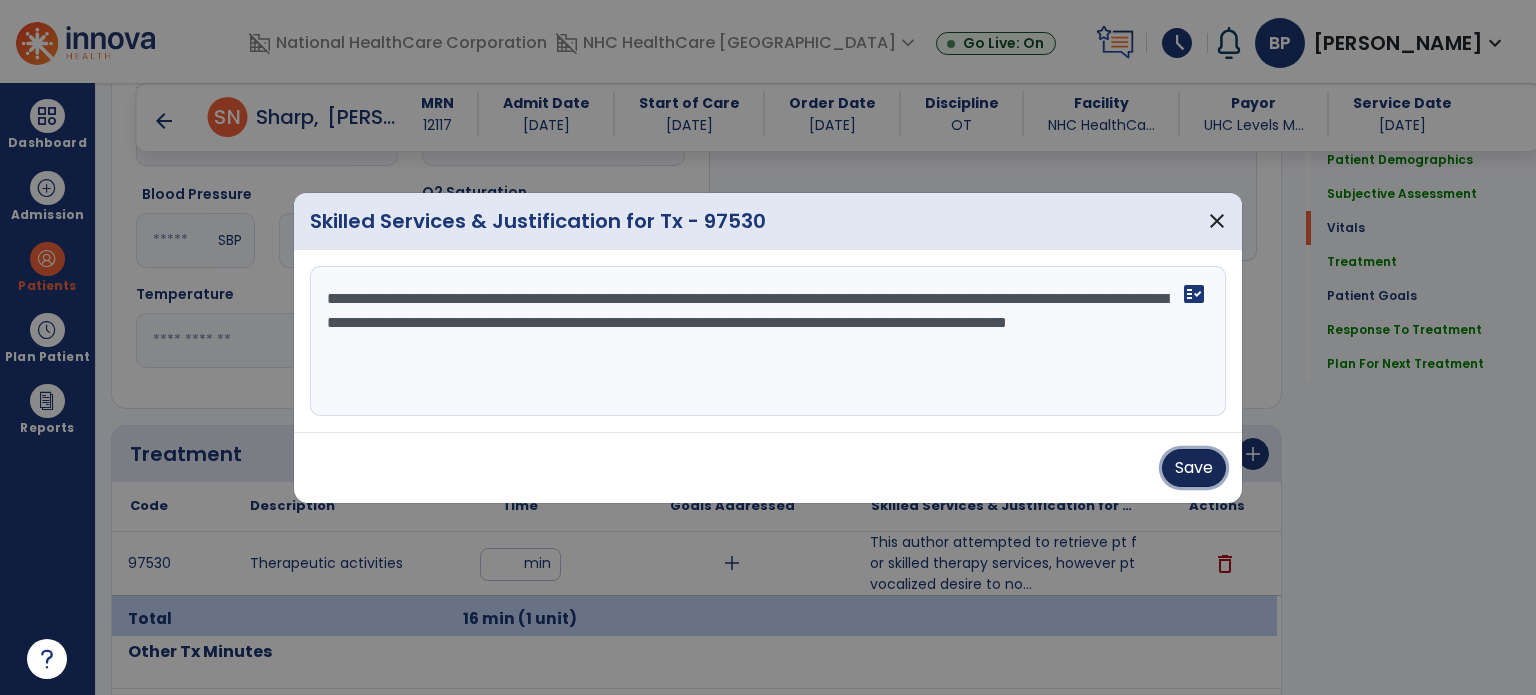 click on "Save" at bounding box center (1194, 468) 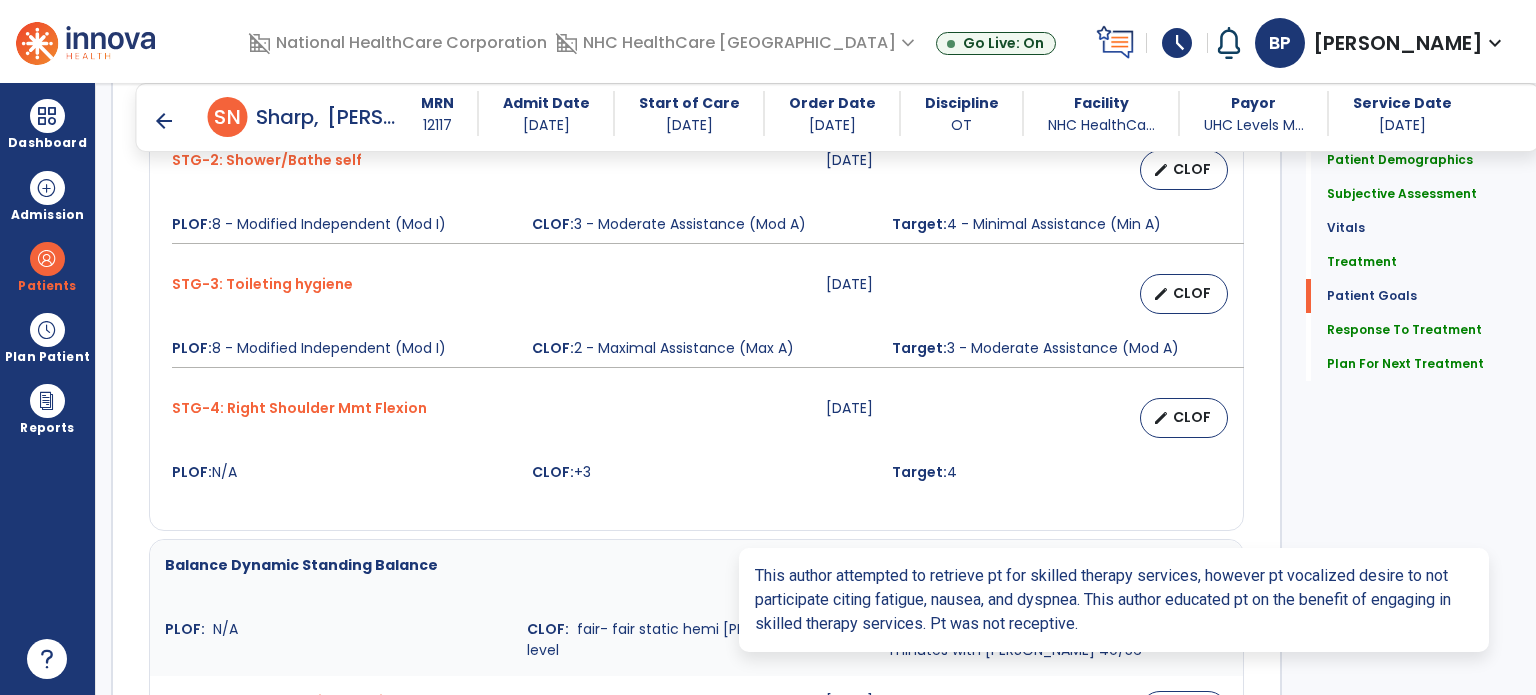 scroll, scrollTop: 2616, scrollLeft: 0, axis: vertical 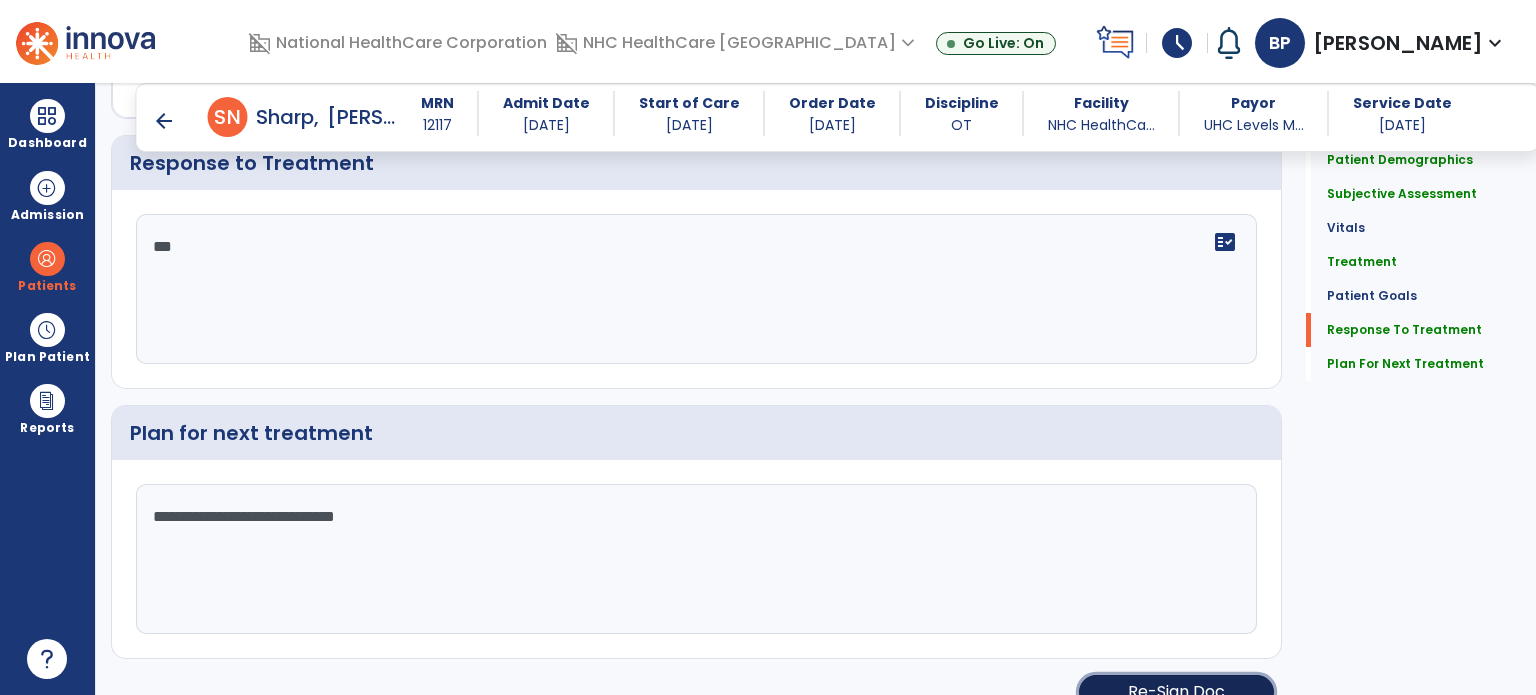 click on "Re-Sign Doc" 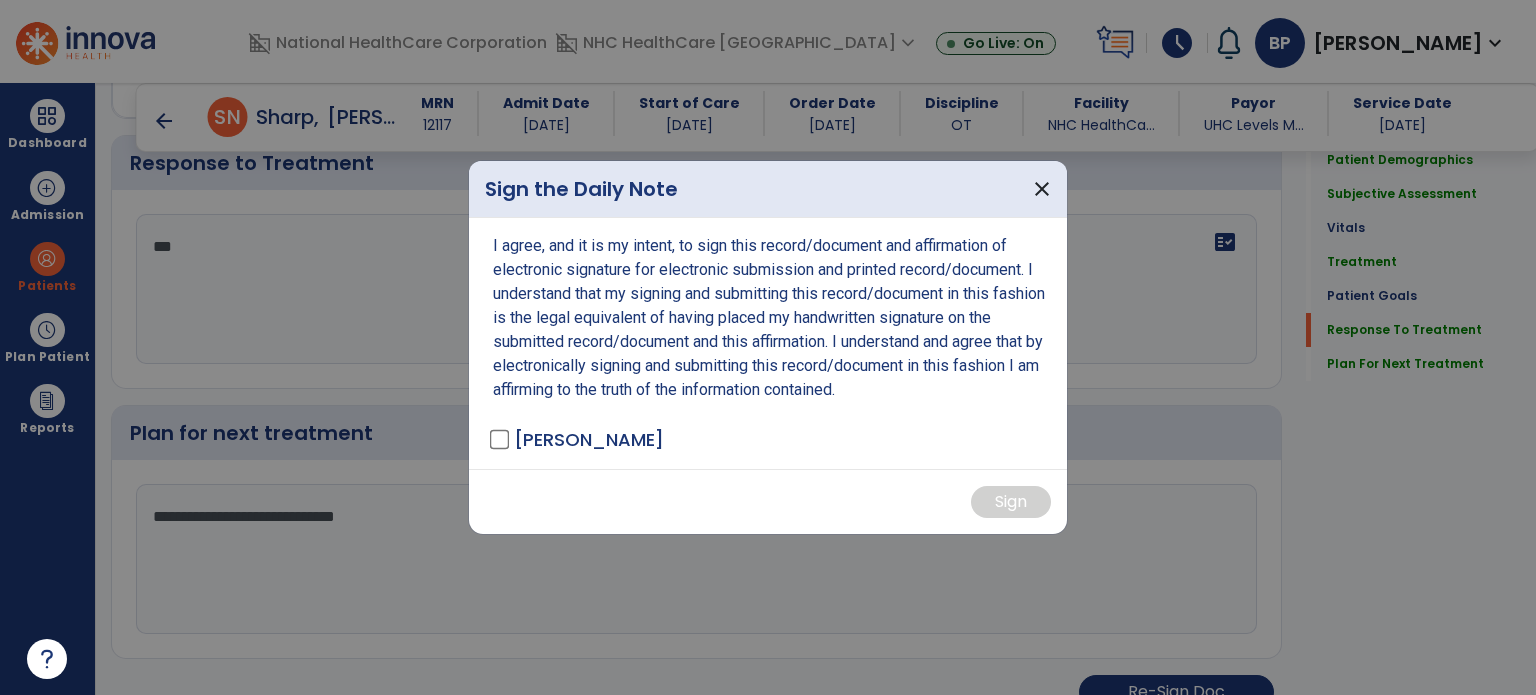 click on "[PERSON_NAME]" at bounding box center (578, 439) 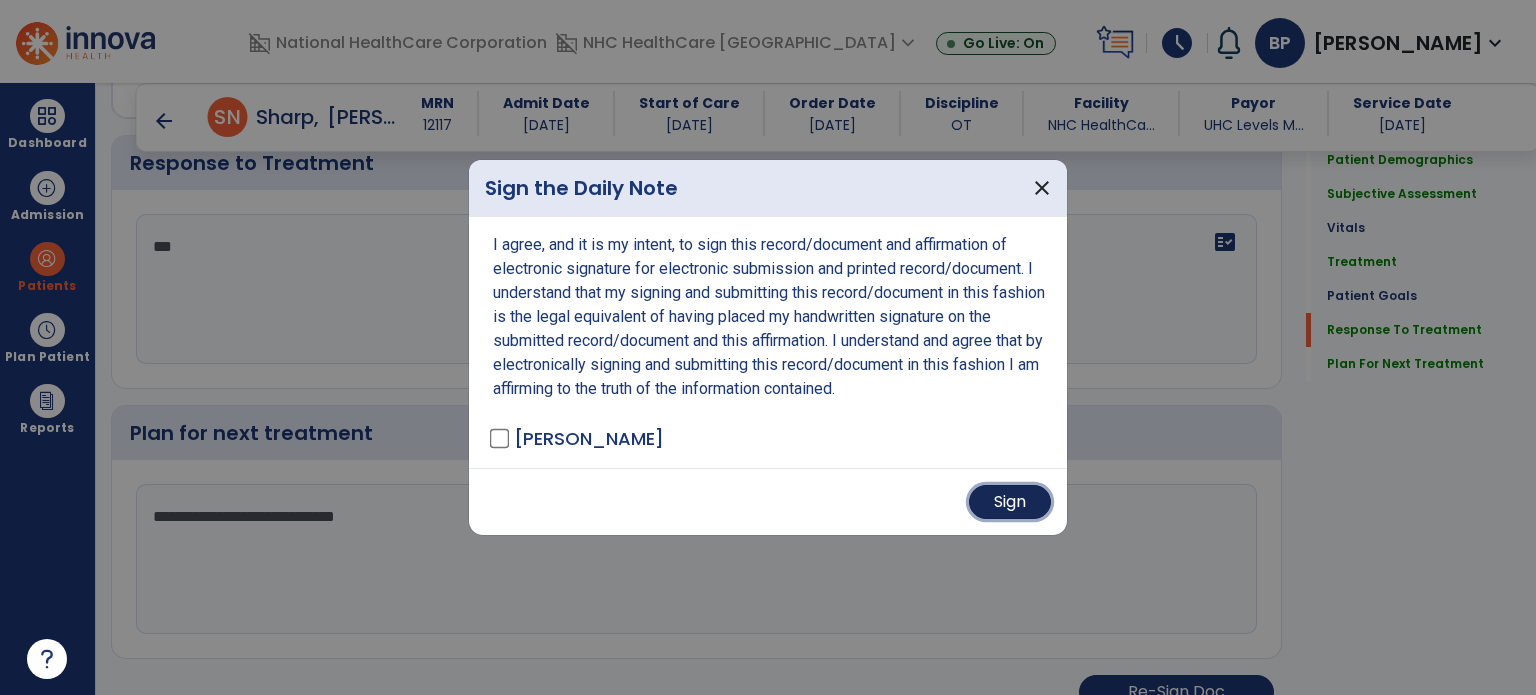 click on "Sign" at bounding box center [1010, 502] 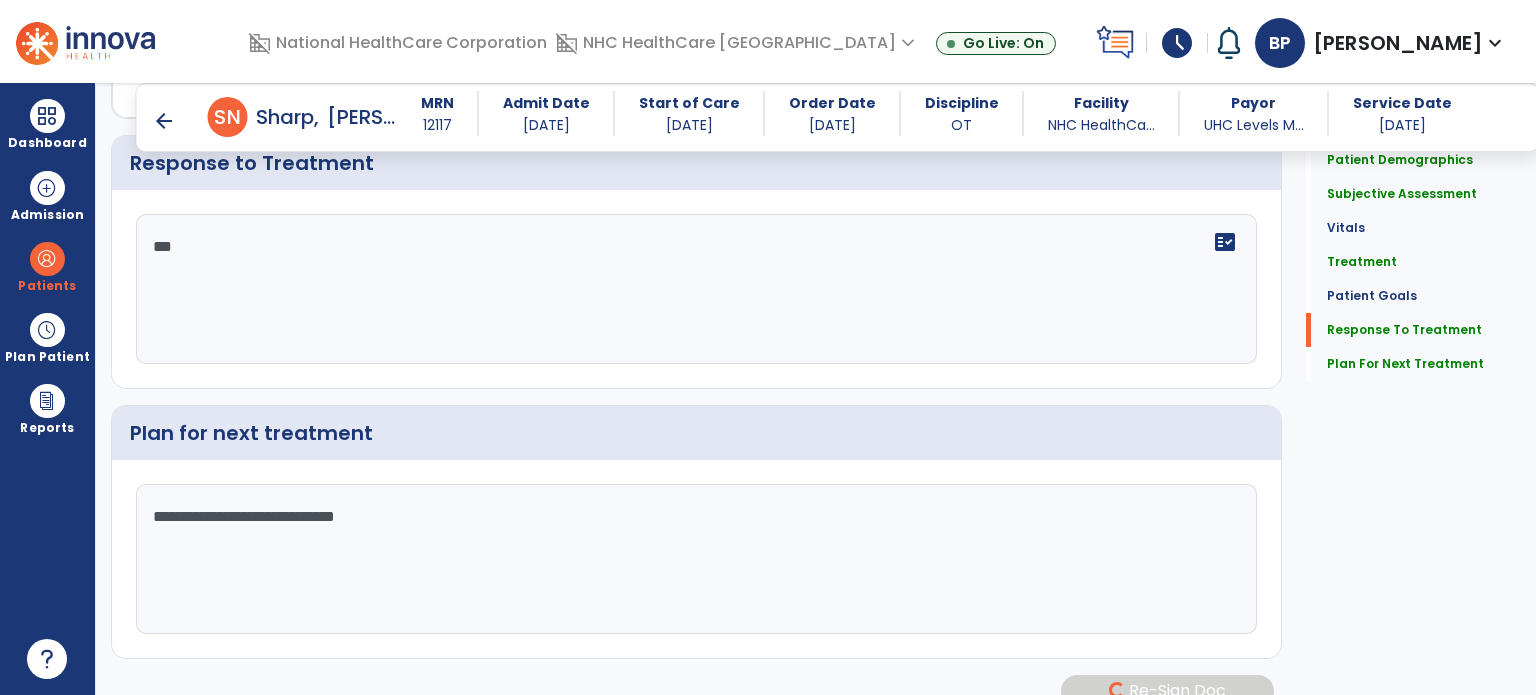 scroll, scrollTop: 2614, scrollLeft: 0, axis: vertical 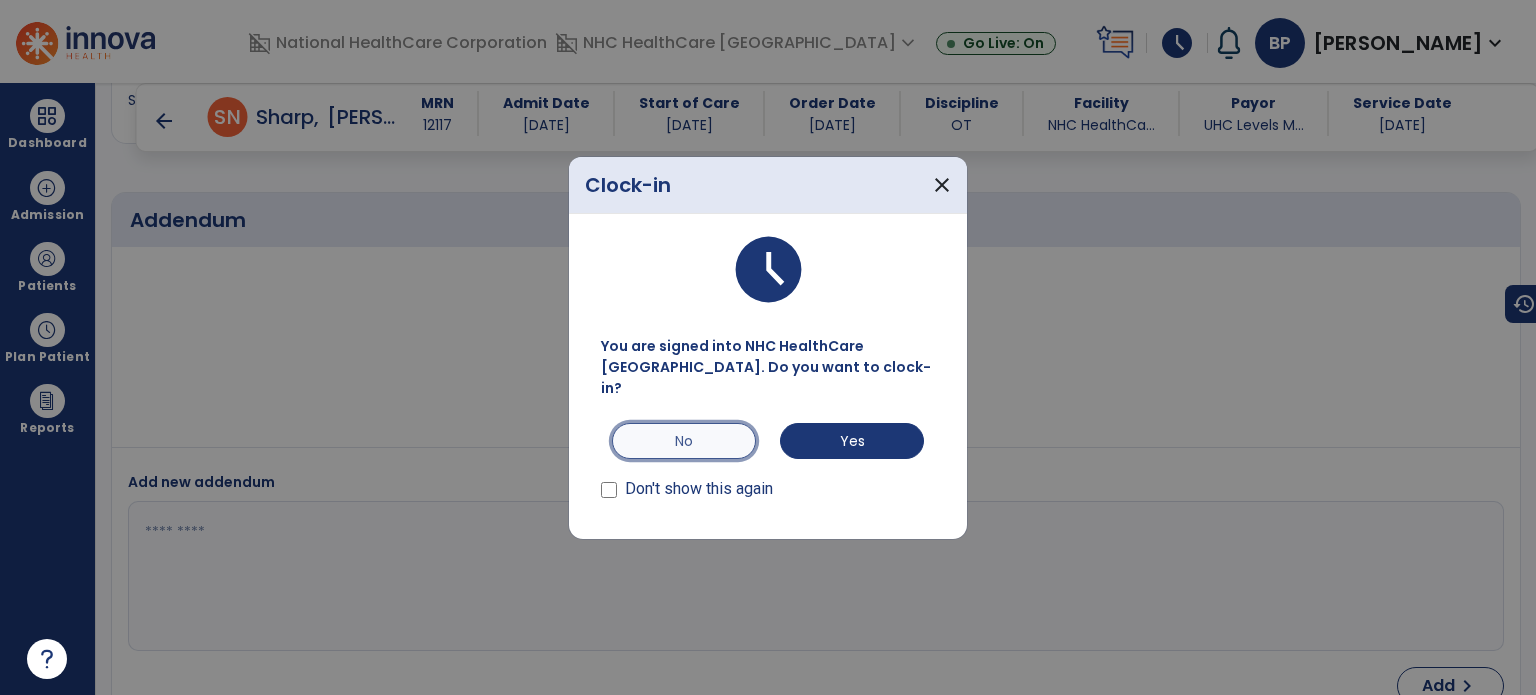 click on "No" at bounding box center [684, 441] 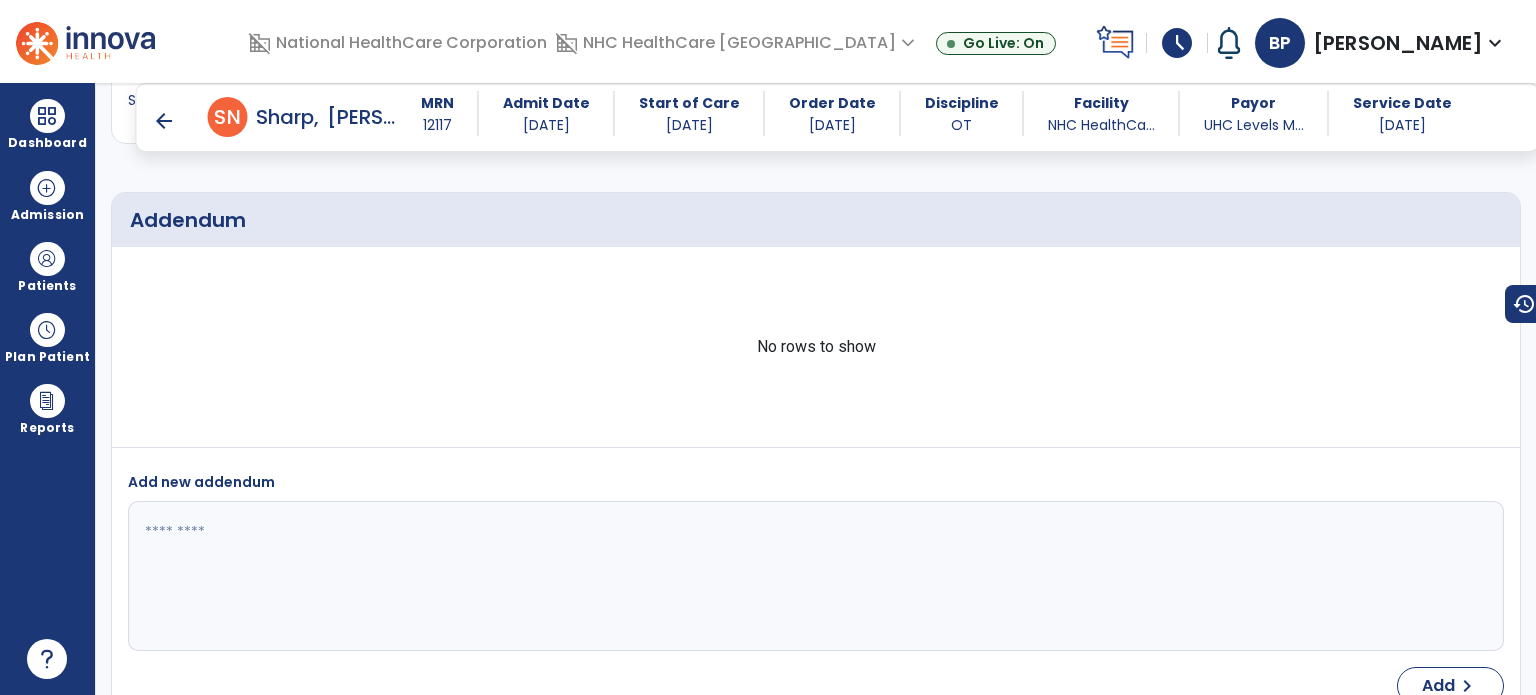 click on "arrow_back" at bounding box center [164, 121] 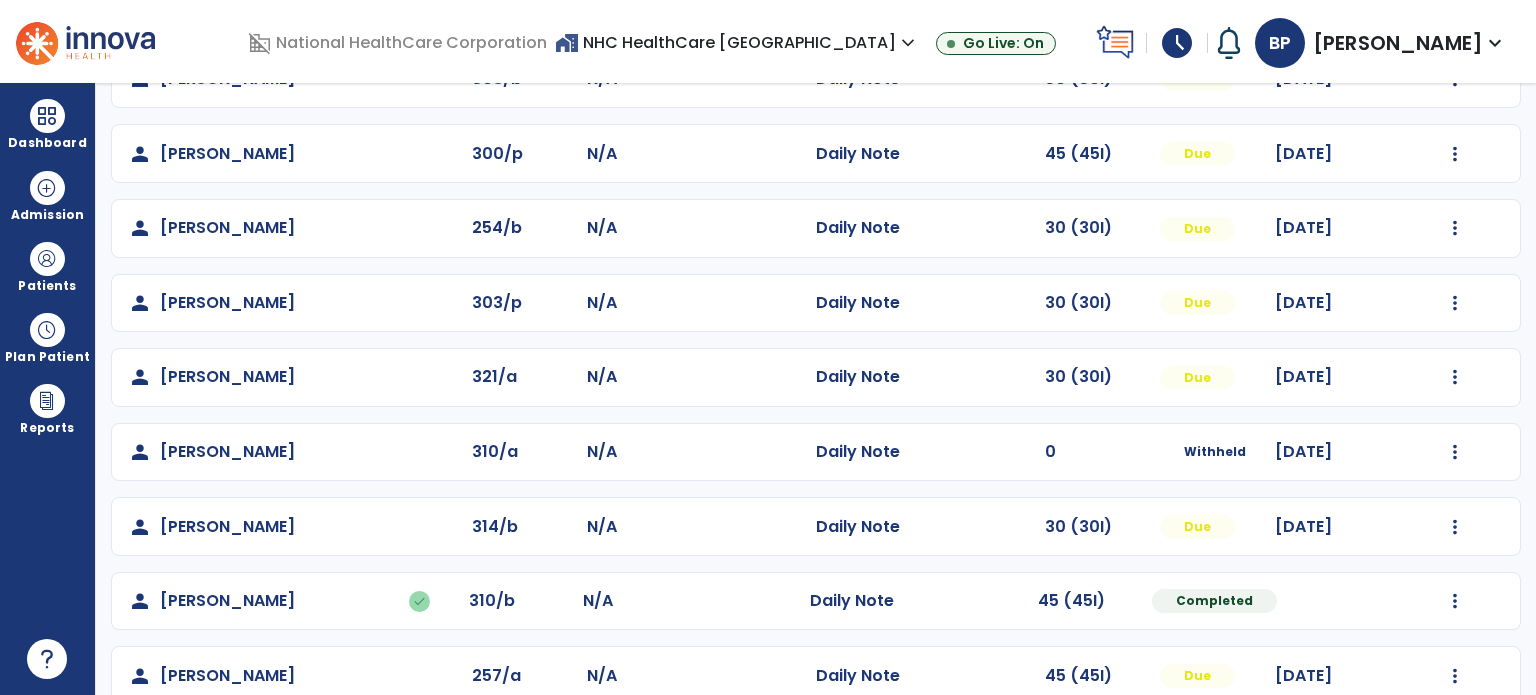 scroll, scrollTop: 468, scrollLeft: 0, axis: vertical 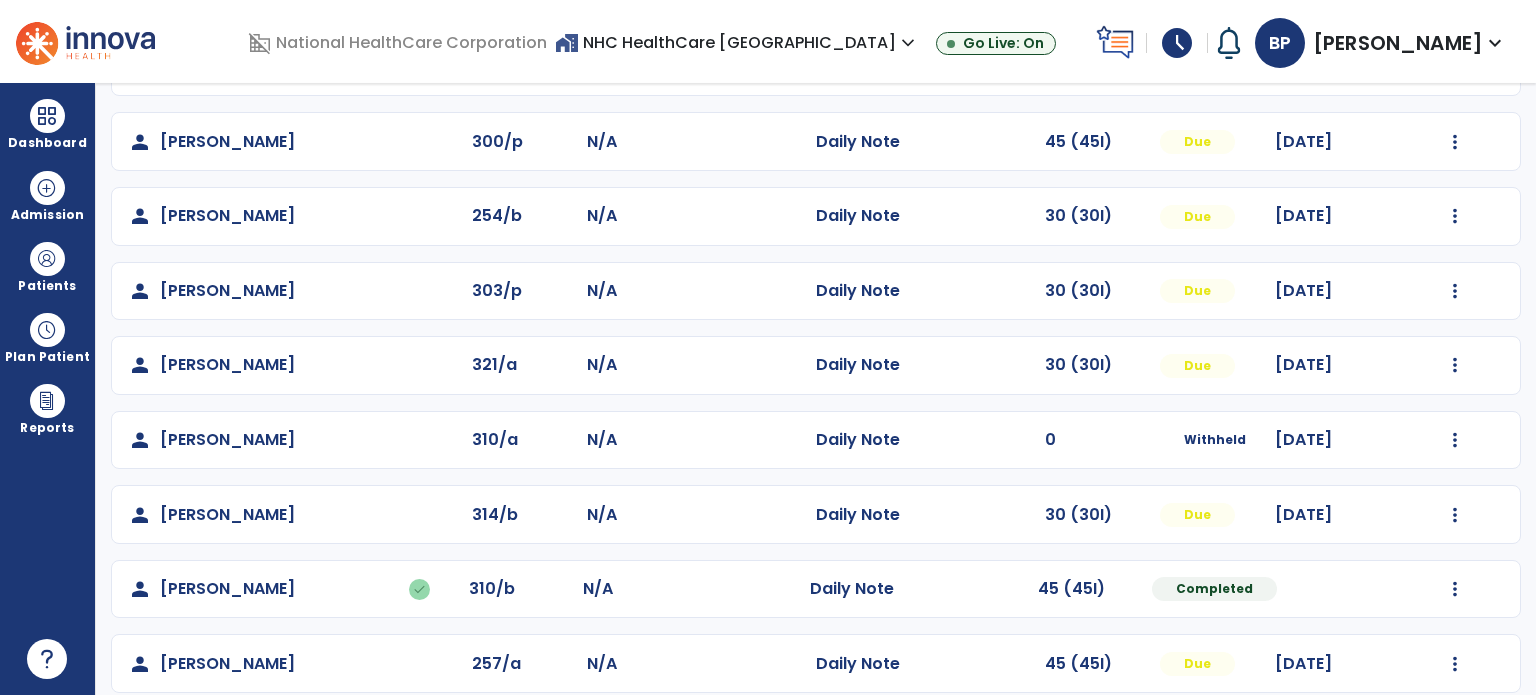click on "[PERSON_NAME]" 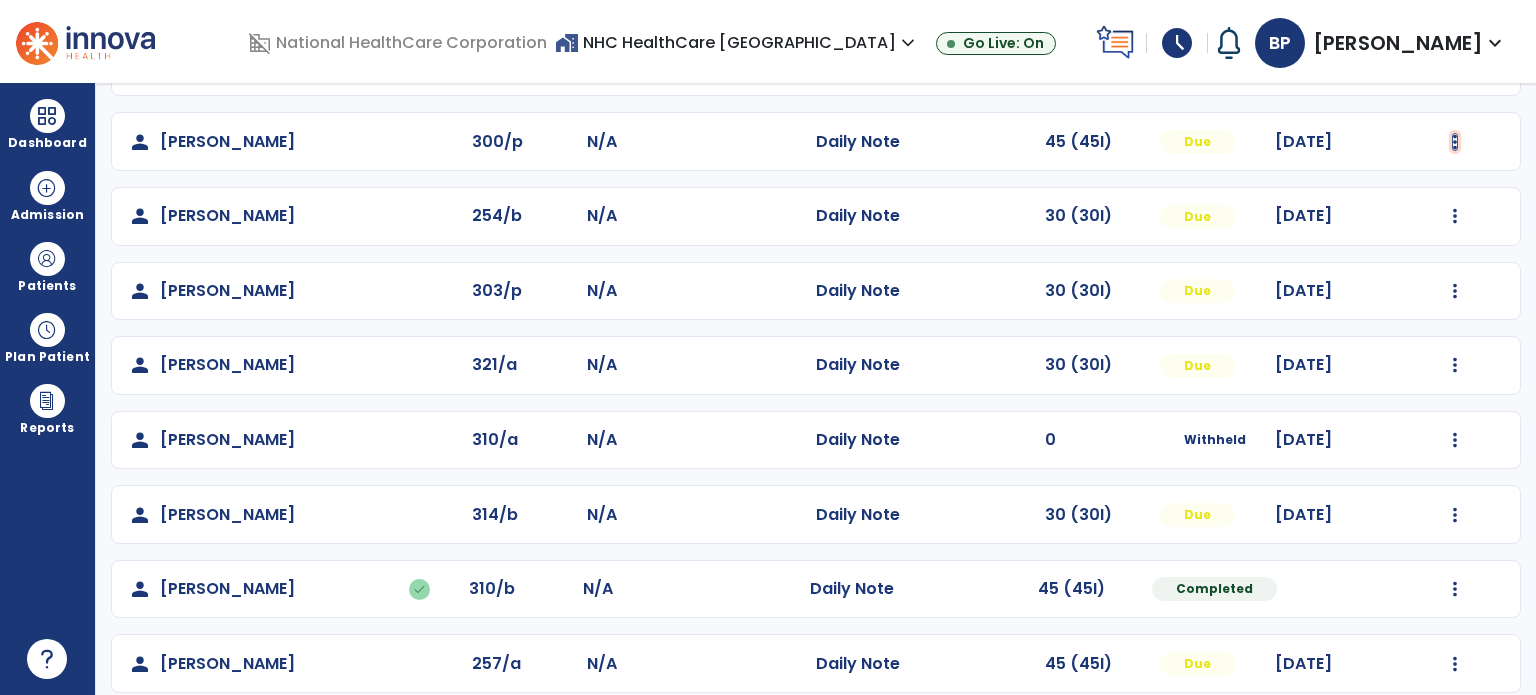 click at bounding box center (1455, -180) 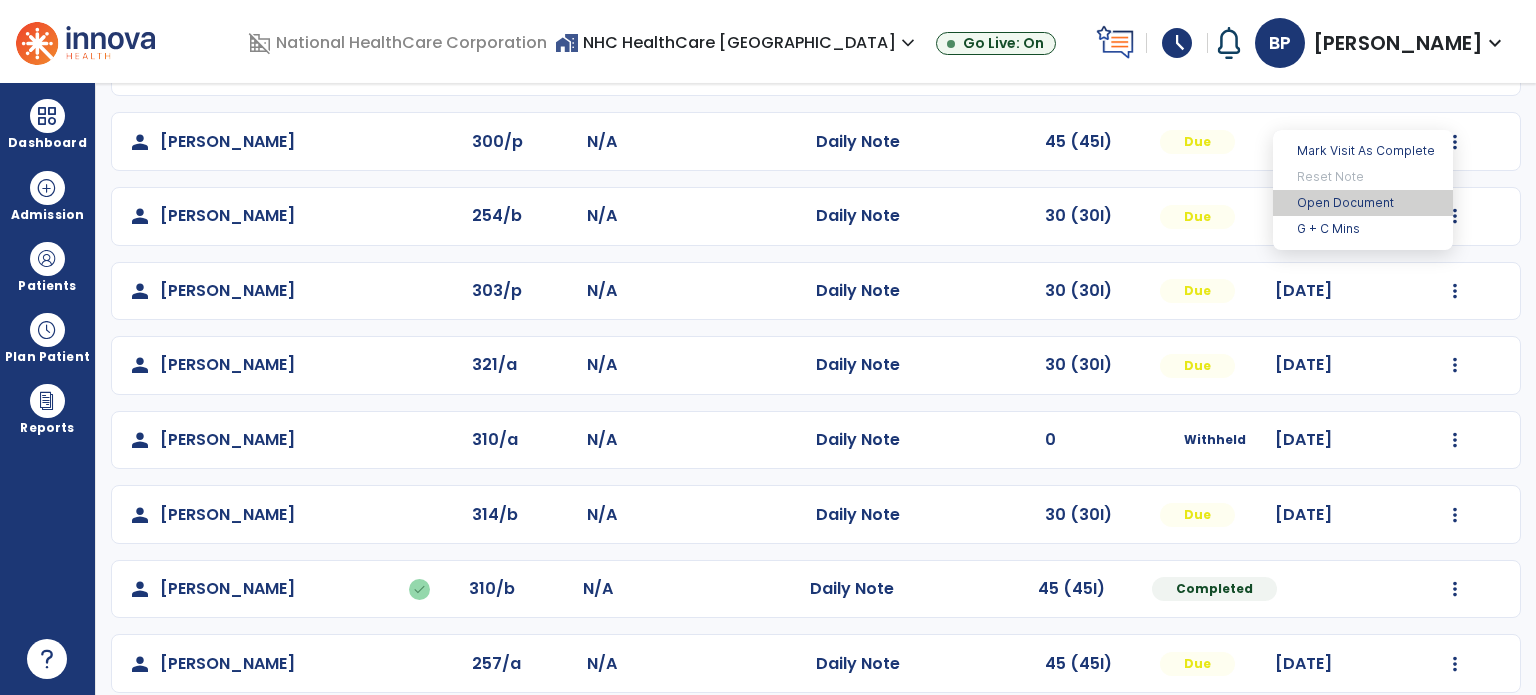 click on "Open Document" at bounding box center [1363, 203] 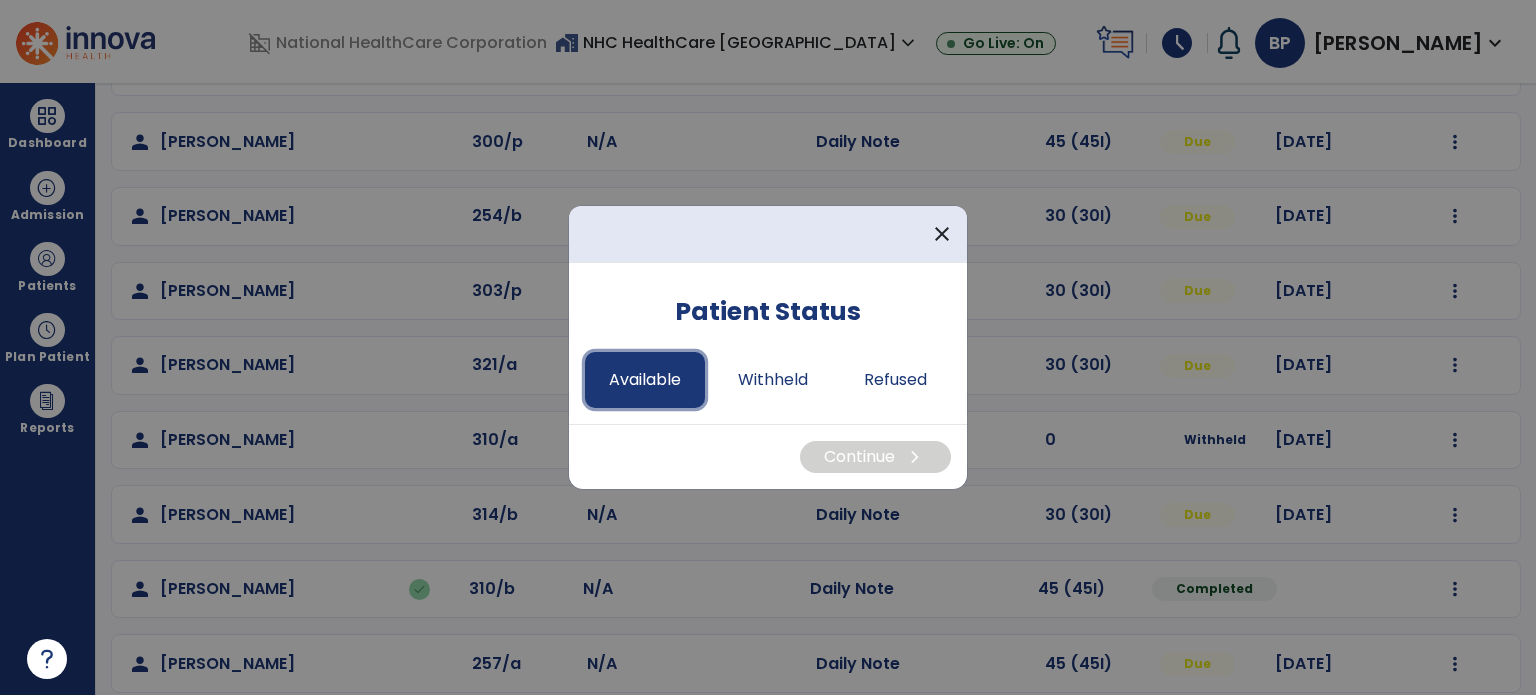 click on "Available" at bounding box center [645, 380] 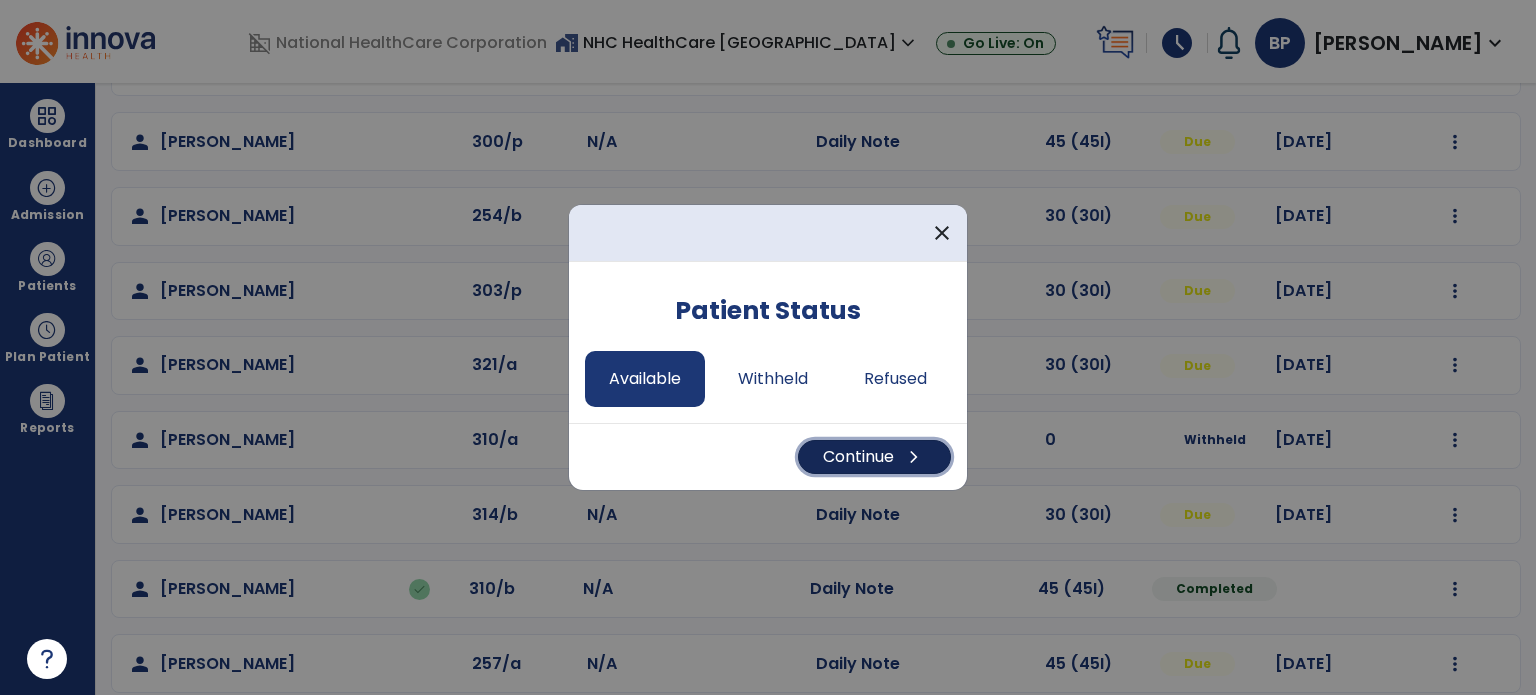 click on "Continue   chevron_right" at bounding box center [874, 457] 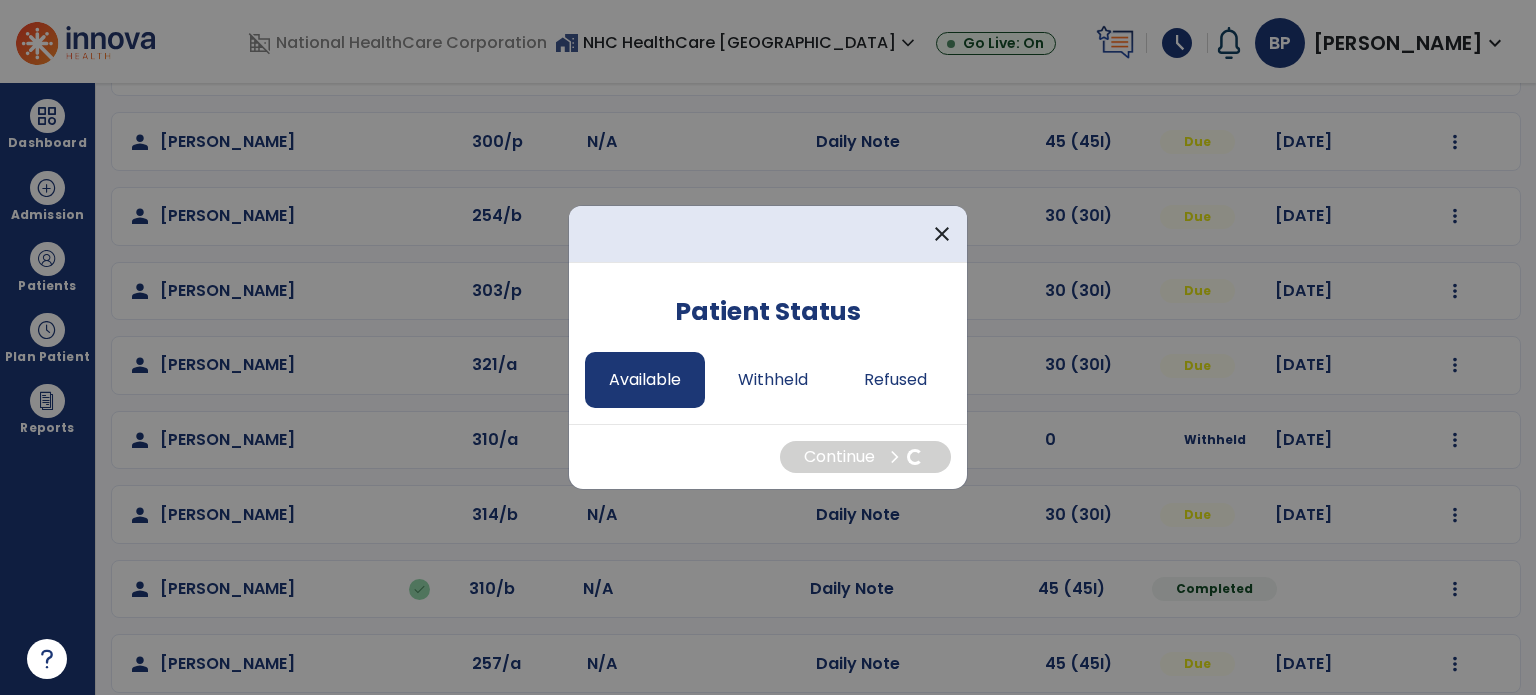 select on "*" 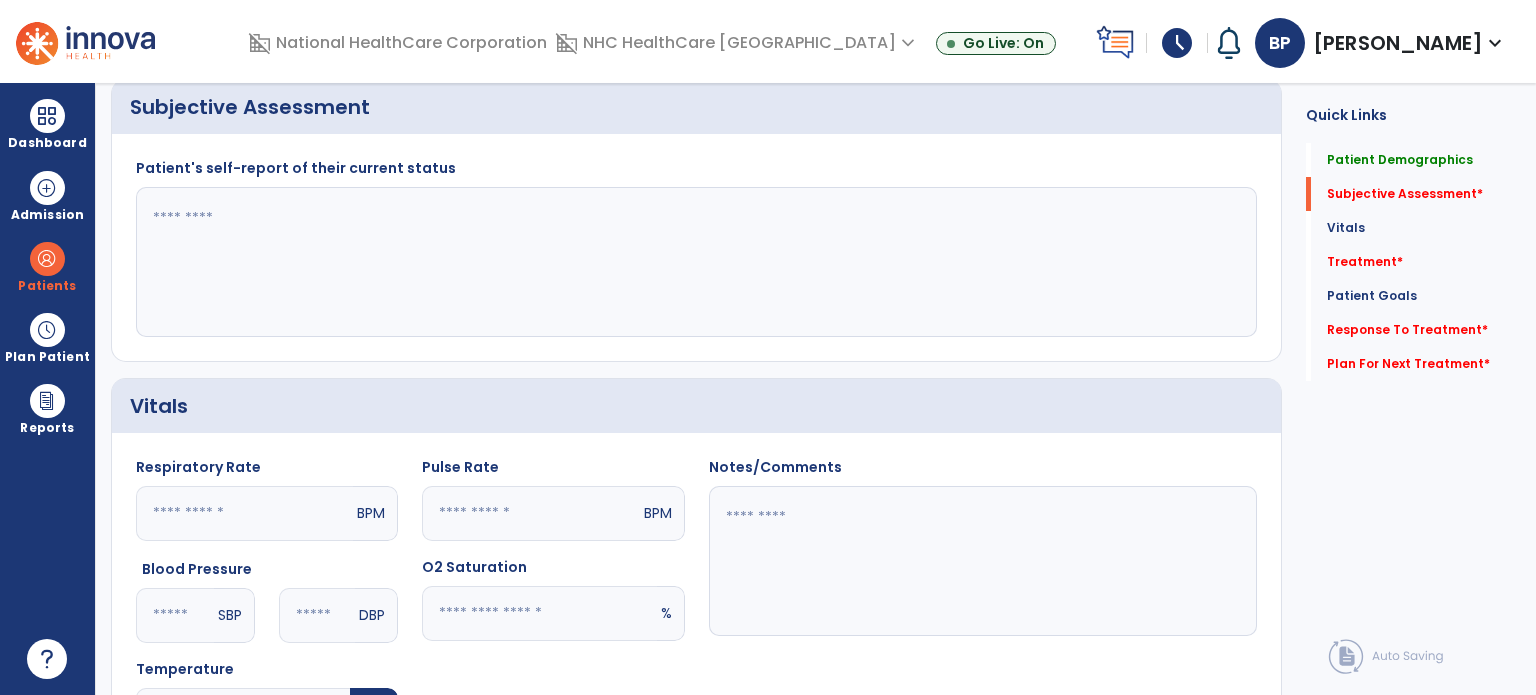 click 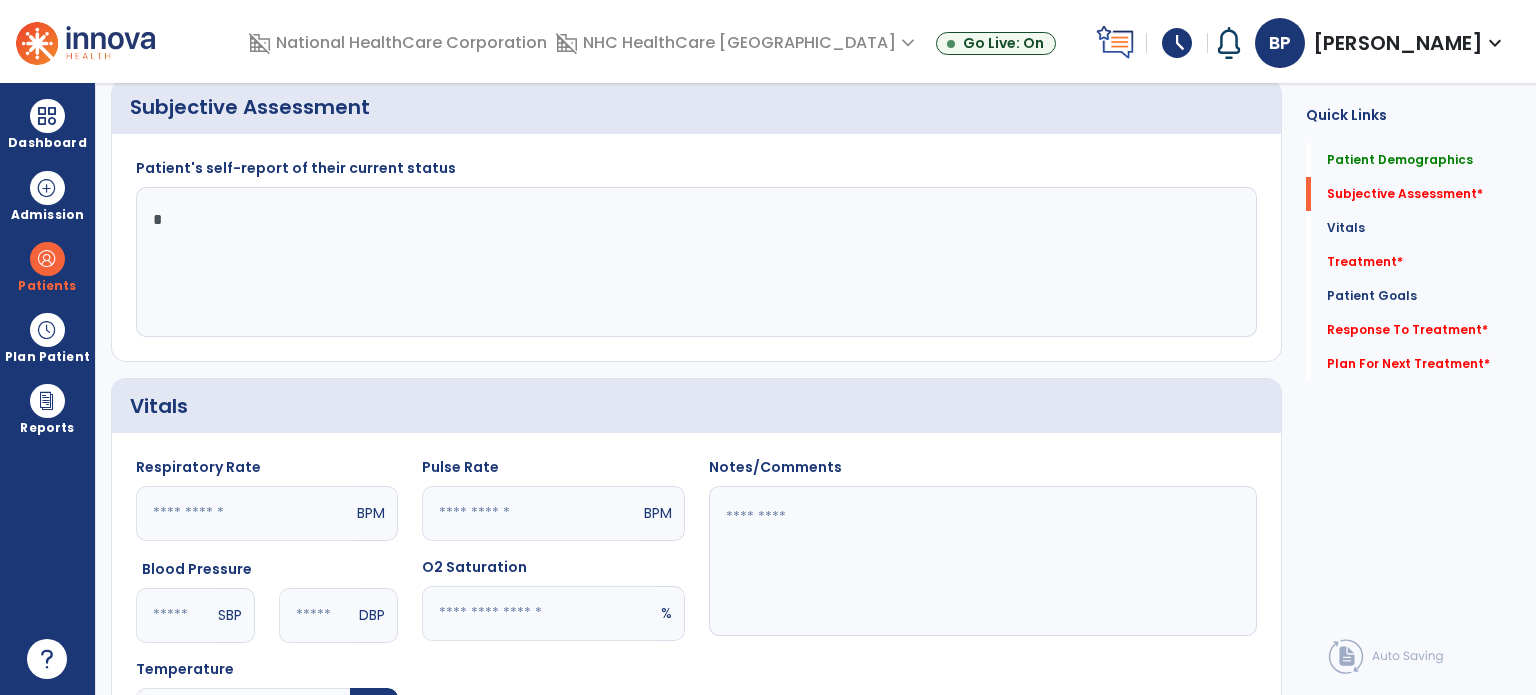 click 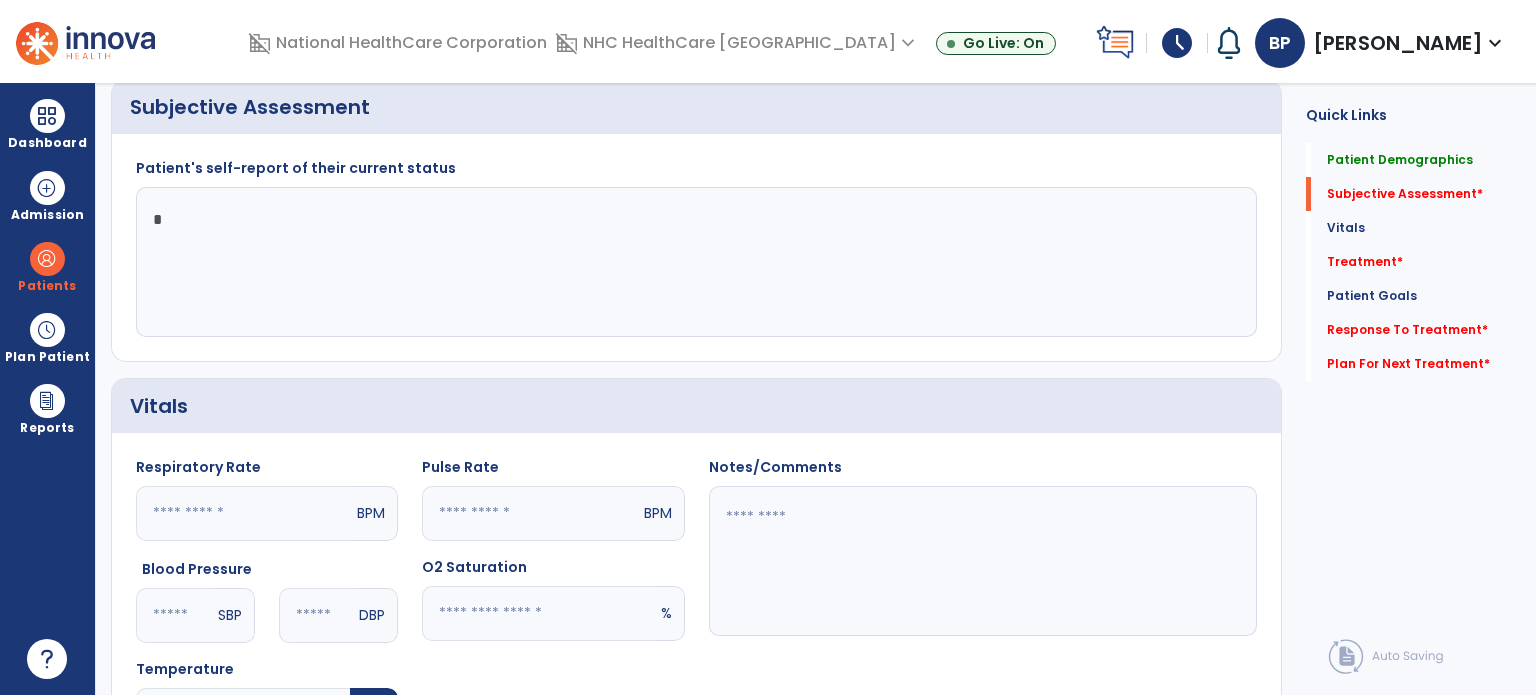 click on "*" 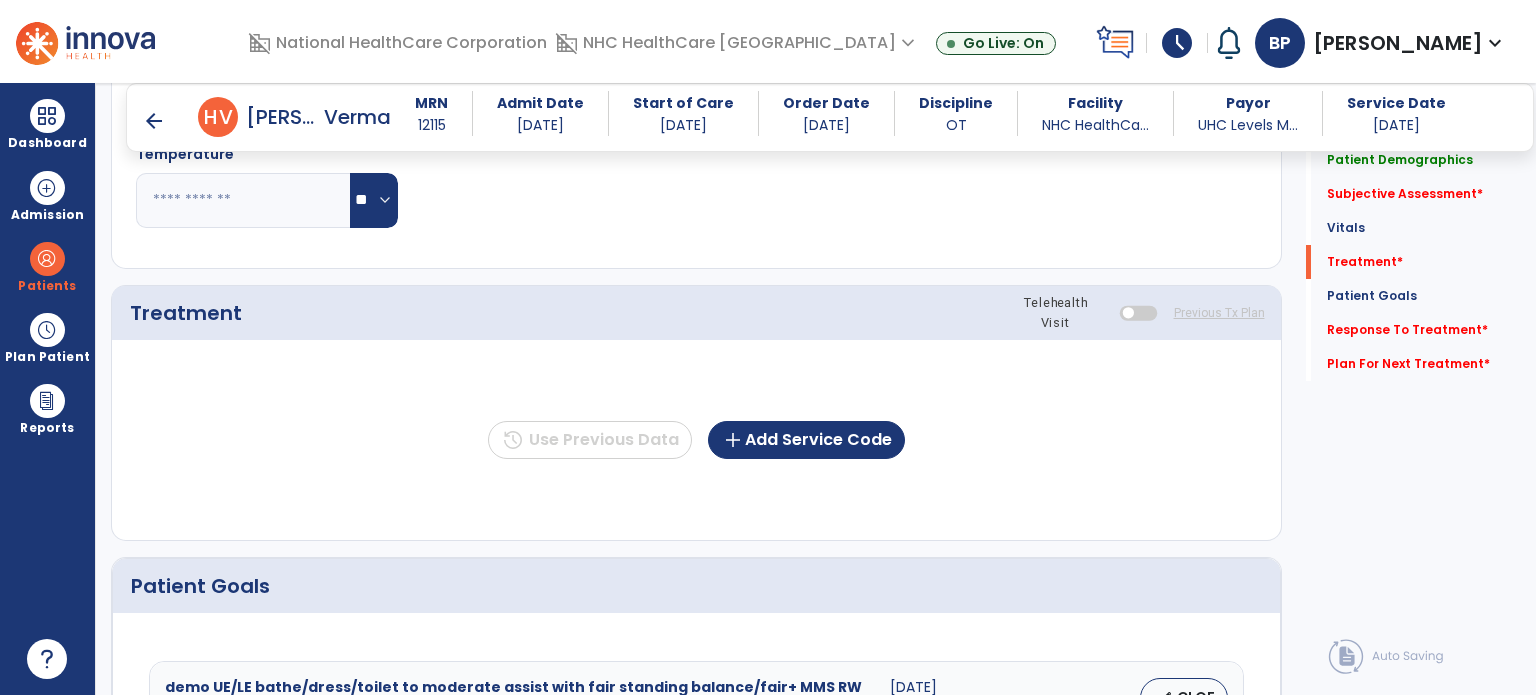 scroll, scrollTop: 1040, scrollLeft: 0, axis: vertical 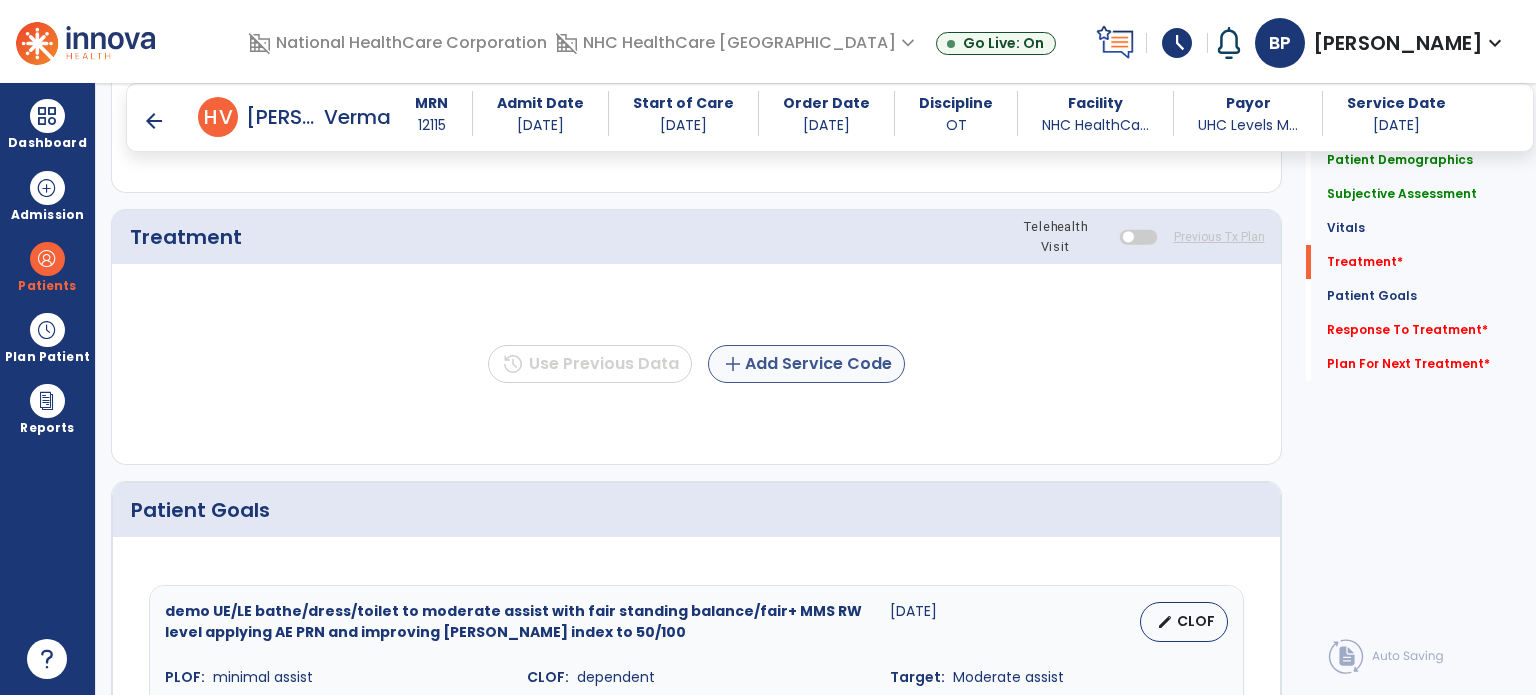 type on "**********" 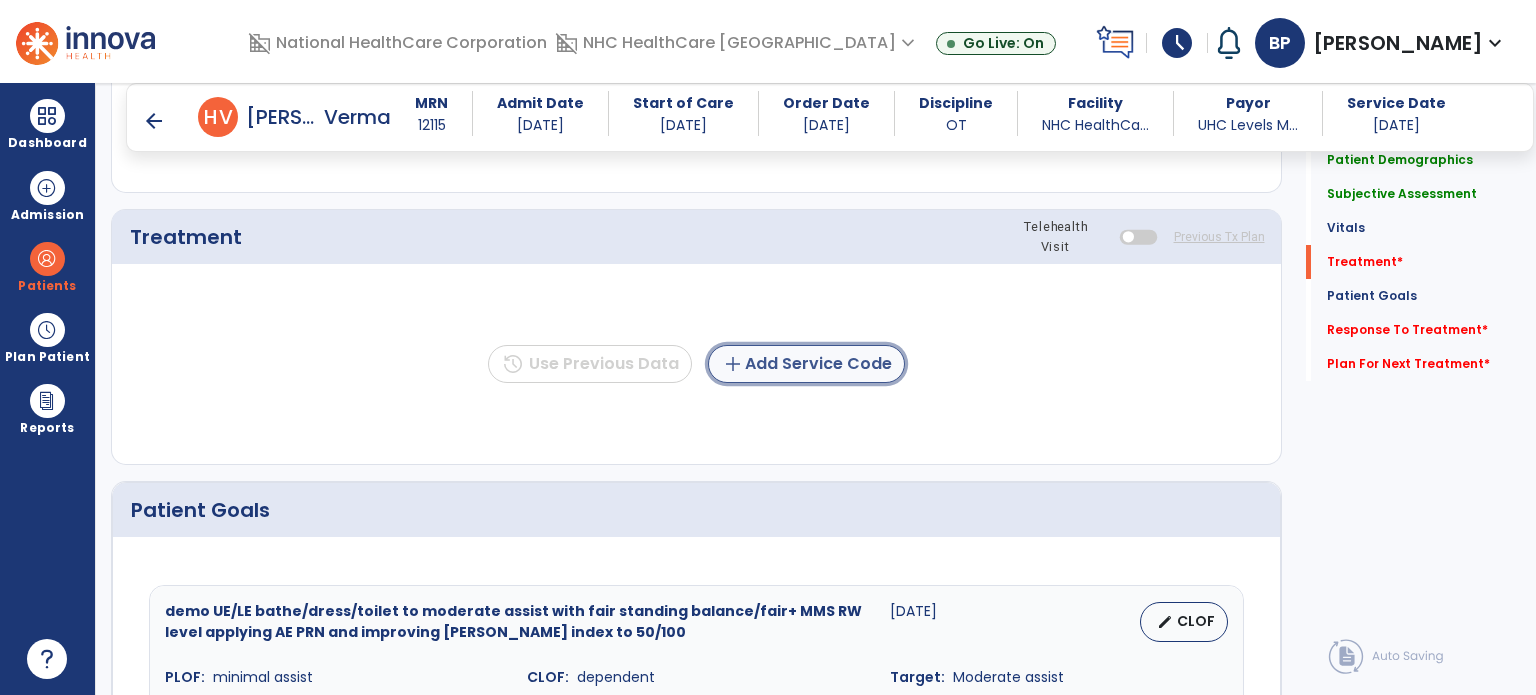 click on "add  Add Service Code" 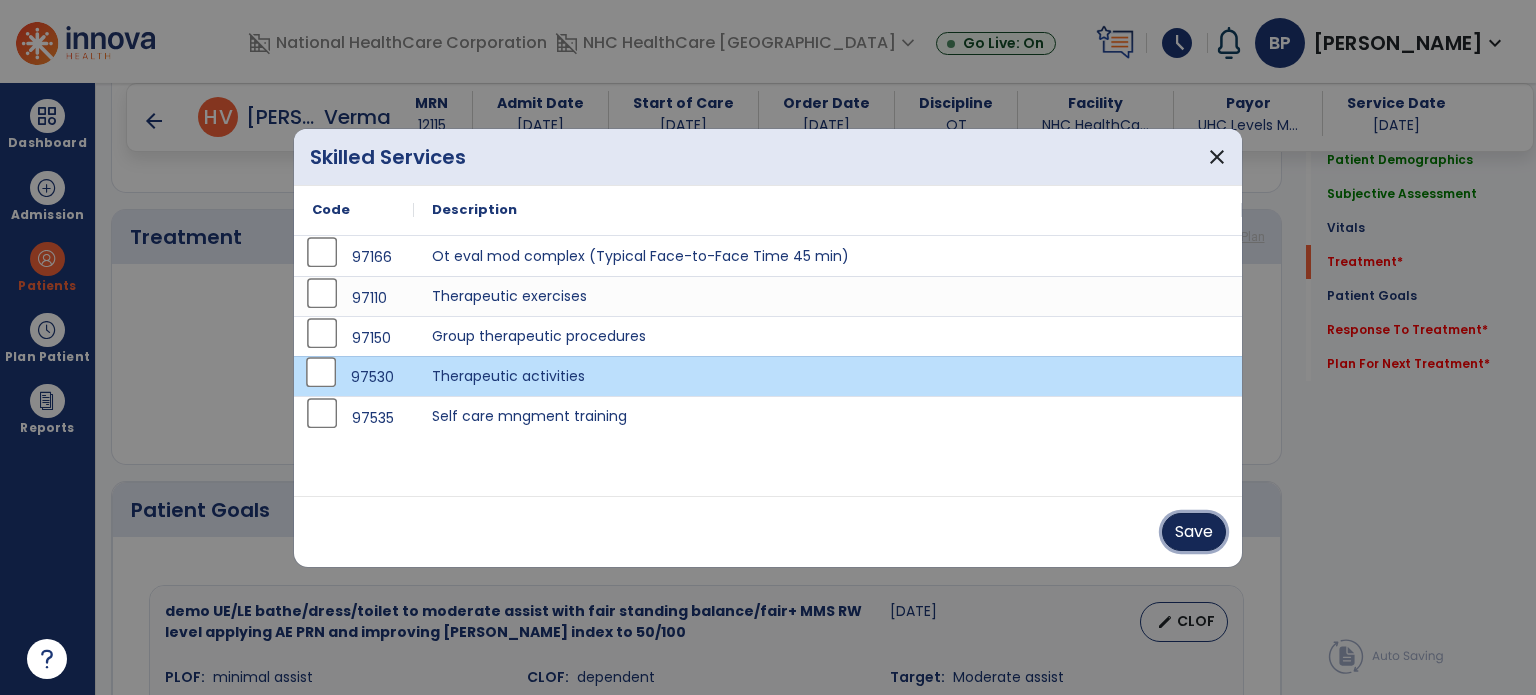click on "Save" at bounding box center (1194, 532) 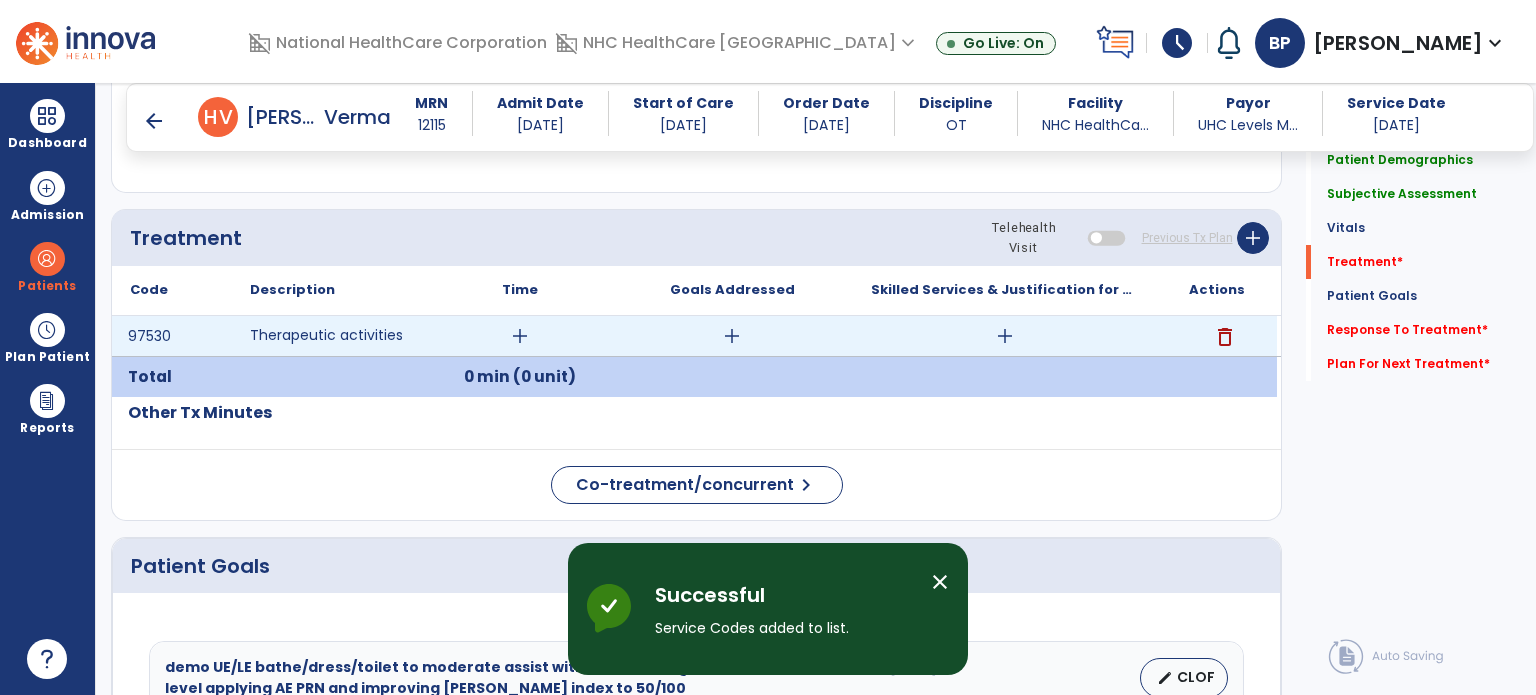 click on "add" at bounding box center (520, 336) 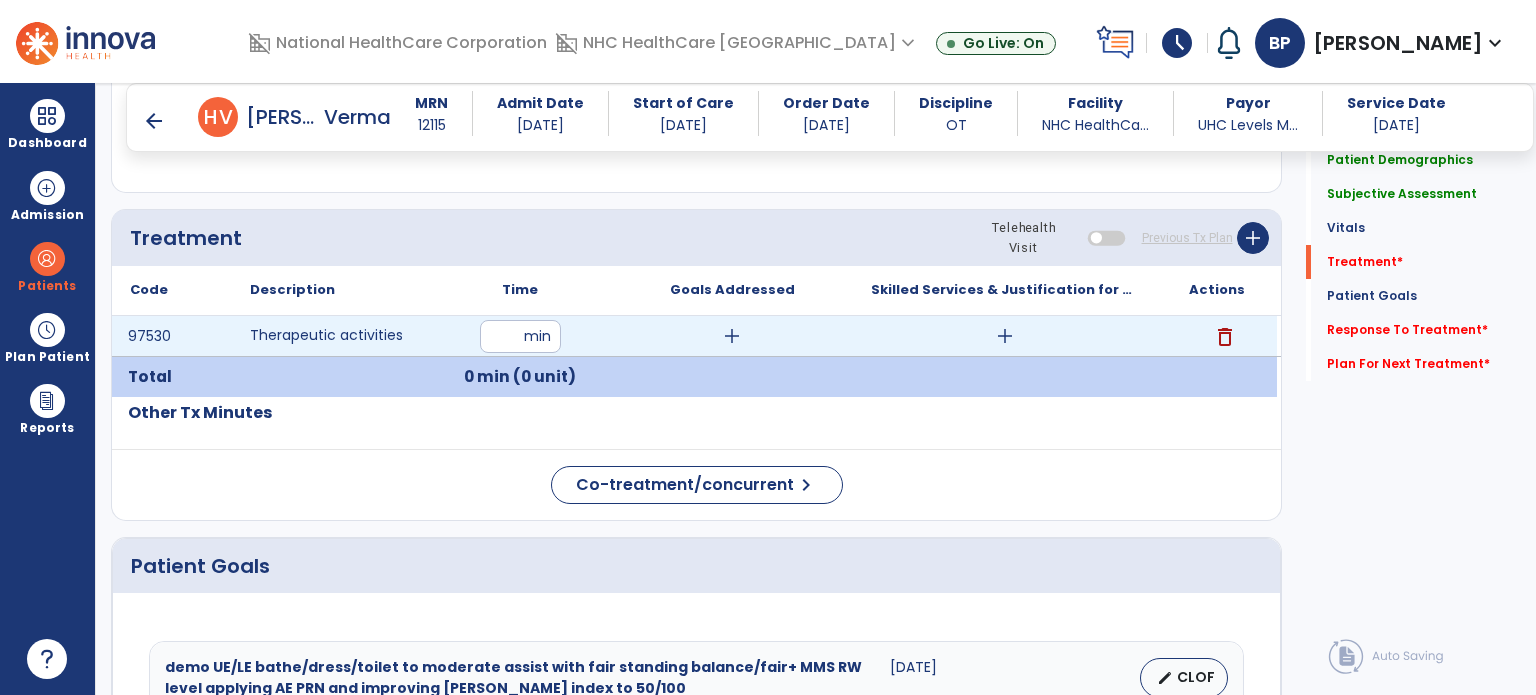 type on "**" 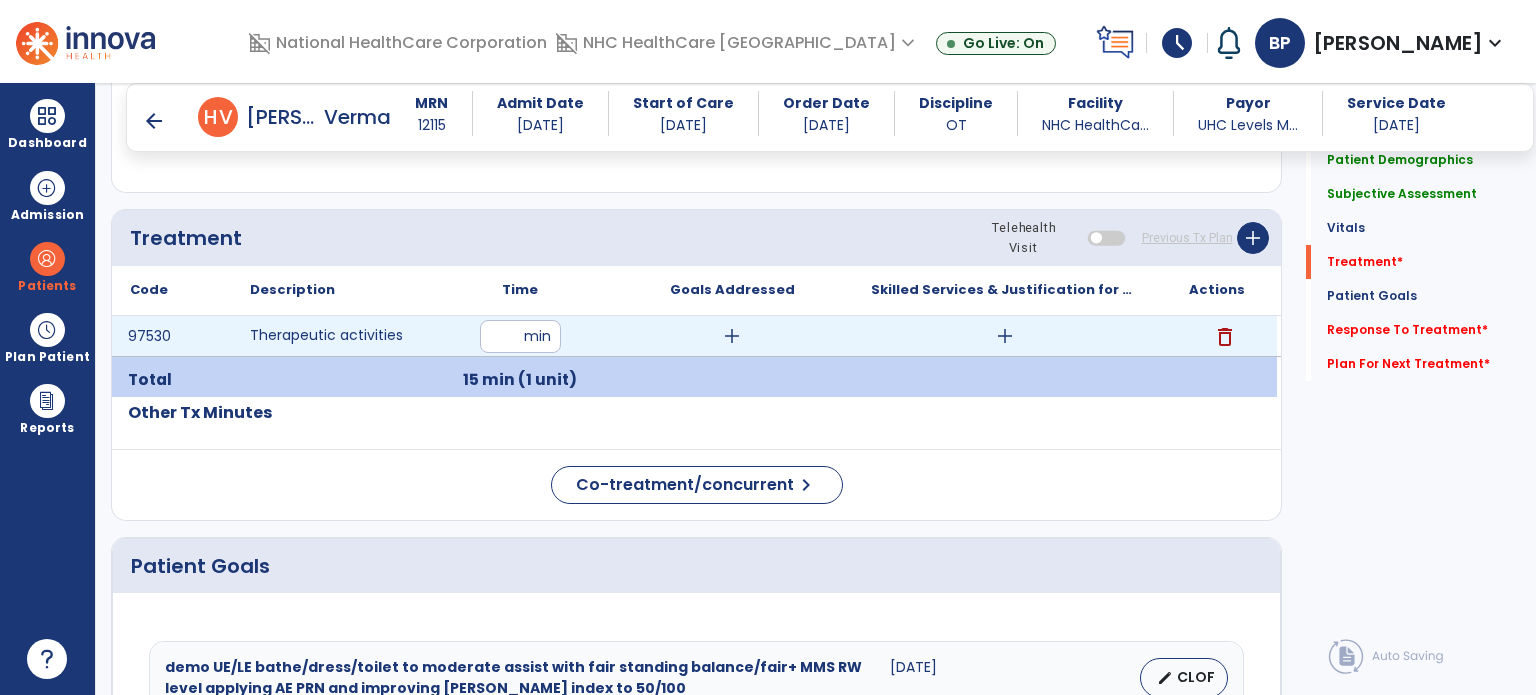 click on "add" at bounding box center (1005, 336) 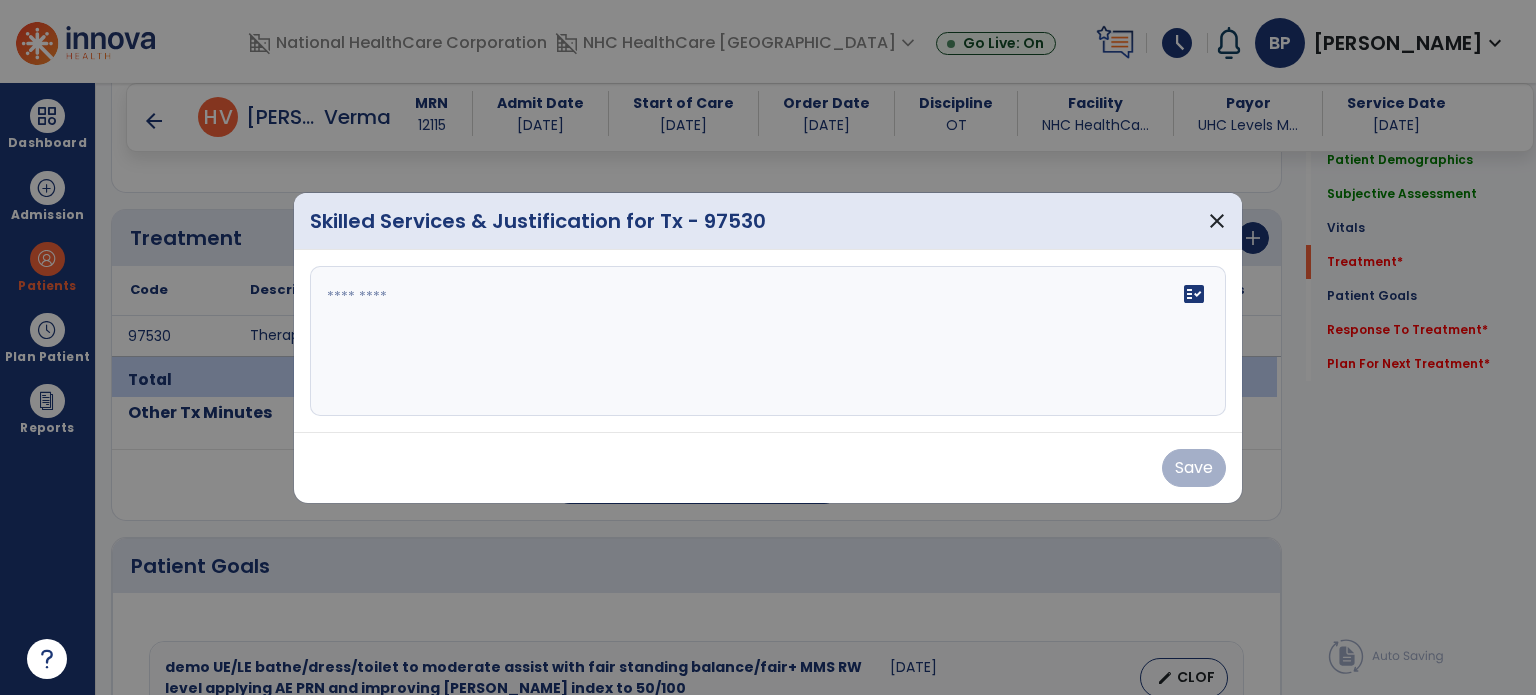click at bounding box center [768, 341] 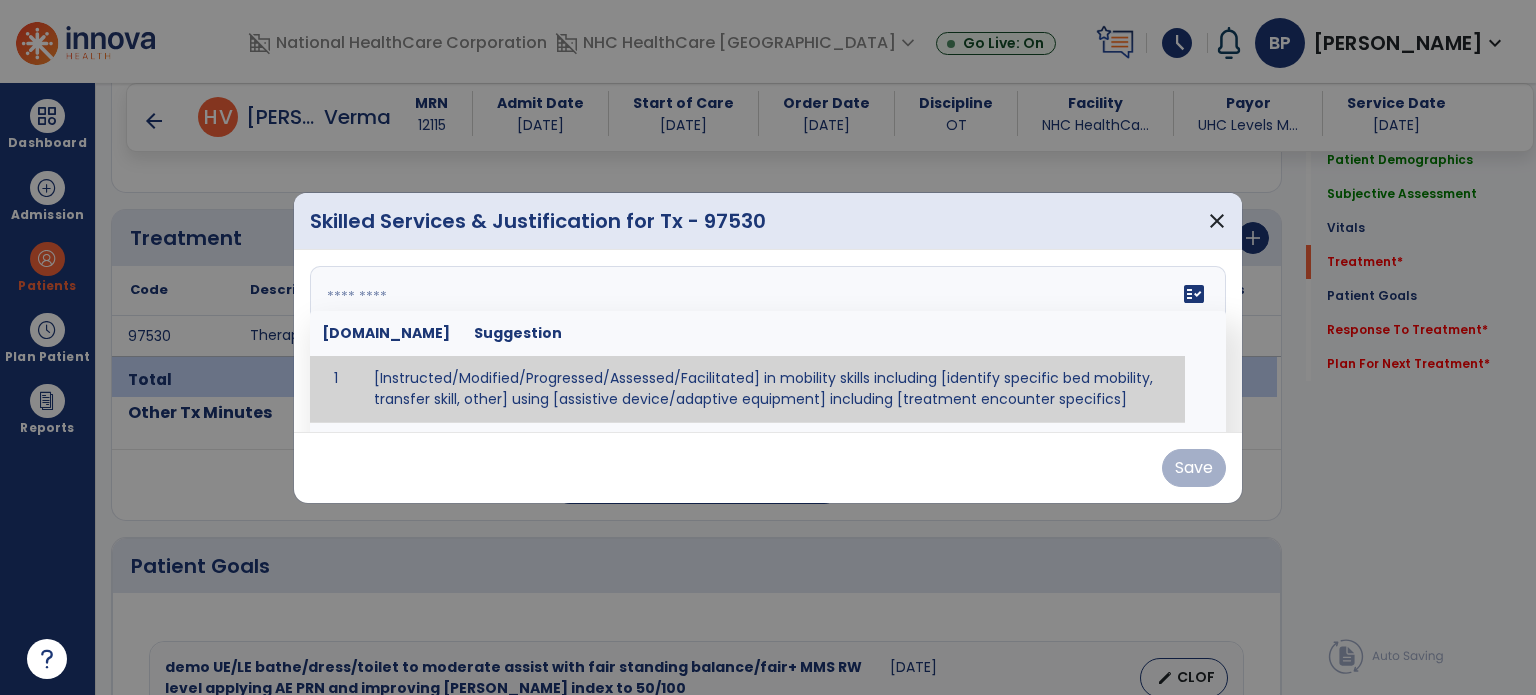 click at bounding box center [766, 341] 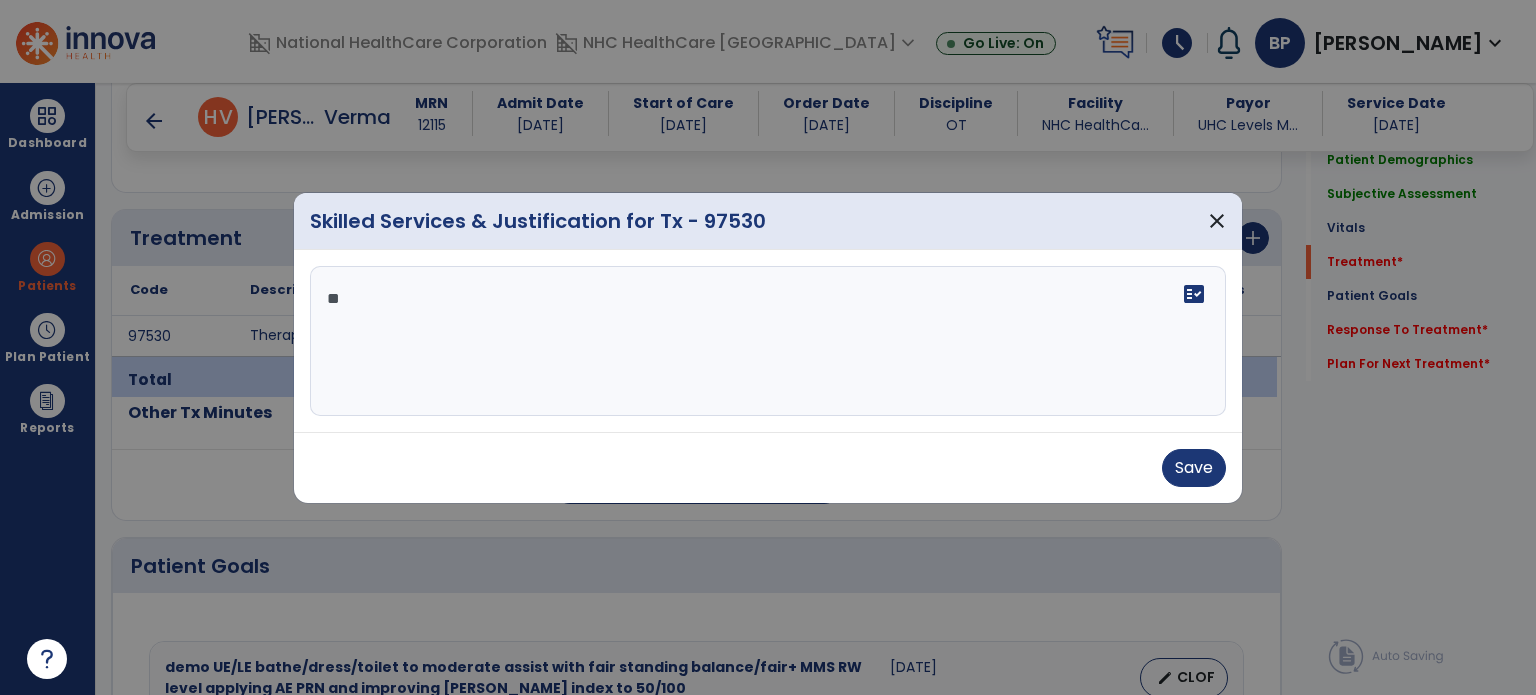 type on "*" 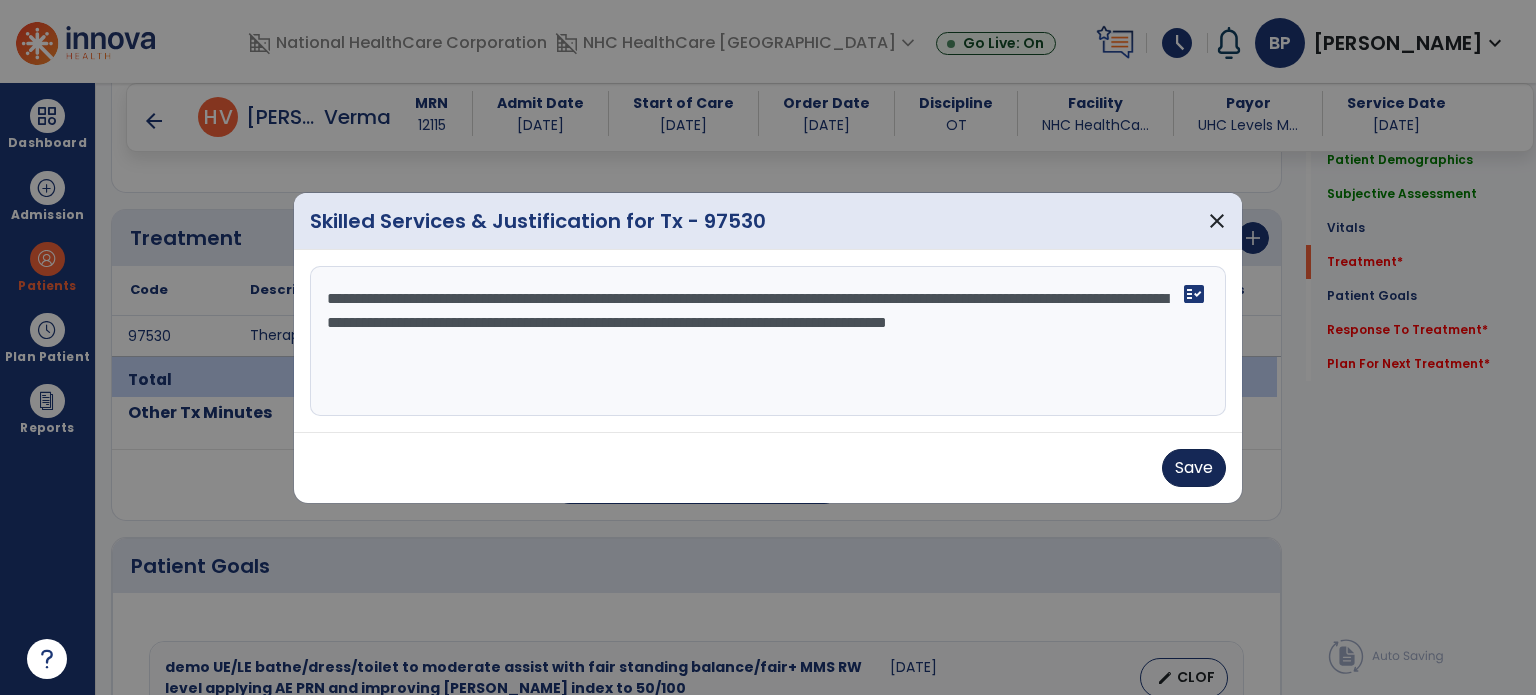 type on "**********" 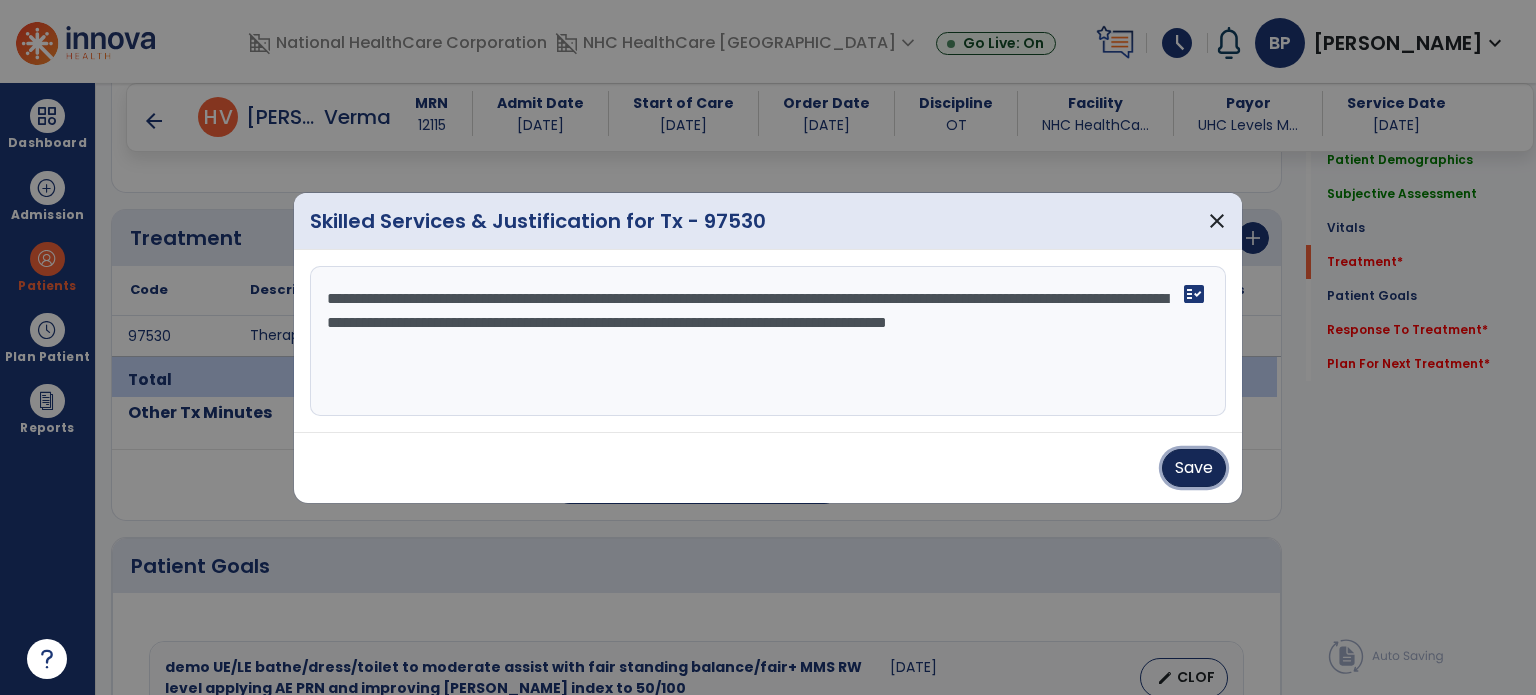 click on "Save" at bounding box center [1194, 468] 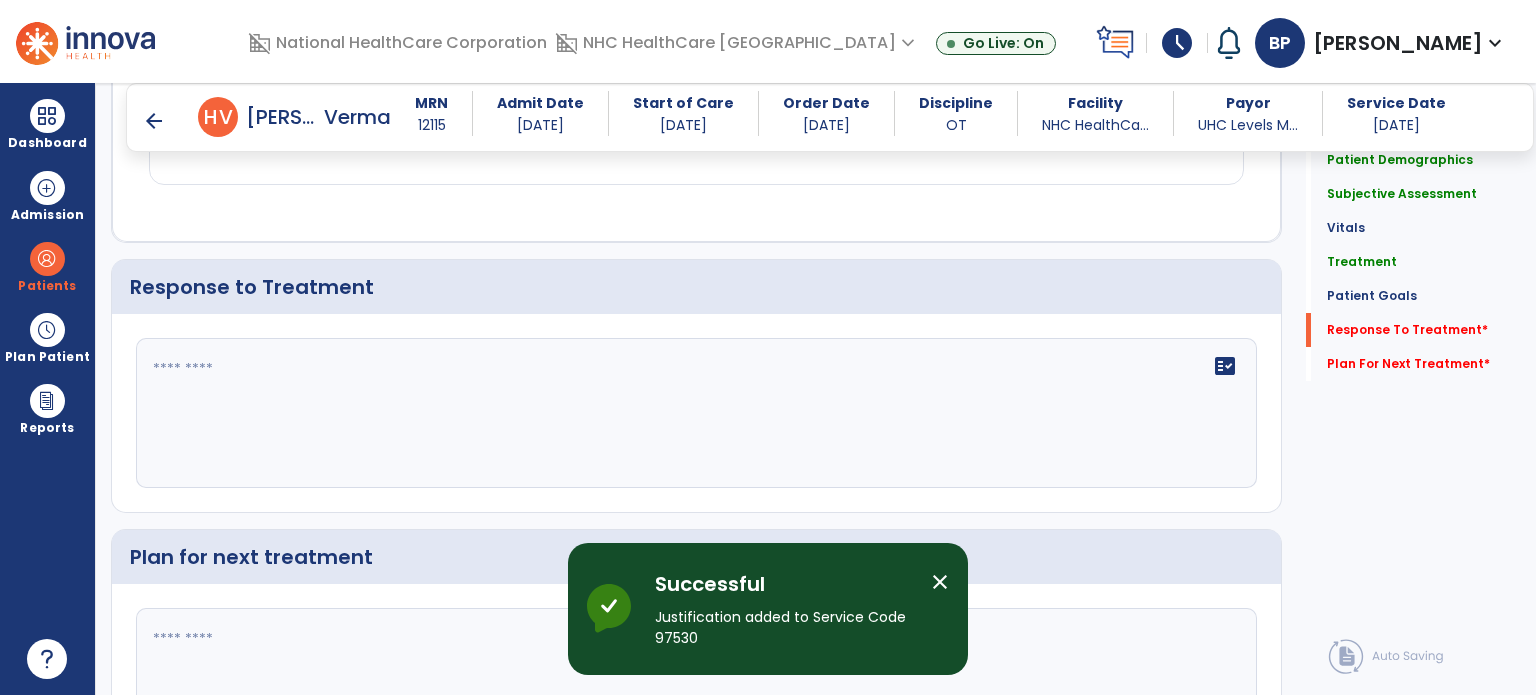 scroll, scrollTop: 2453, scrollLeft: 0, axis: vertical 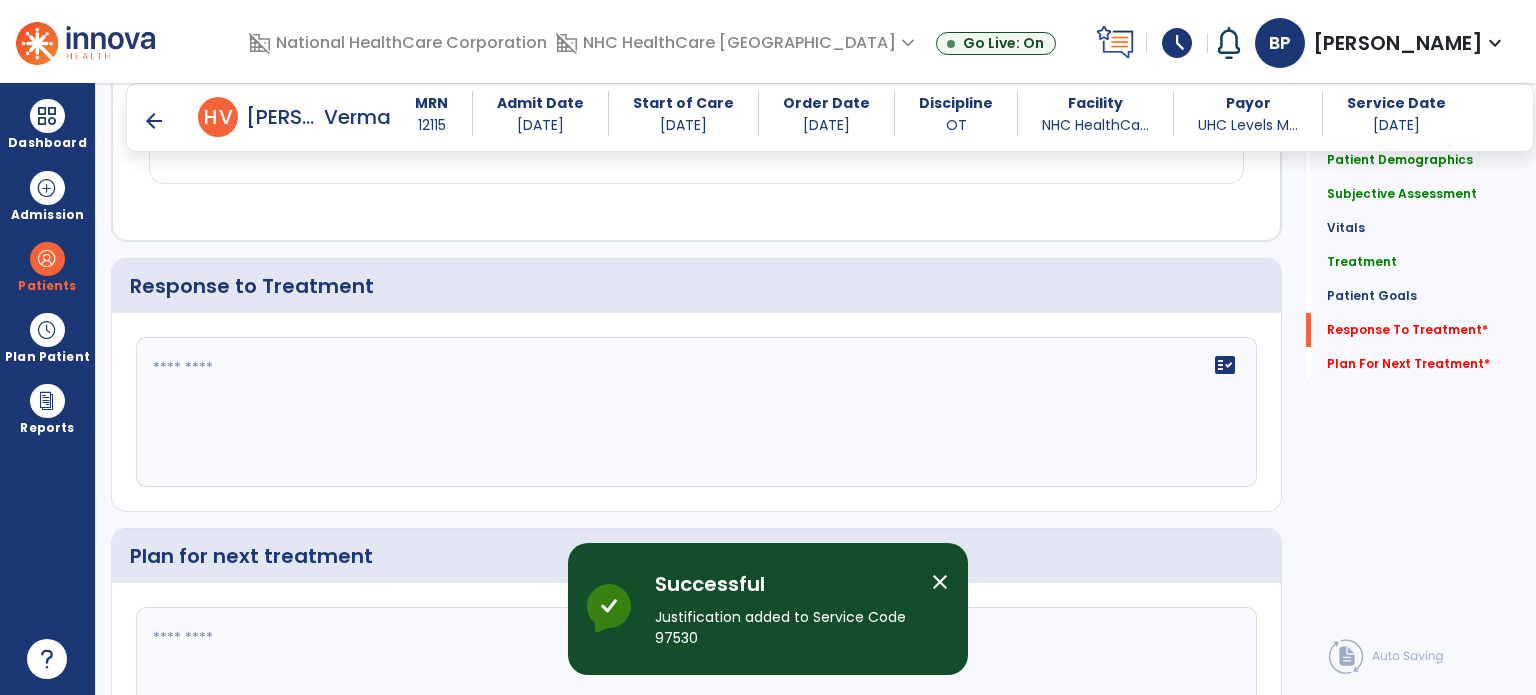 click on "fact_check" 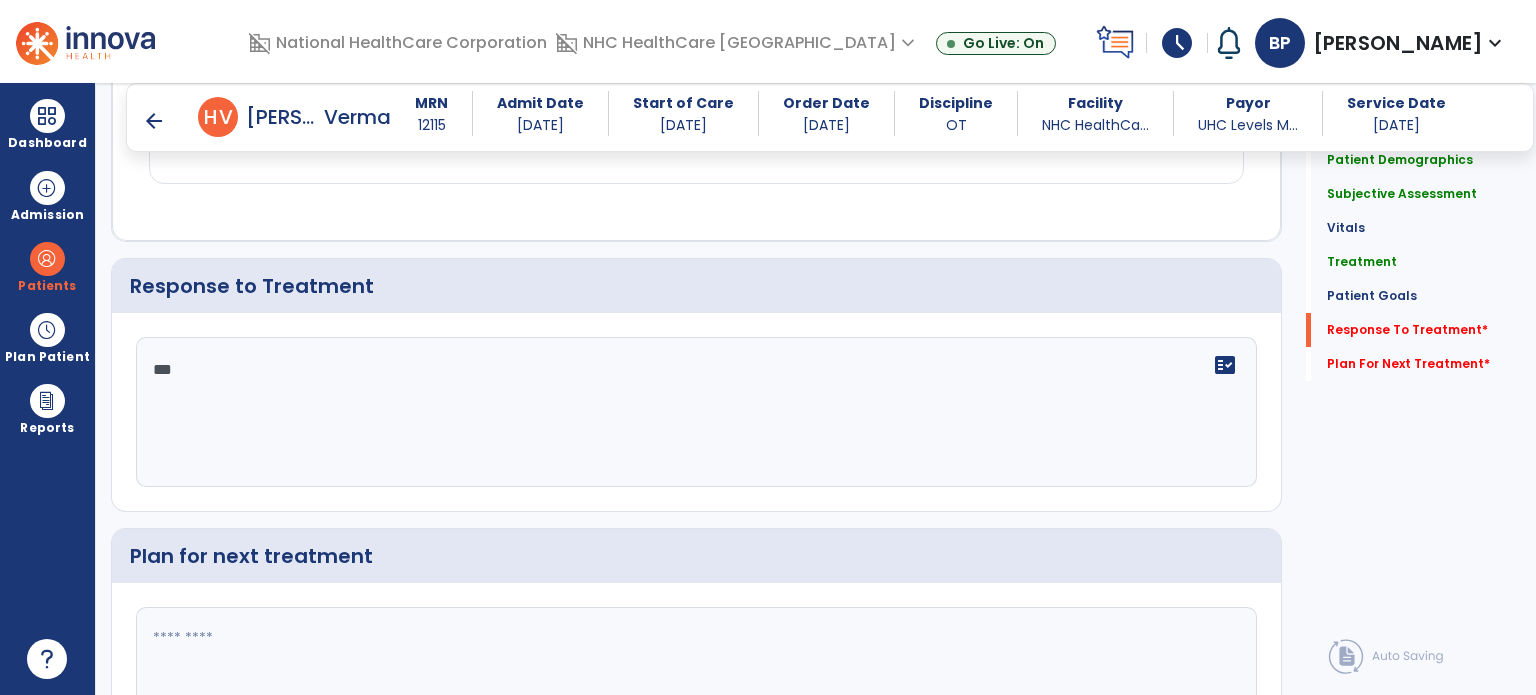 type on "***" 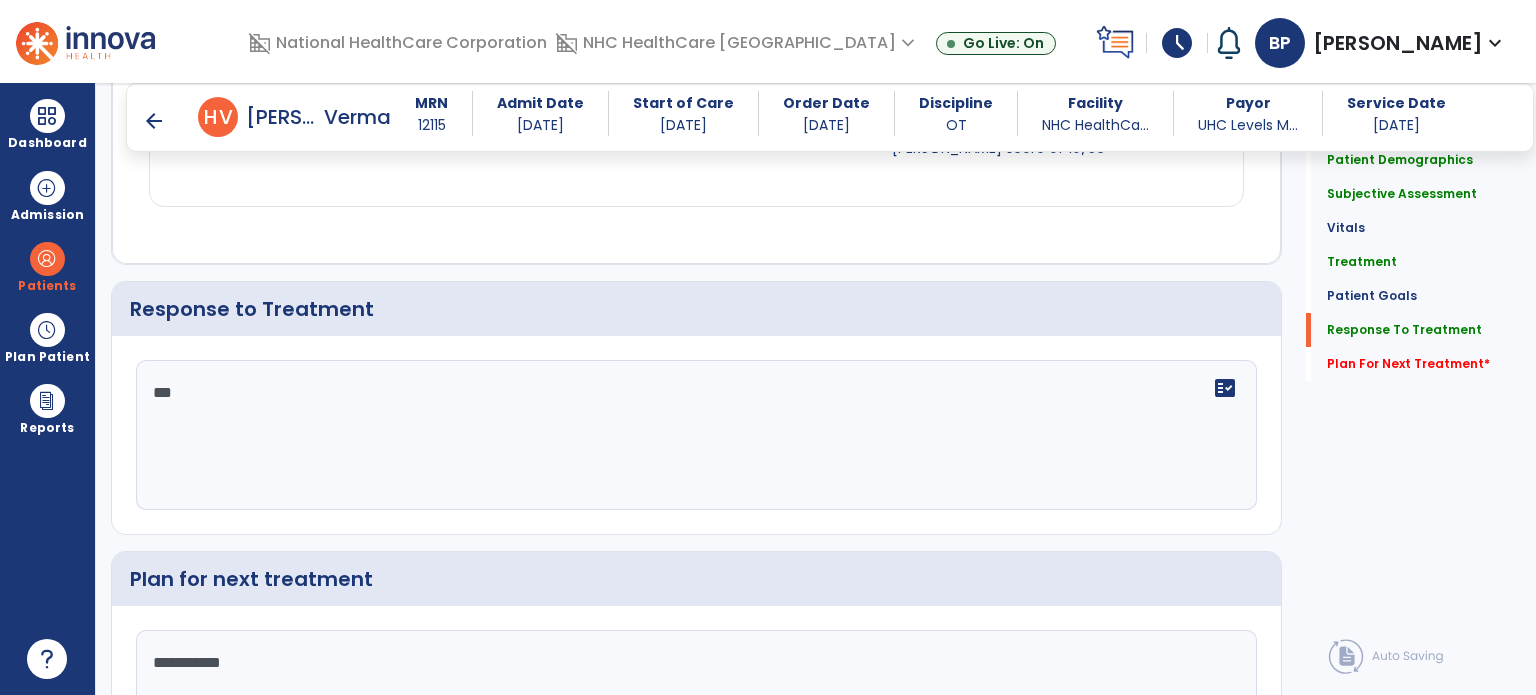scroll, scrollTop: 2453, scrollLeft: 0, axis: vertical 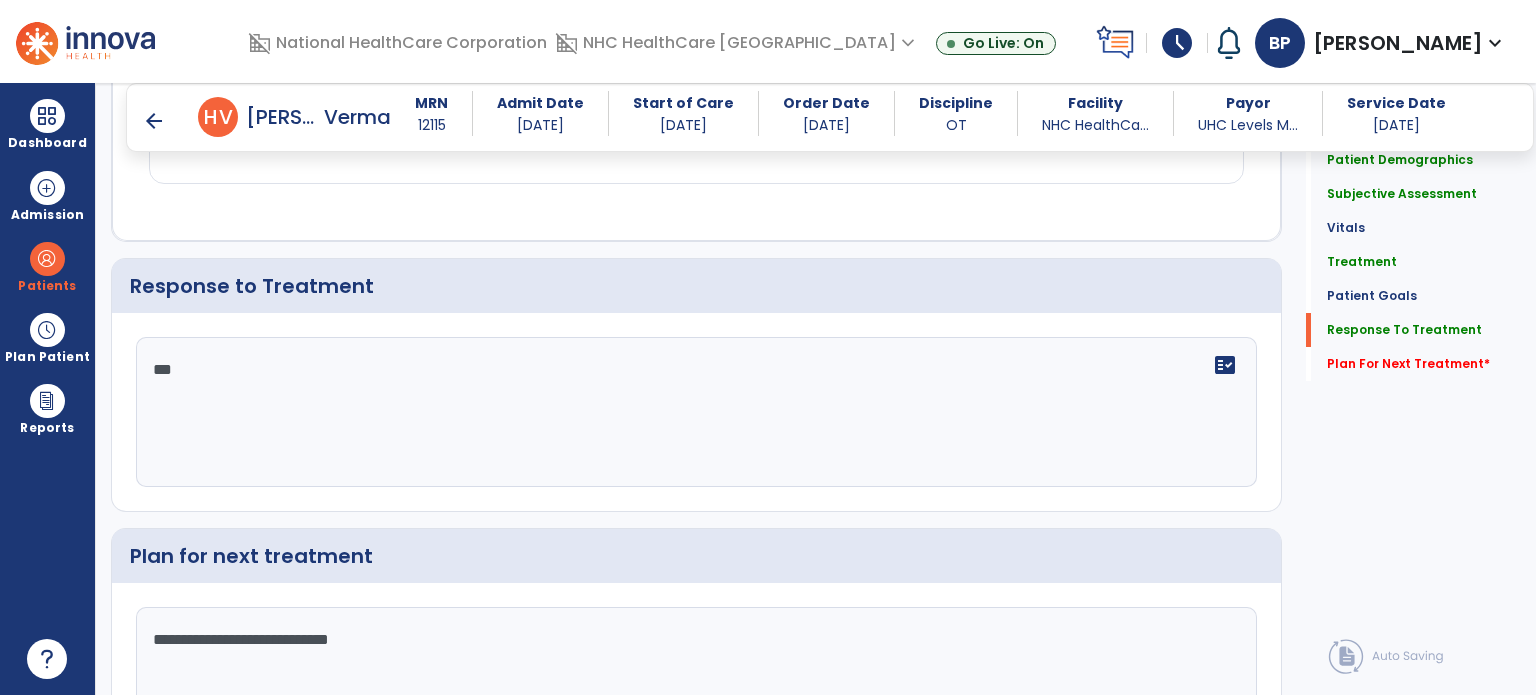 type on "**********" 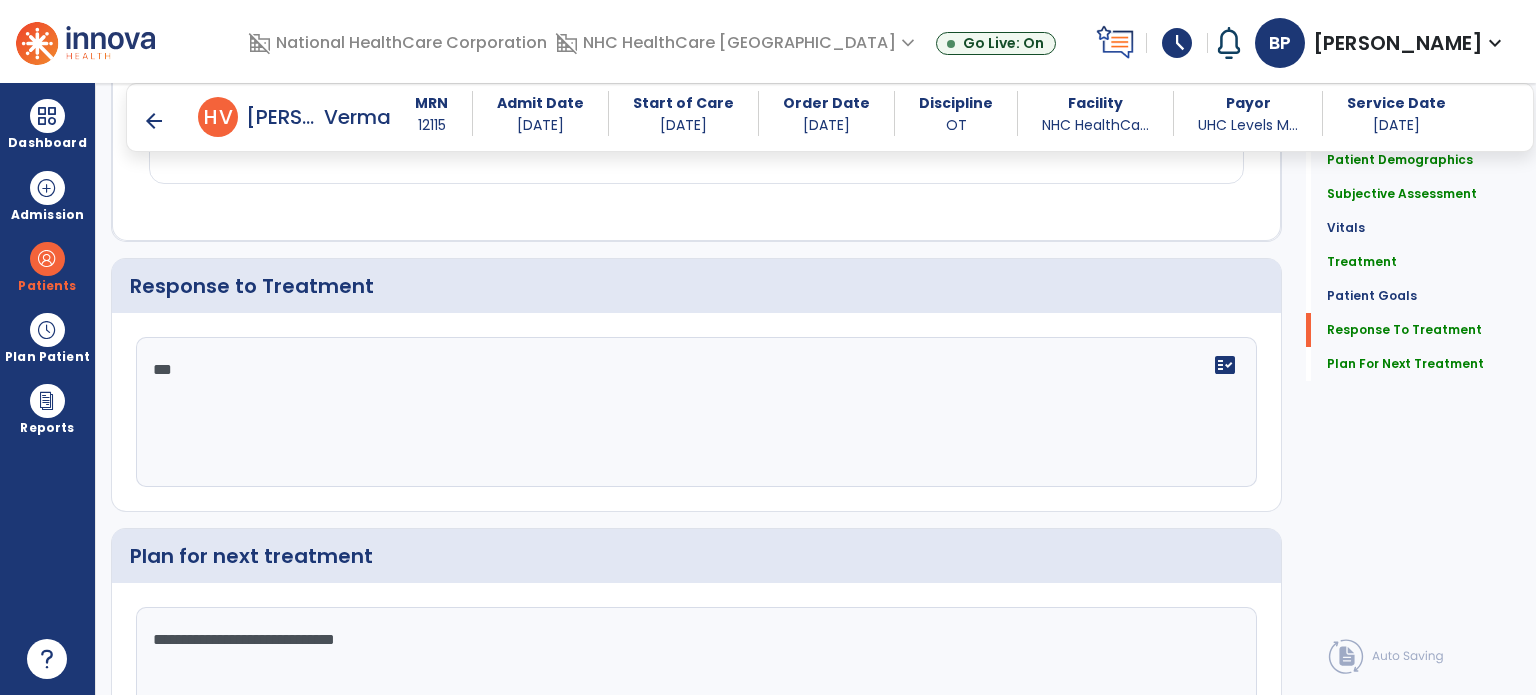 scroll, scrollTop: 2453, scrollLeft: 0, axis: vertical 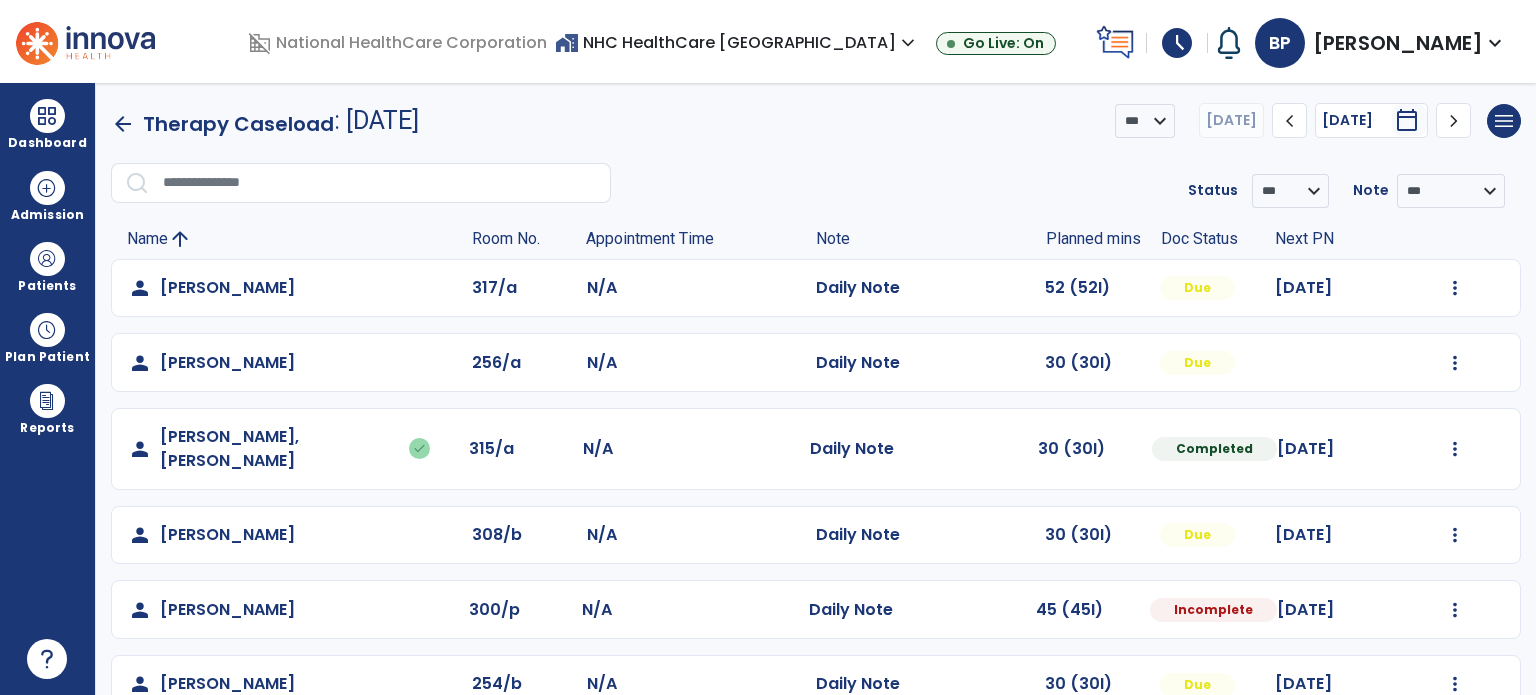 click on "arrow_back" 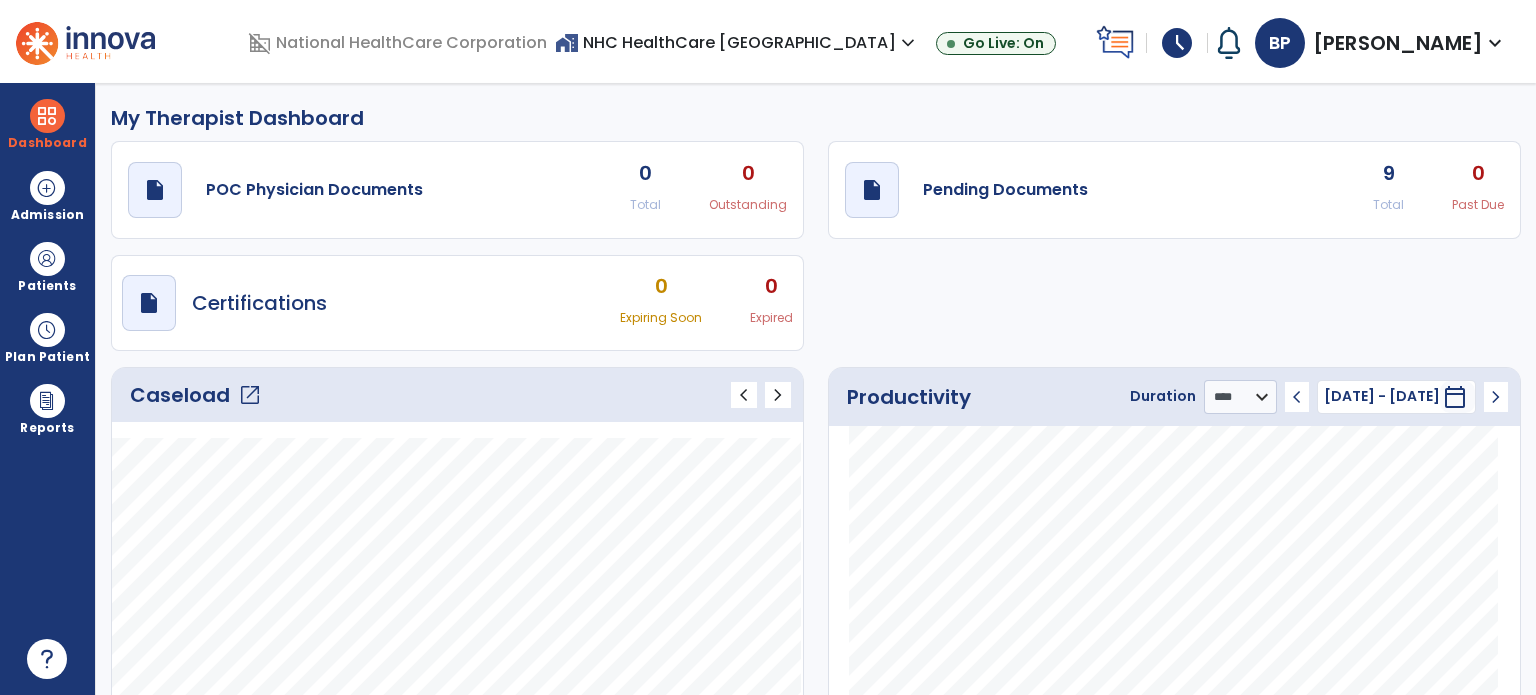 click on "9" 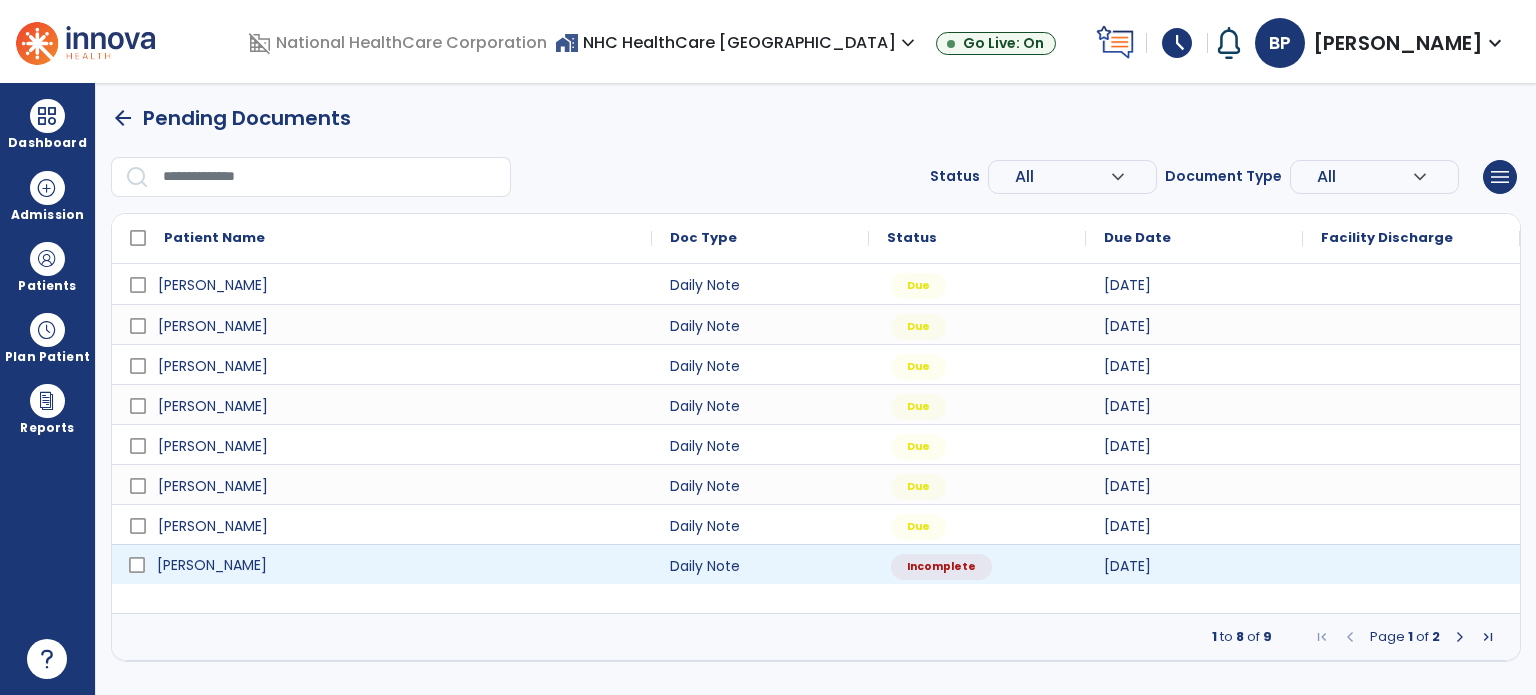 click on "[PERSON_NAME]" at bounding box center (396, 565) 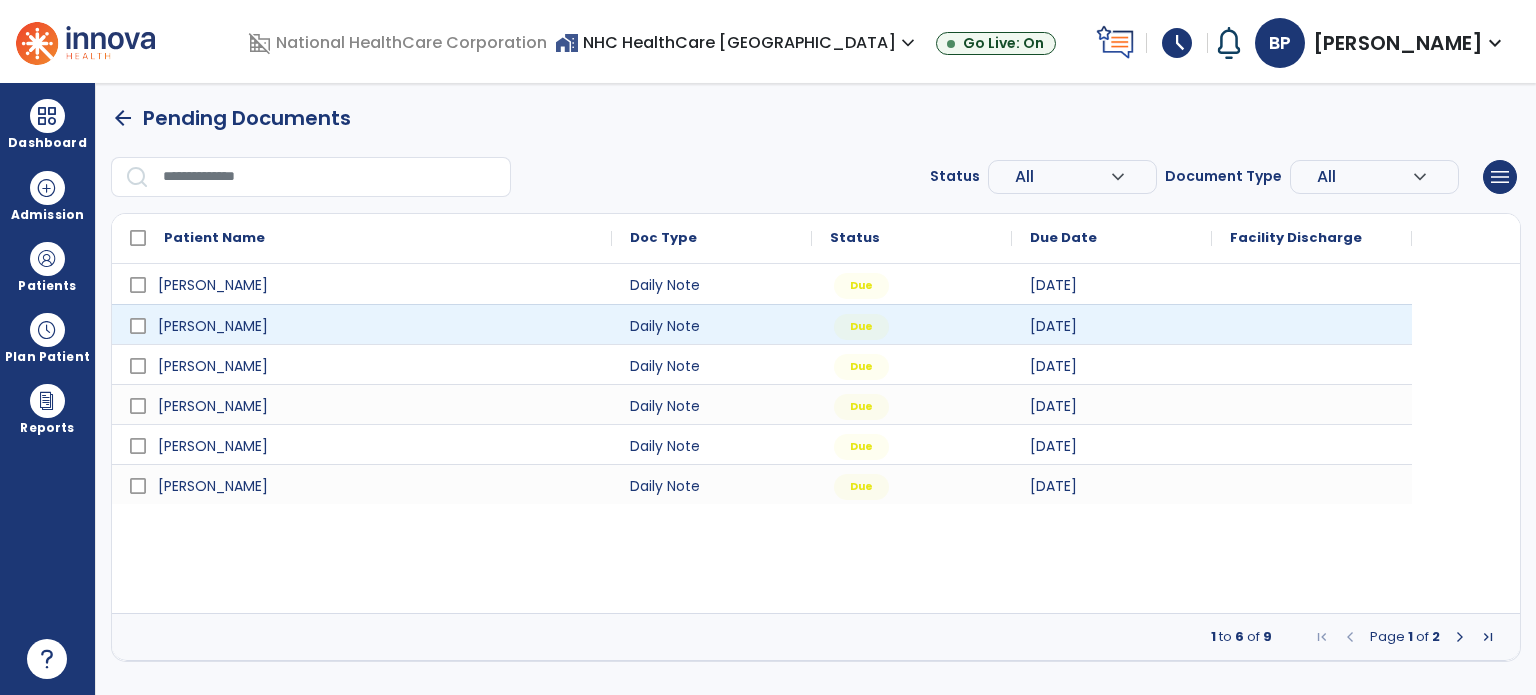 select on "*" 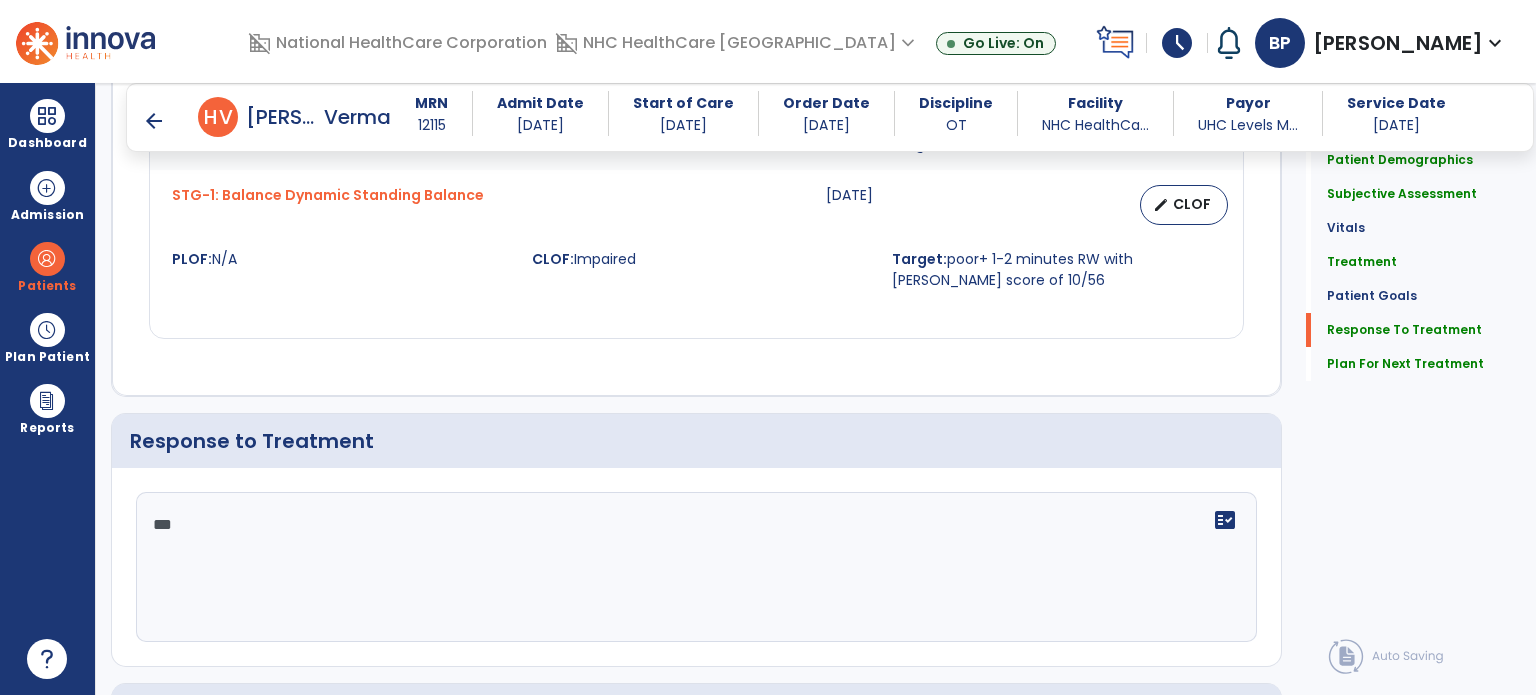 scroll, scrollTop: 2599, scrollLeft: 0, axis: vertical 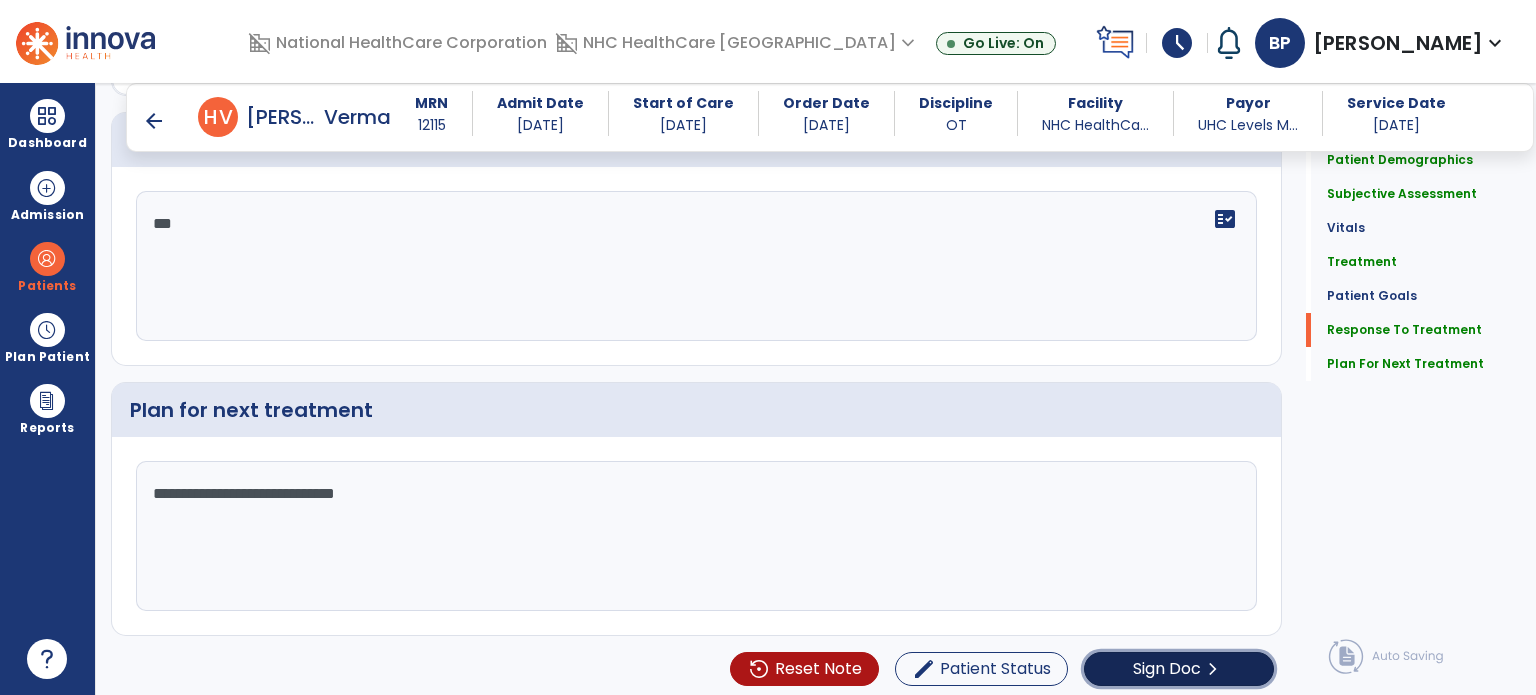 click on "Sign Doc" 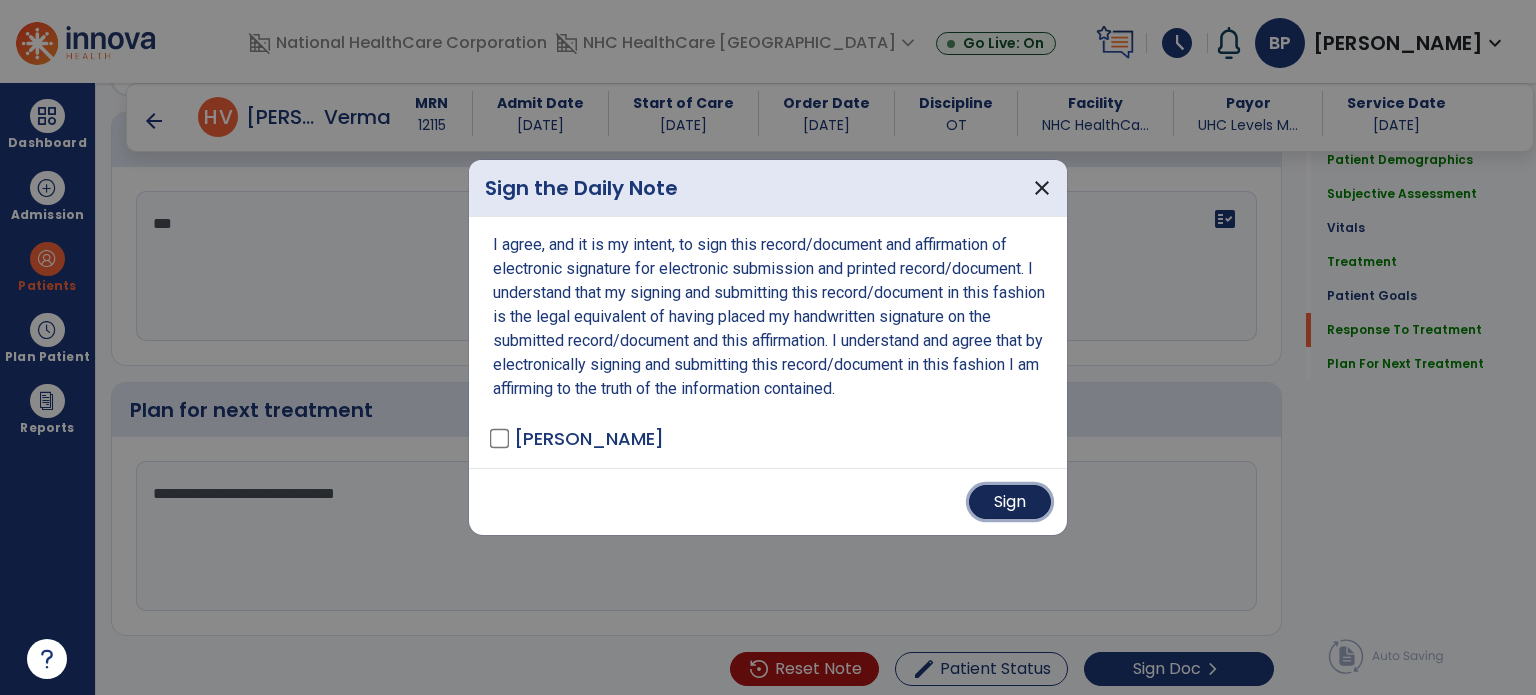 click on "Sign" at bounding box center [1010, 502] 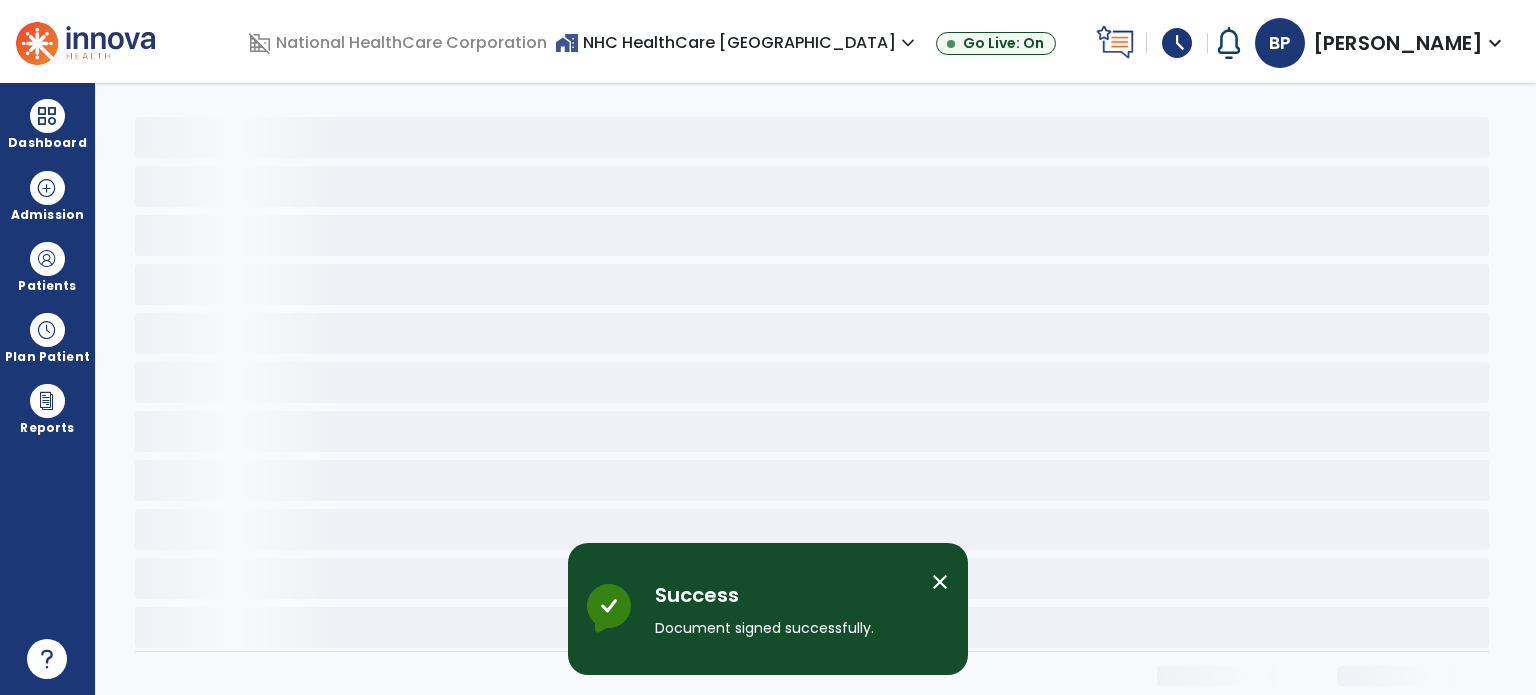 scroll, scrollTop: 0, scrollLeft: 0, axis: both 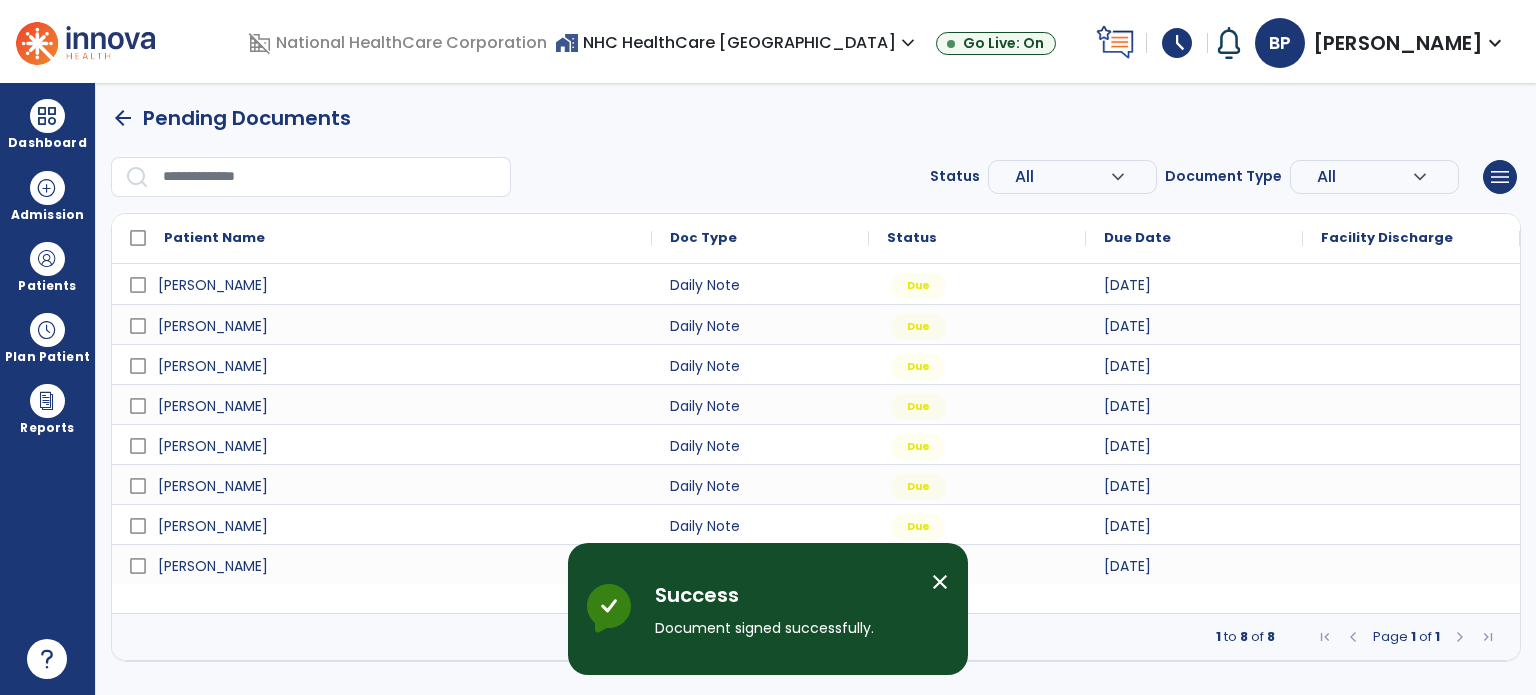 click on "close" at bounding box center (940, 582) 